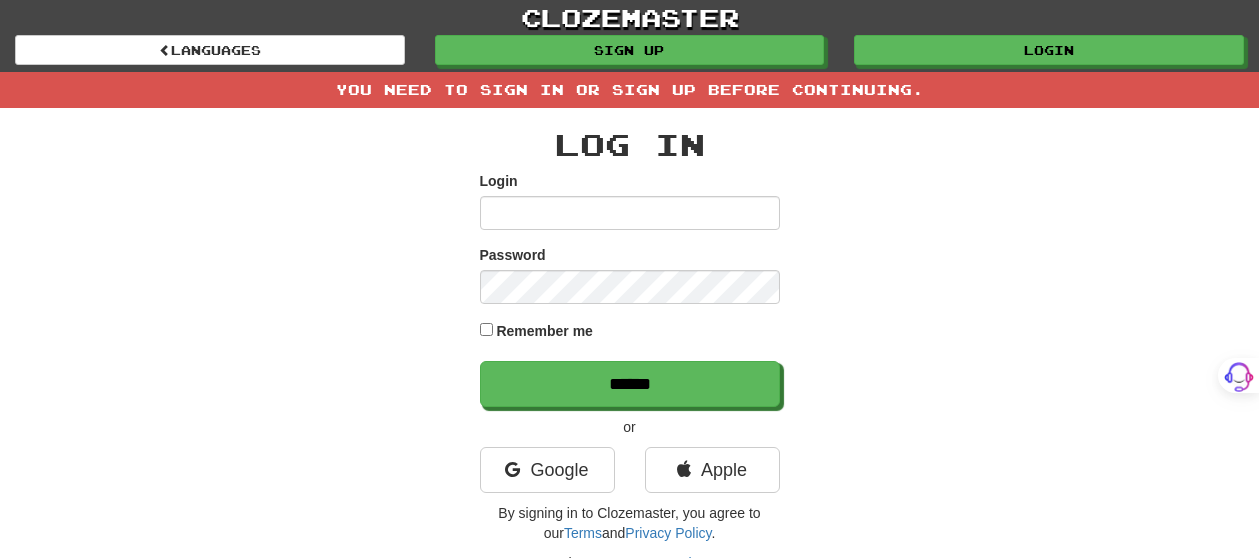 scroll, scrollTop: 0, scrollLeft: 0, axis: both 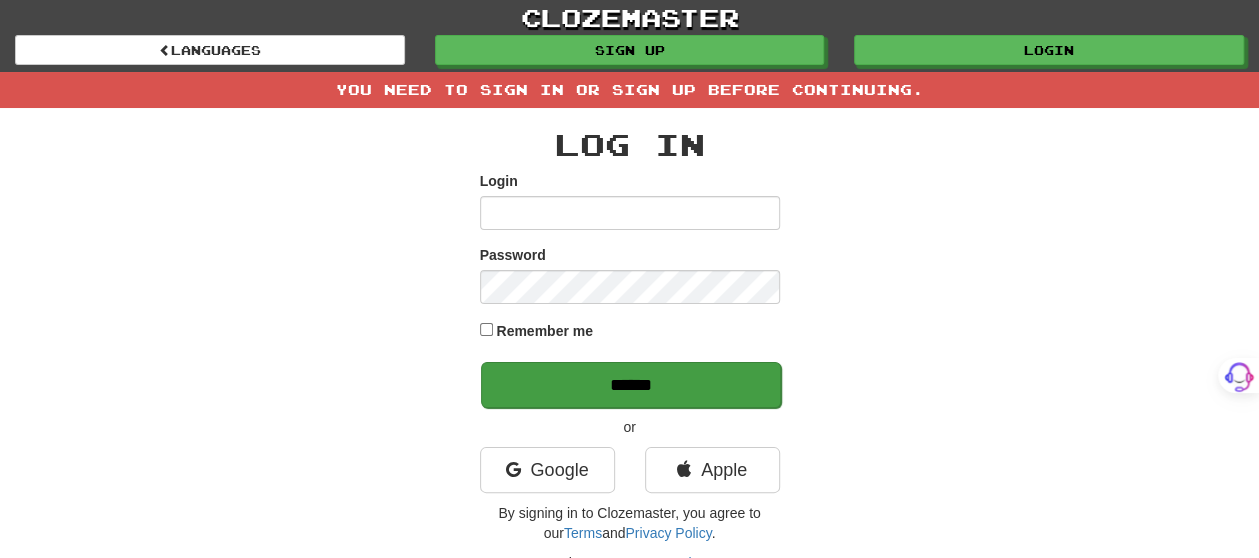 type on "*******" 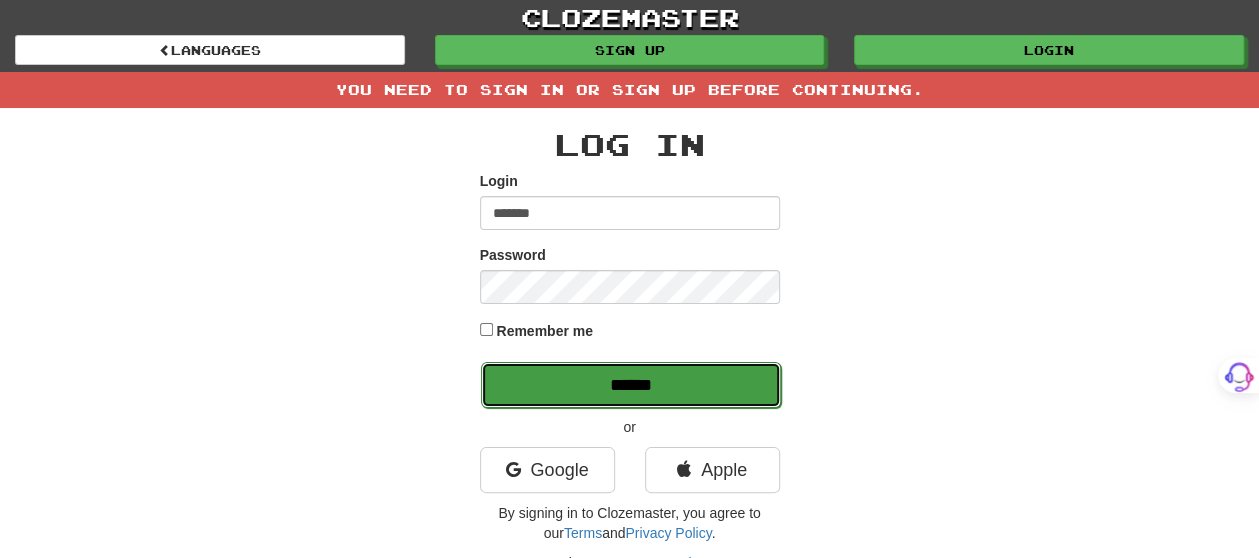 click on "******" at bounding box center (631, 385) 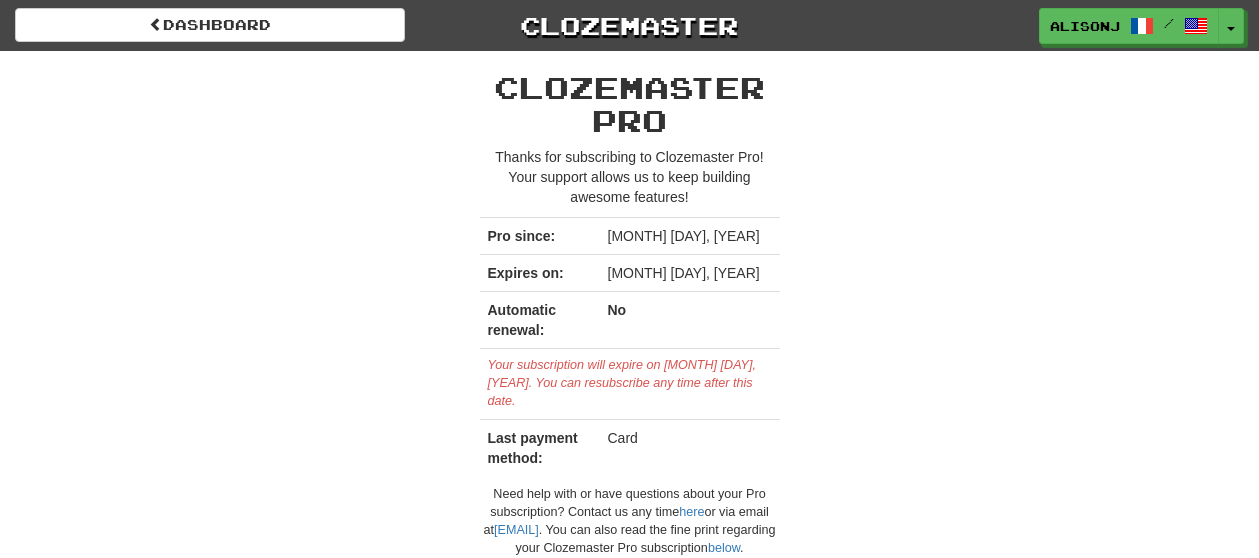 scroll, scrollTop: 0, scrollLeft: 0, axis: both 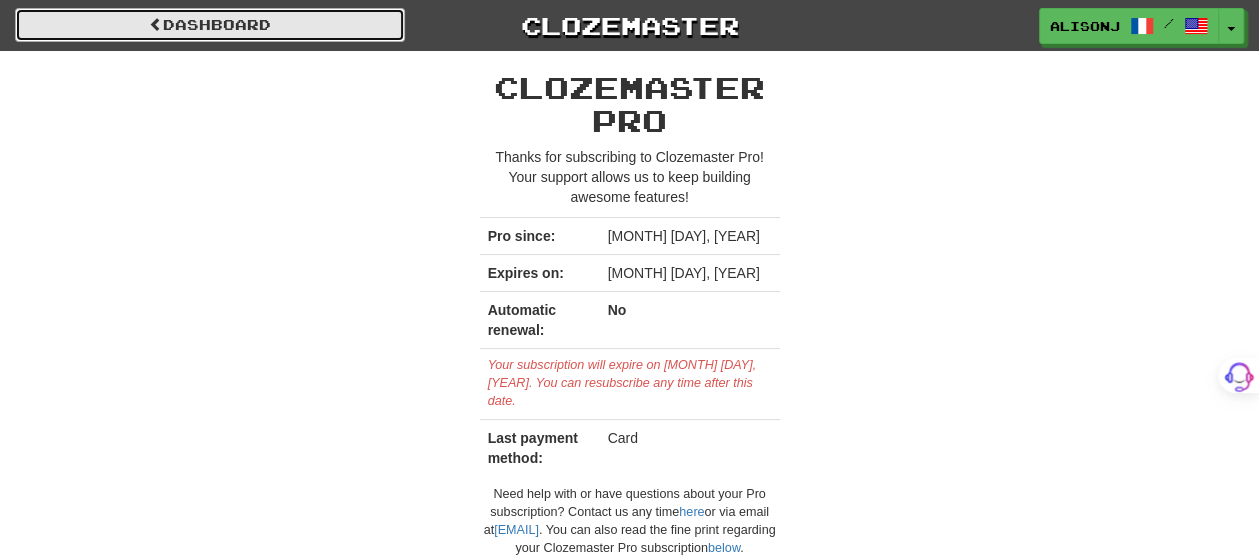 click on "Dashboard" at bounding box center (210, 25) 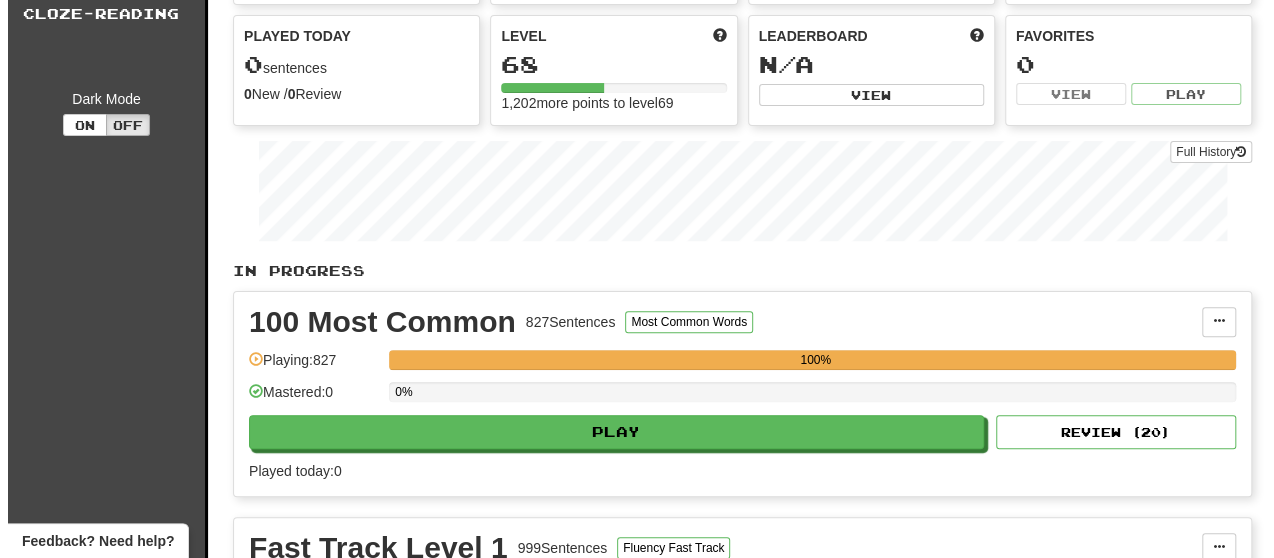 scroll, scrollTop: 200, scrollLeft: 0, axis: vertical 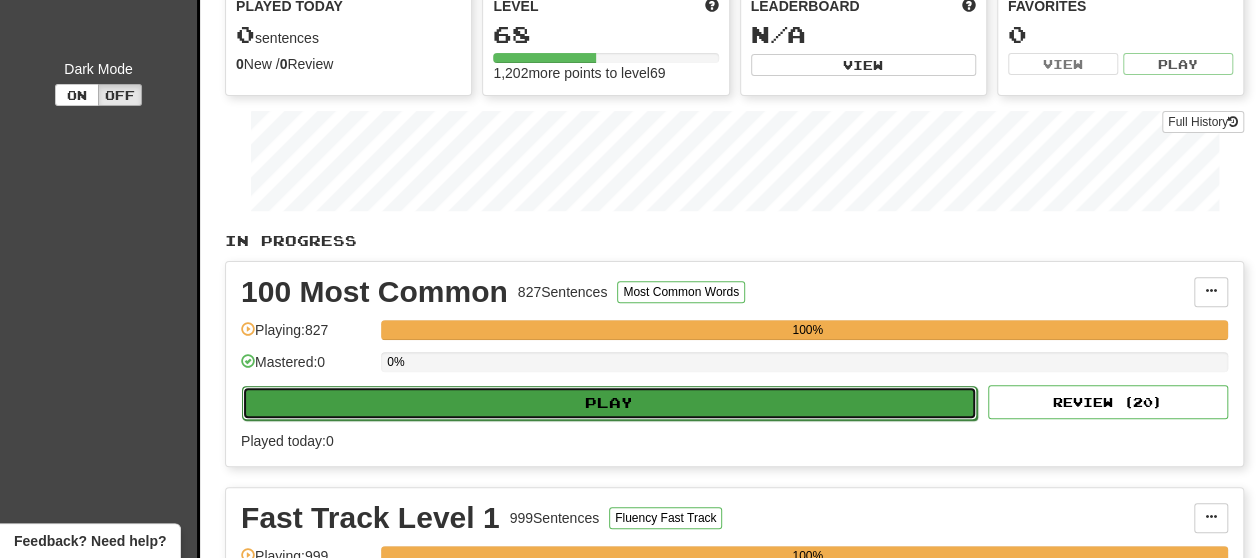 click on "Play" at bounding box center [609, 403] 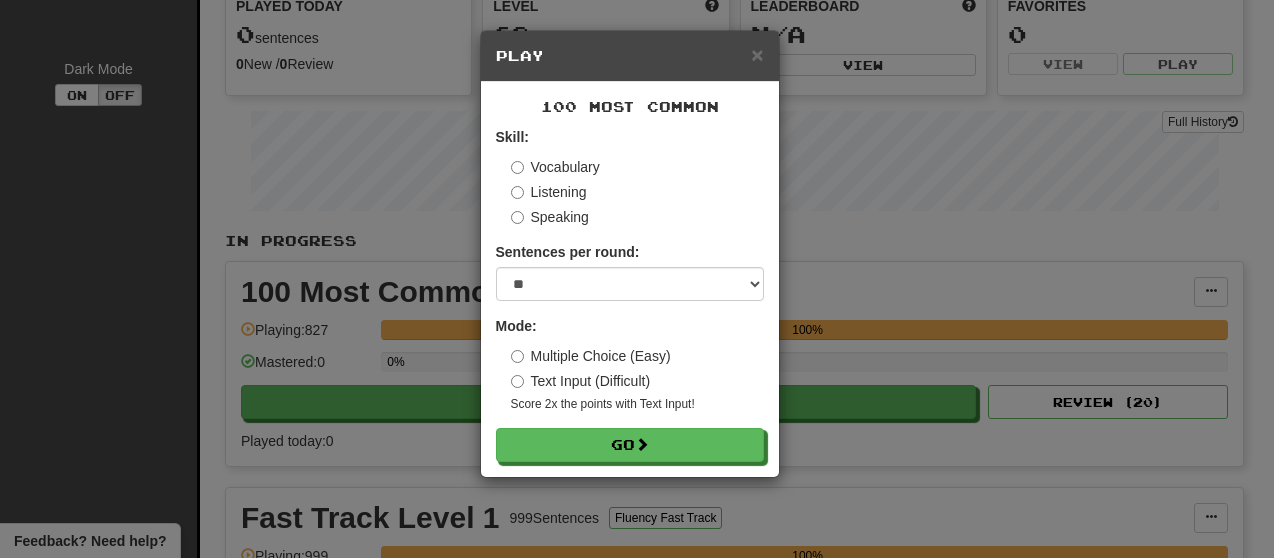 click on "Text Input (Difficult)" at bounding box center [581, 381] 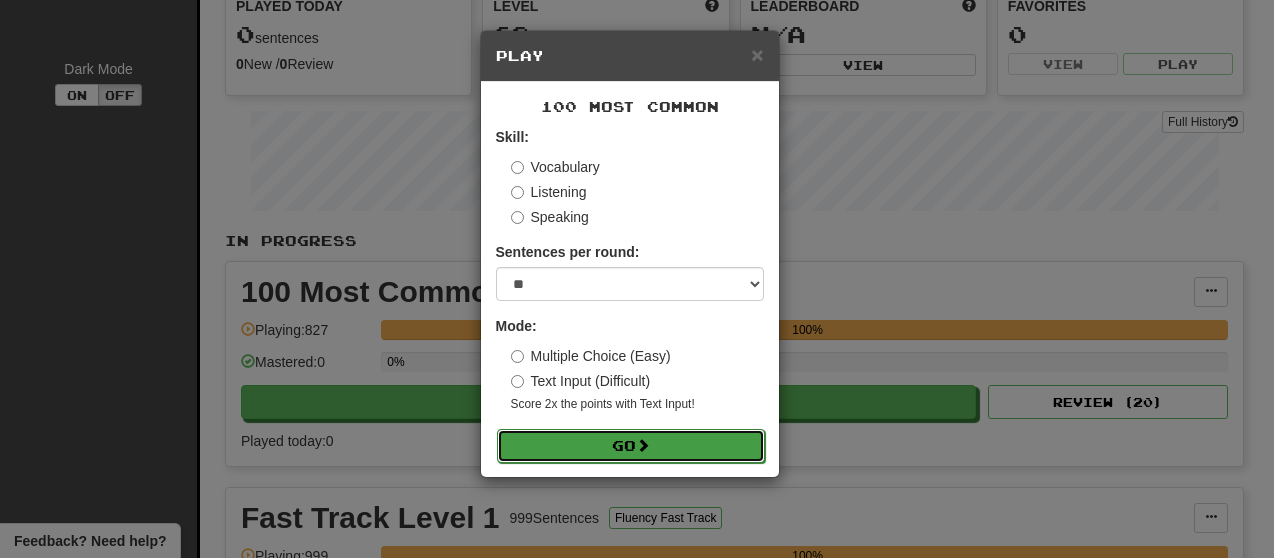 click on "Go" at bounding box center [631, 446] 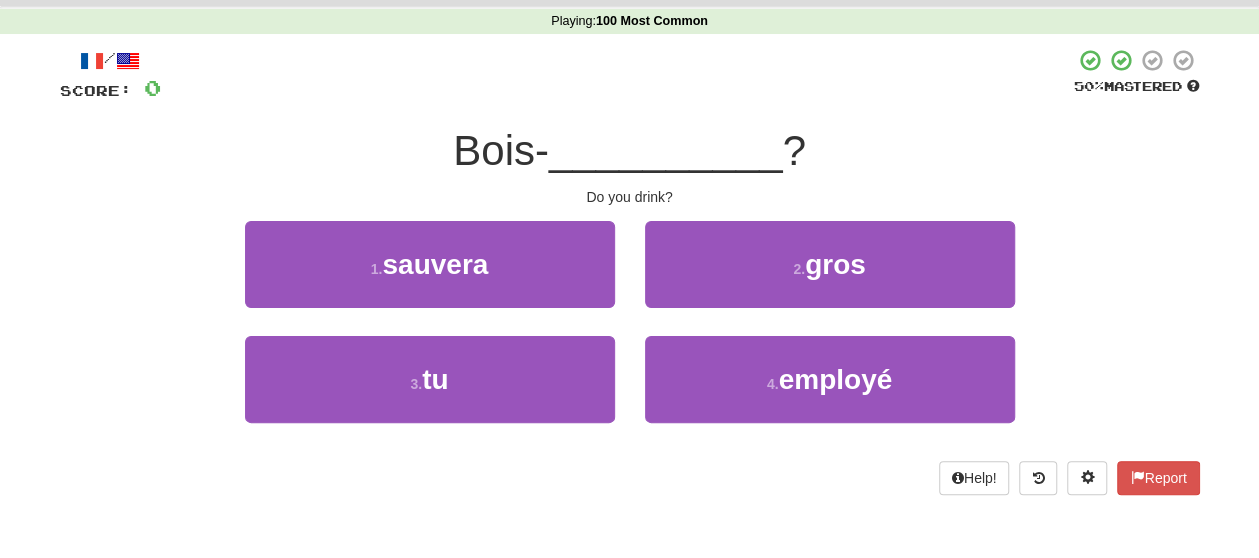 scroll, scrollTop: 100, scrollLeft: 0, axis: vertical 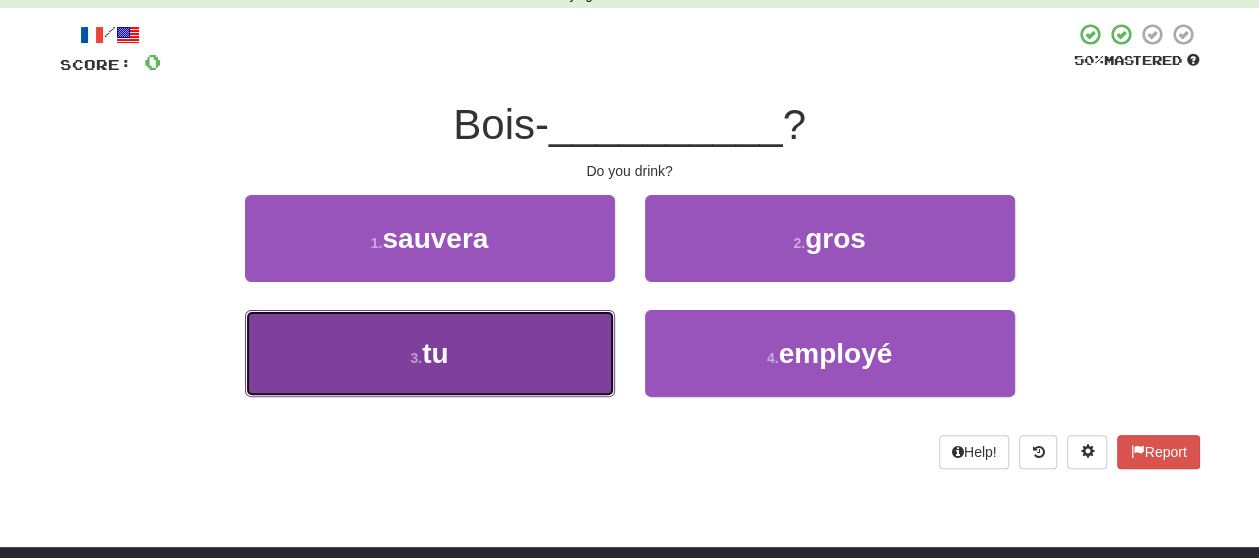 click on "3 .  tu" at bounding box center [430, 353] 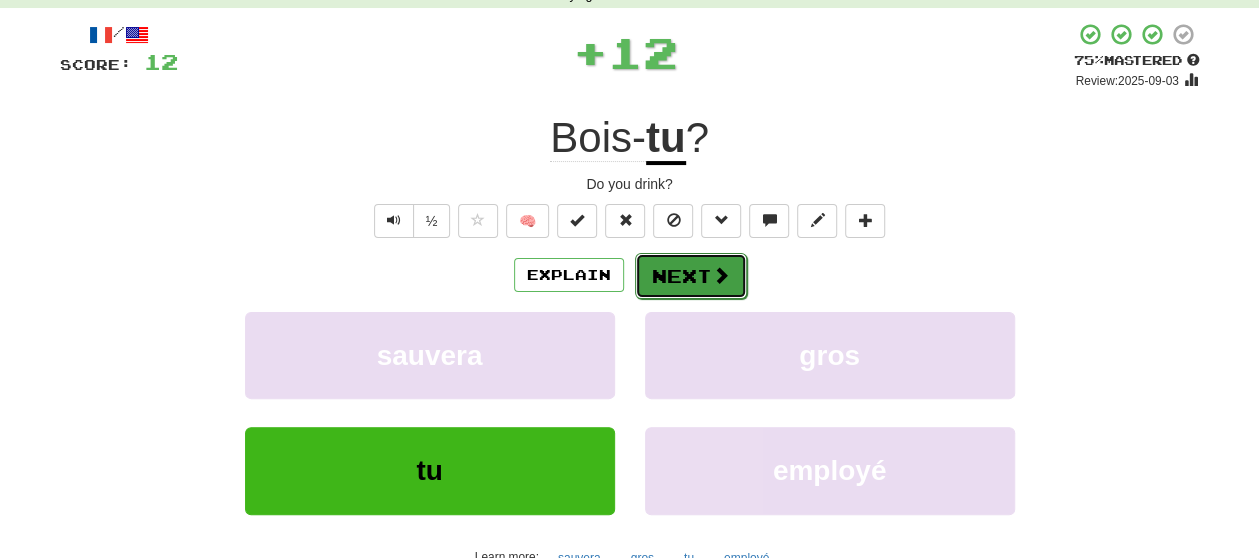 click on "Next" at bounding box center [691, 276] 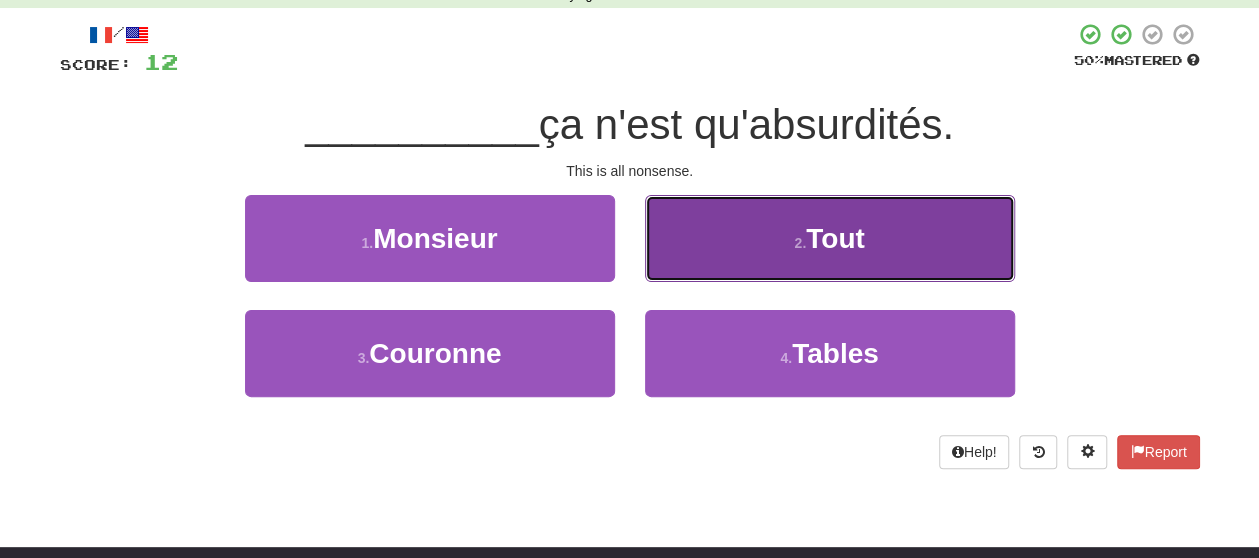 click on "2 .  Tout" at bounding box center (830, 238) 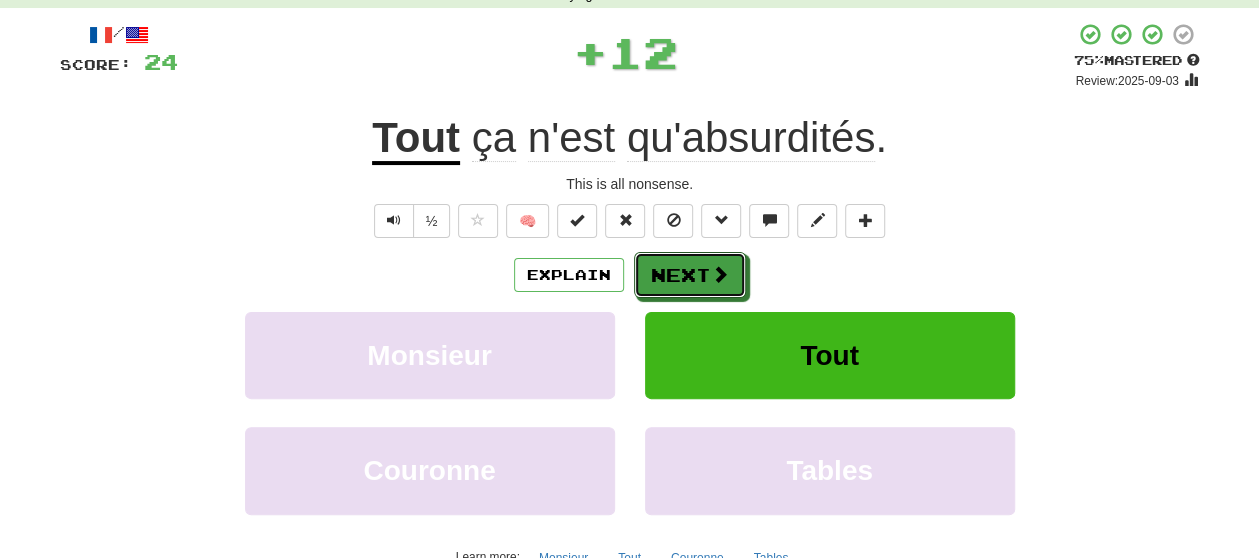 click on "Next" at bounding box center (690, 275) 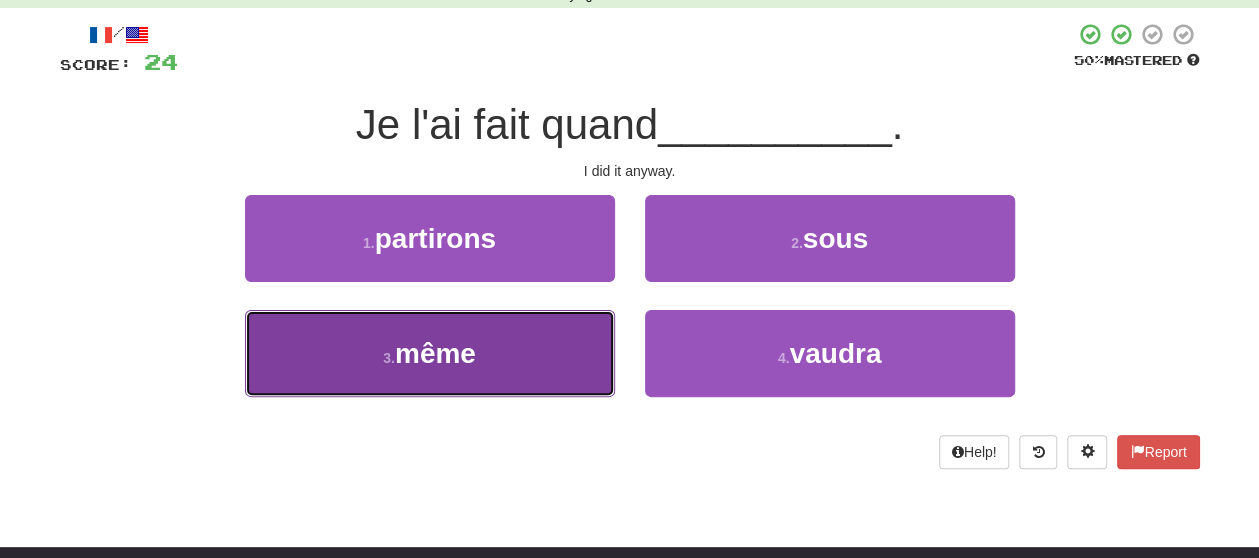 click on "3 .  même" at bounding box center [430, 353] 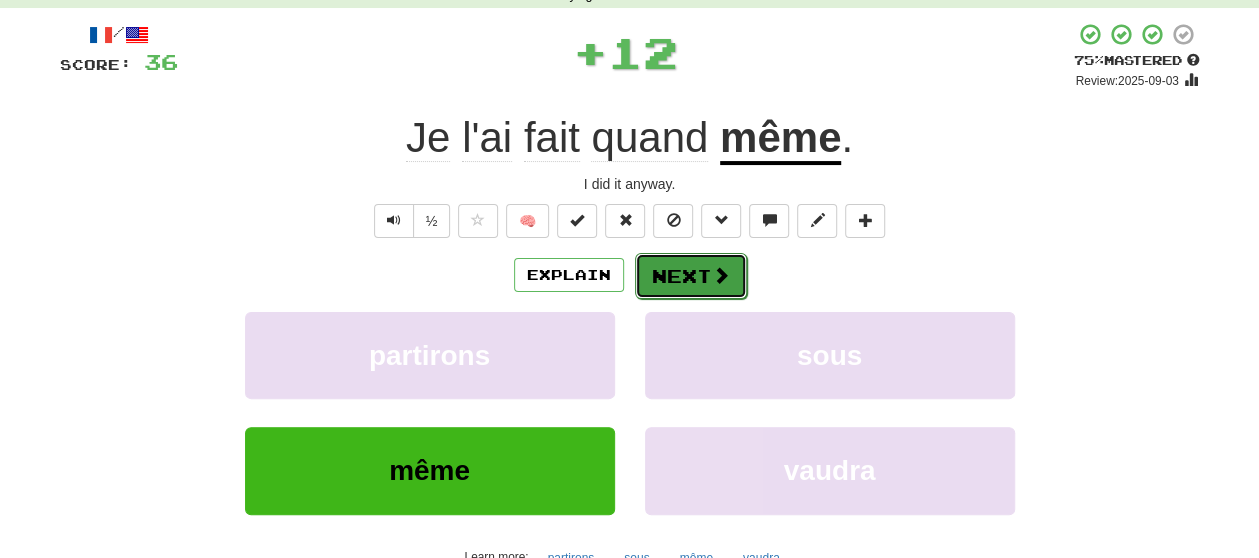 click at bounding box center (721, 275) 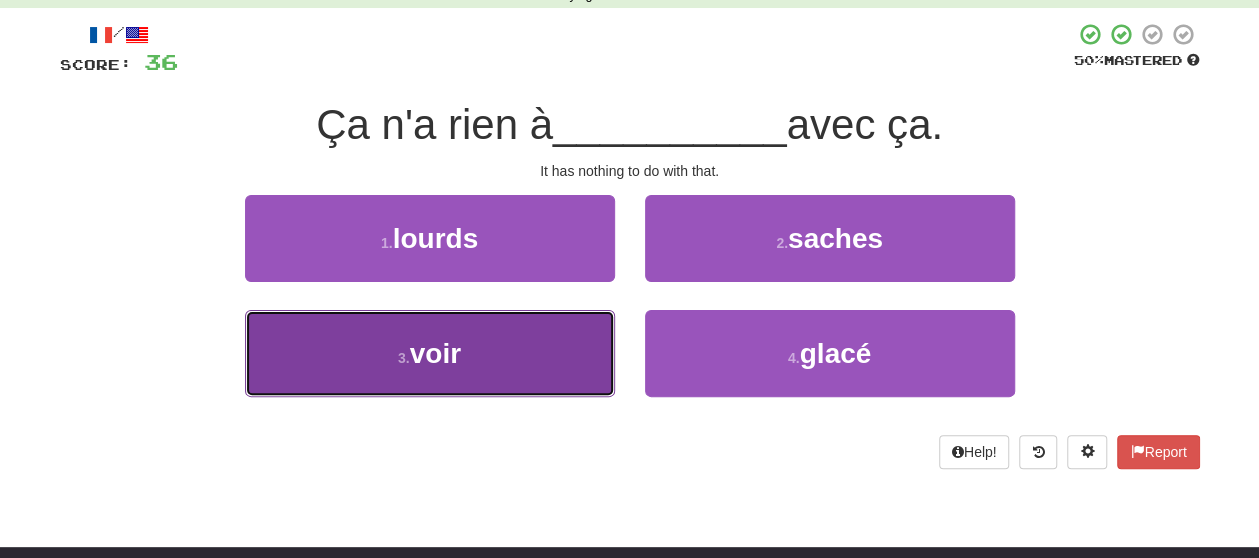 click on "3 .  voir" at bounding box center [430, 353] 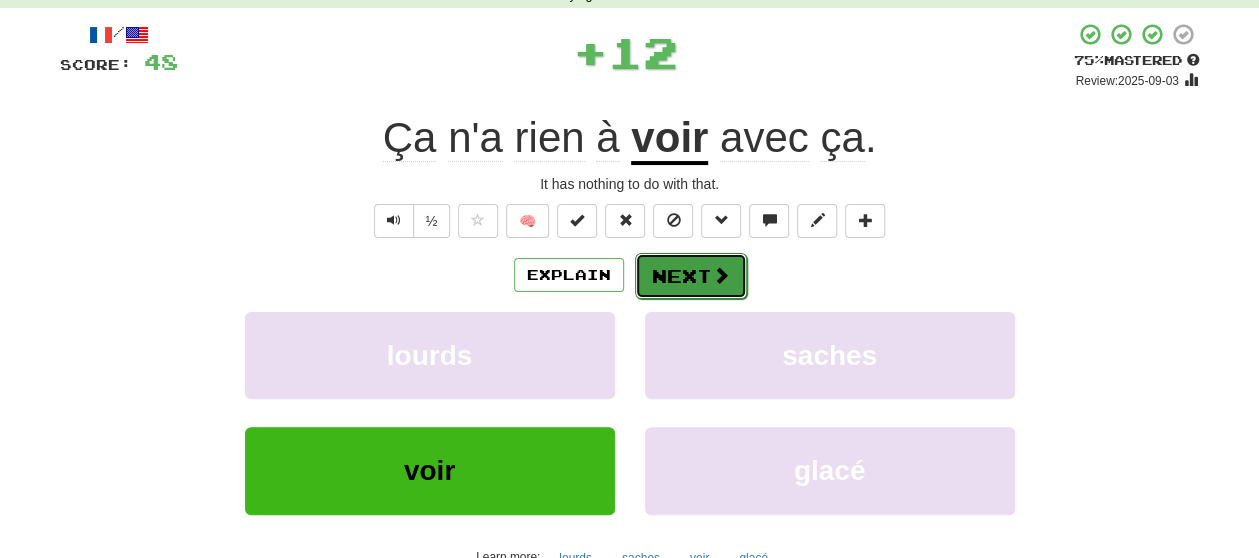 click on "Next" at bounding box center (691, 276) 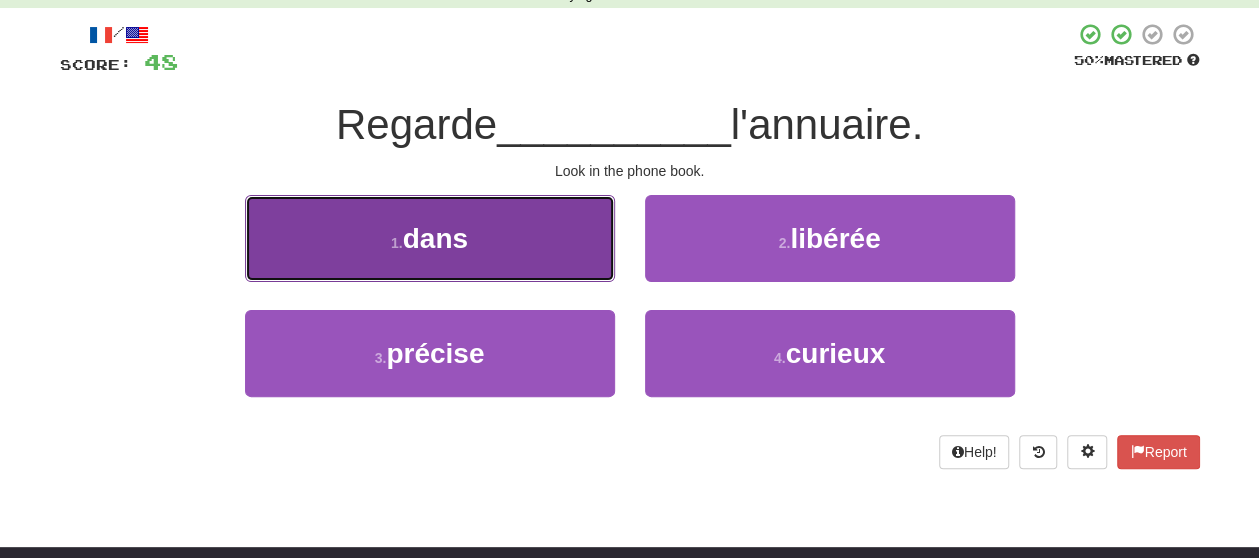 click on "1 .  dans" at bounding box center [430, 238] 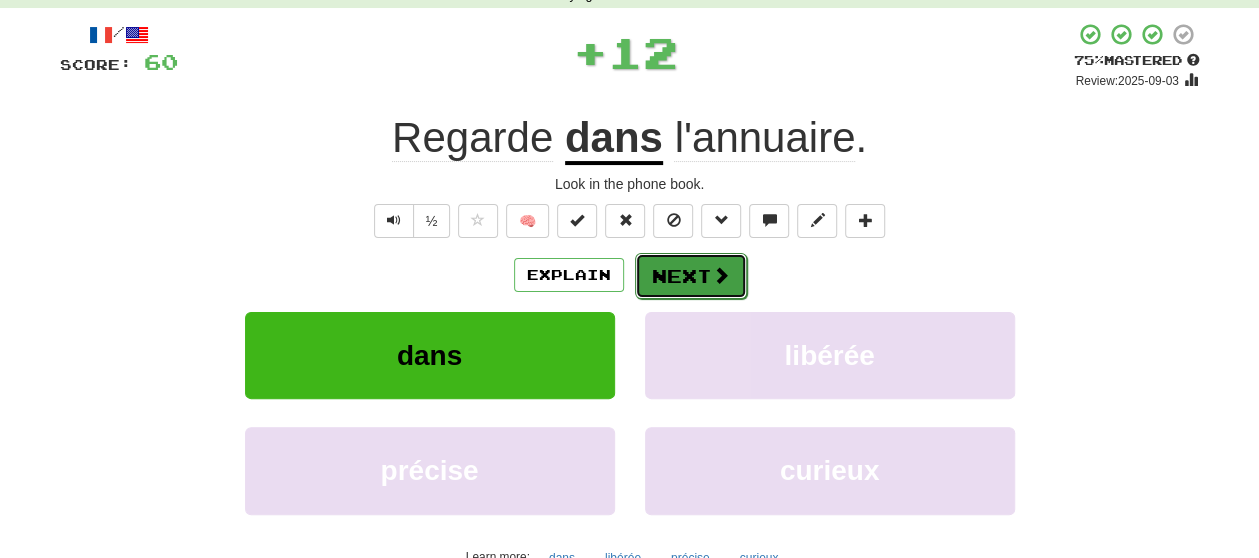 click on "Next" at bounding box center [691, 276] 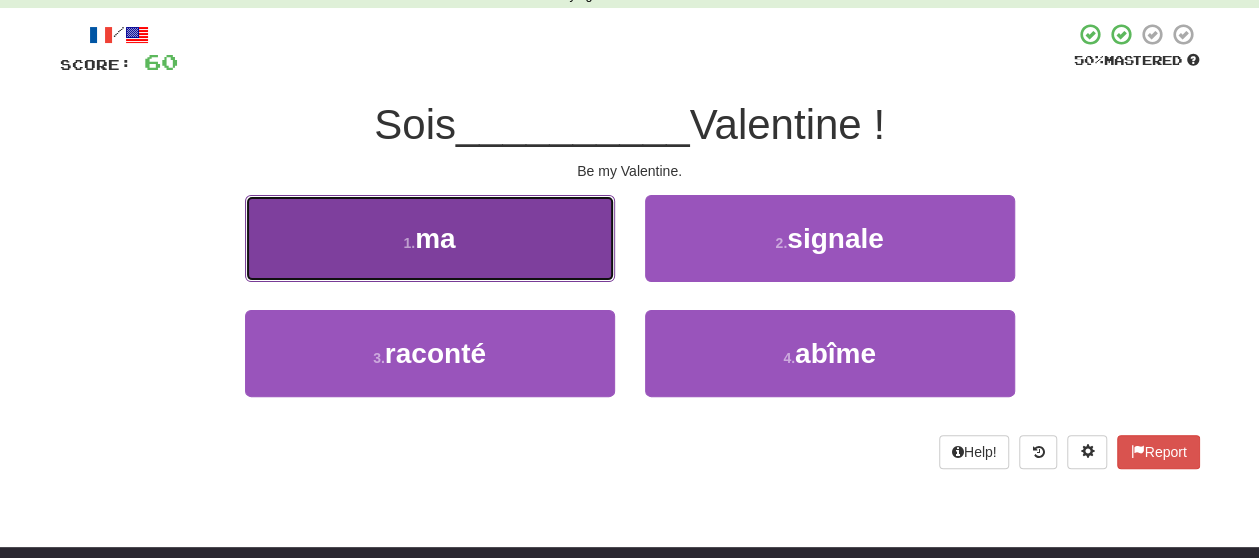 click on "1 .  ma" at bounding box center (430, 238) 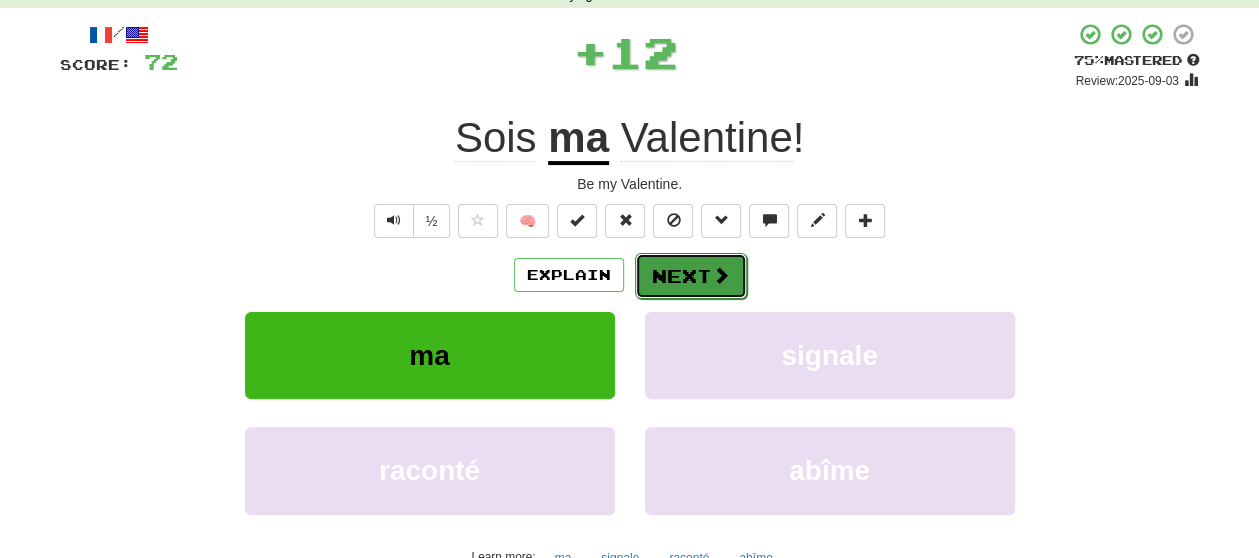 click on "Next" at bounding box center (691, 276) 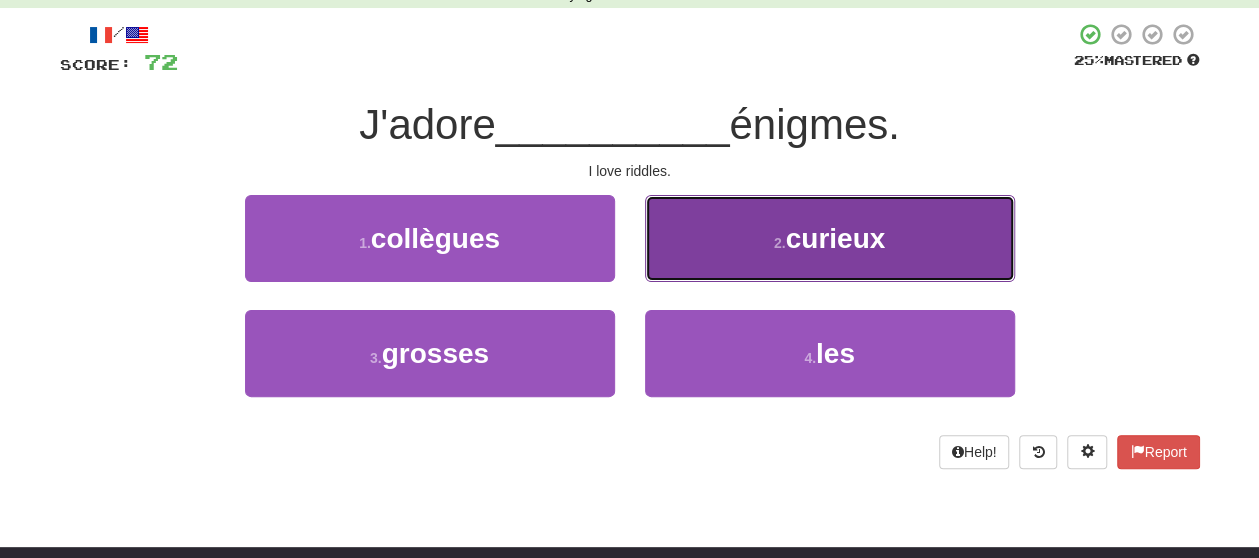 click on "2 .  curieux" at bounding box center [830, 238] 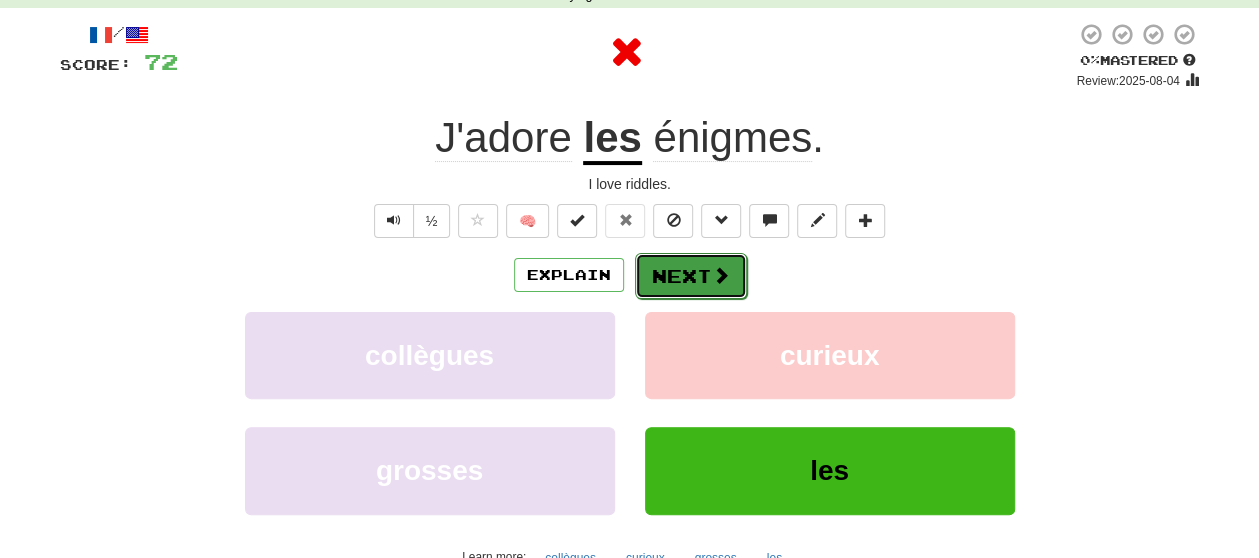 click on "Next" at bounding box center [691, 276] 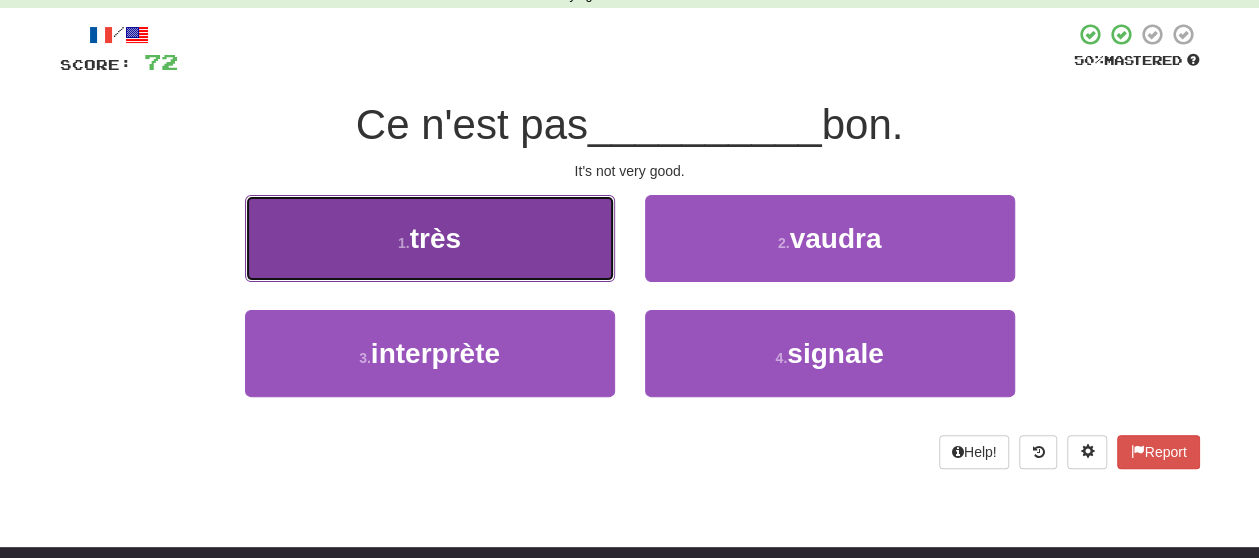 click on "1 .  très" at bounding box center (430, 238) 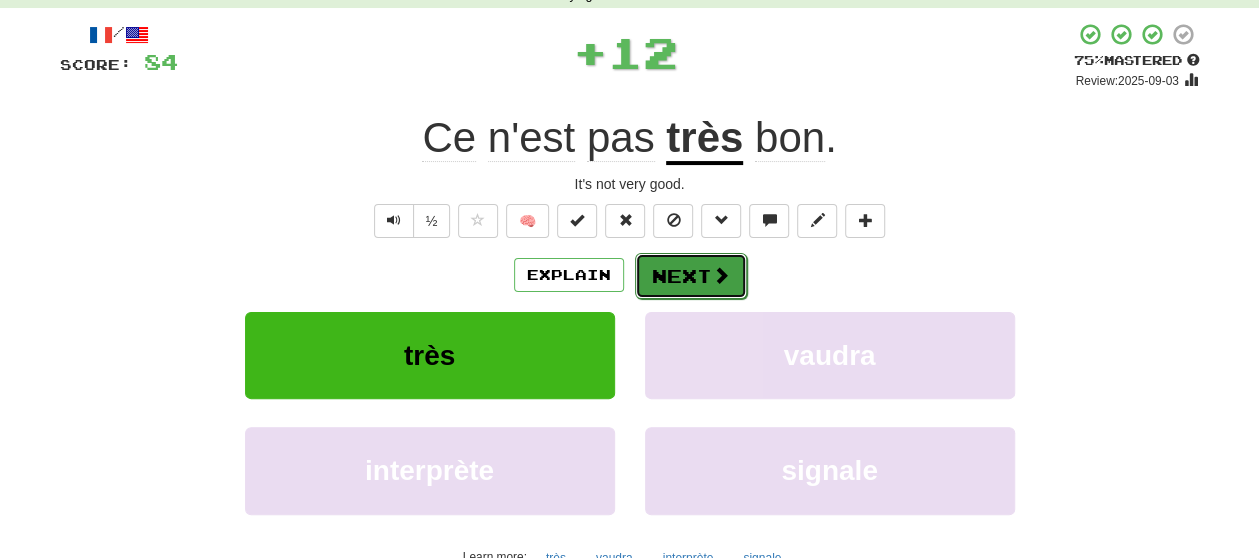 click on "Next" at bounding box center [691, 276] 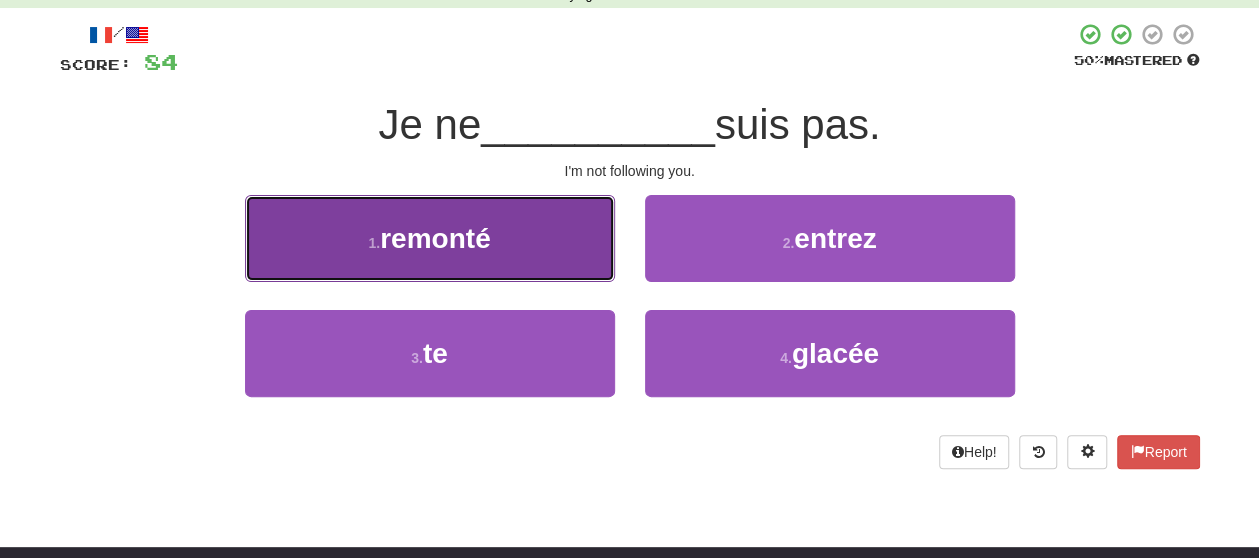 click on "1 .  remonté" at bounding box center [430, 238] 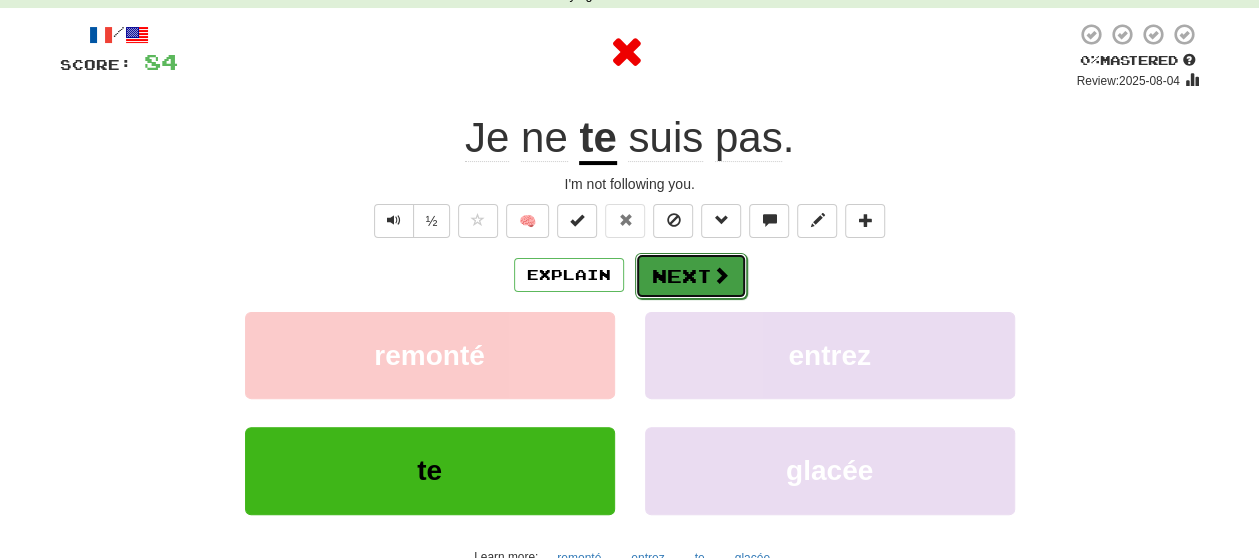click on "Next" at bounding box center [691, 276] 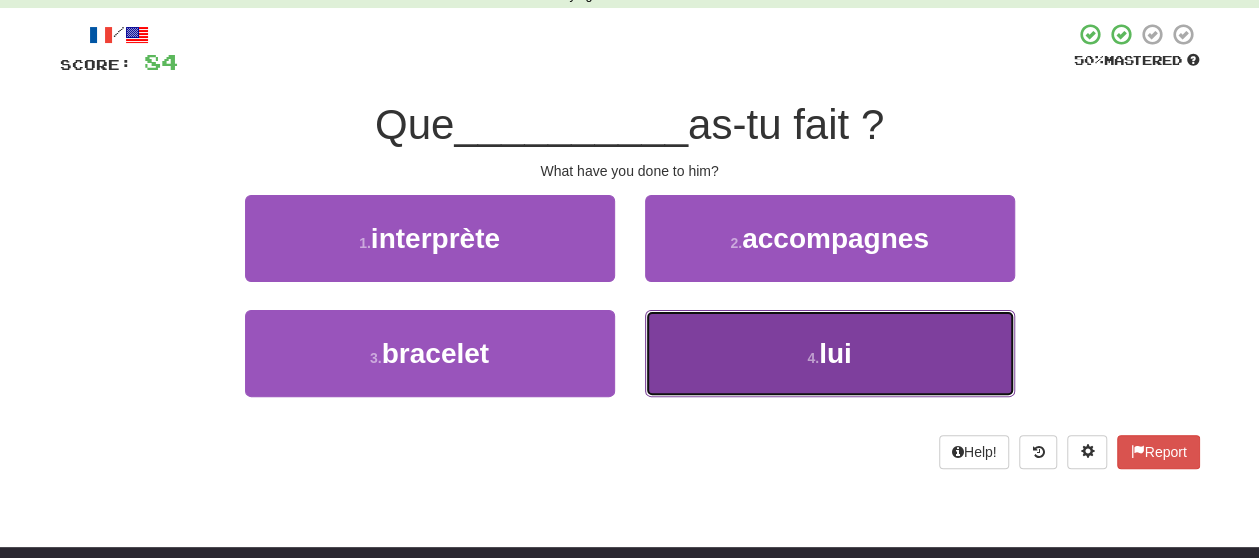 click on "4 .  lui" at bounding box center (830, 353) 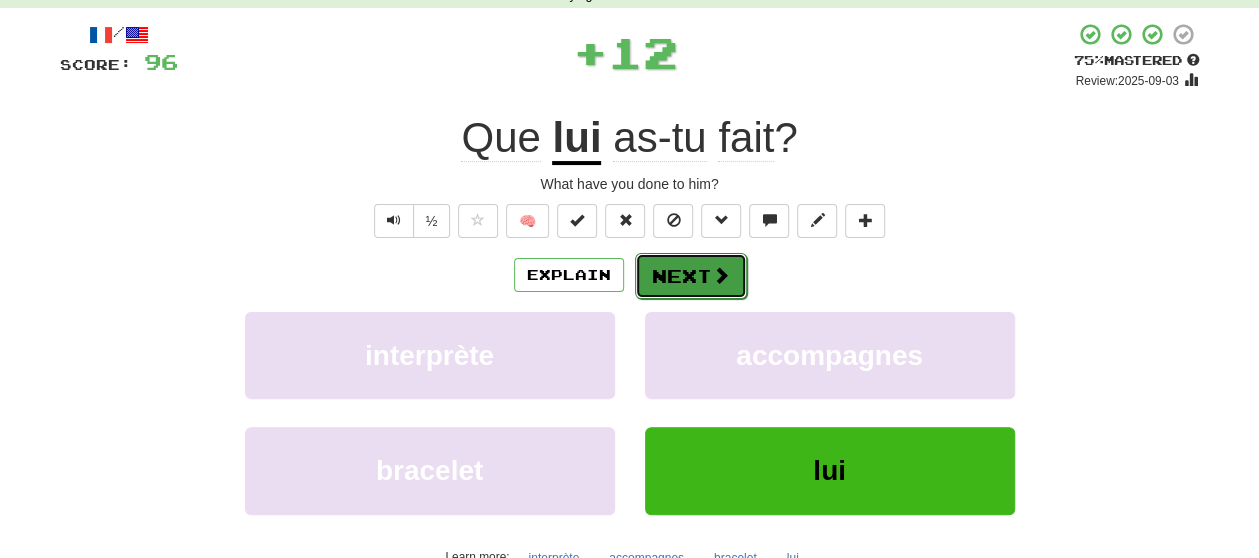 click on "Next" at bounding box center (691, 276) 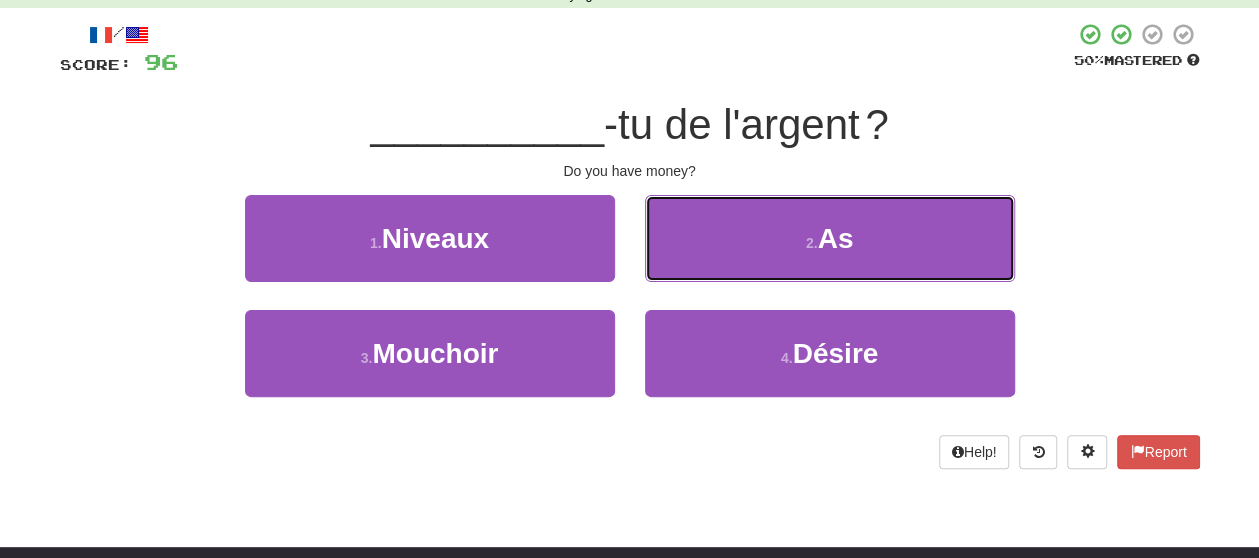 click on "2 .  As" at bounding box center (830, 238) 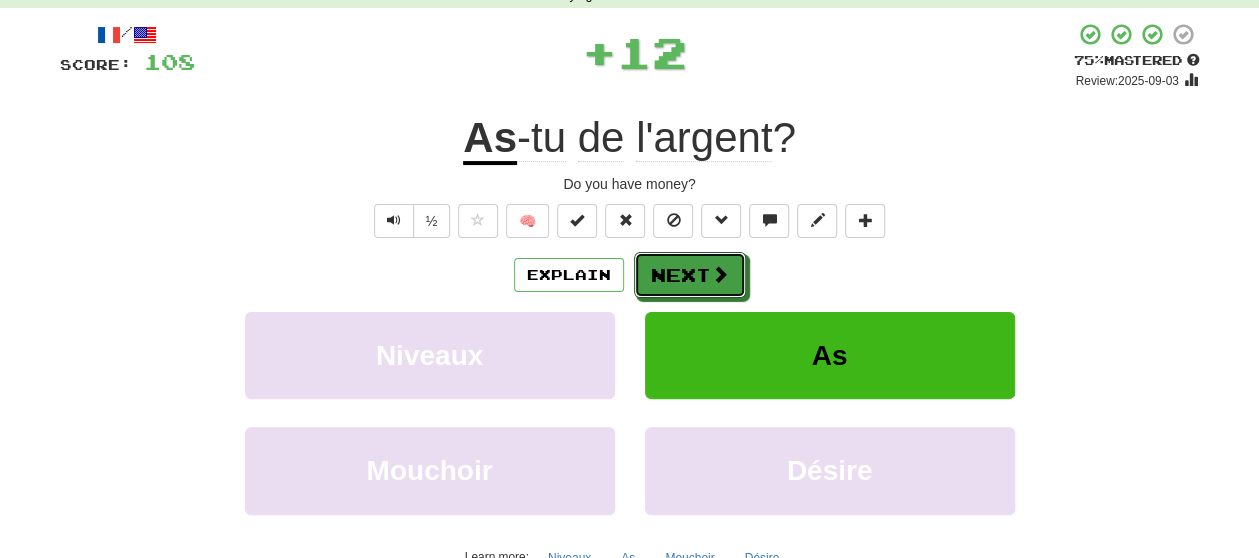 click on "Next" at bounding box center [690, 275] 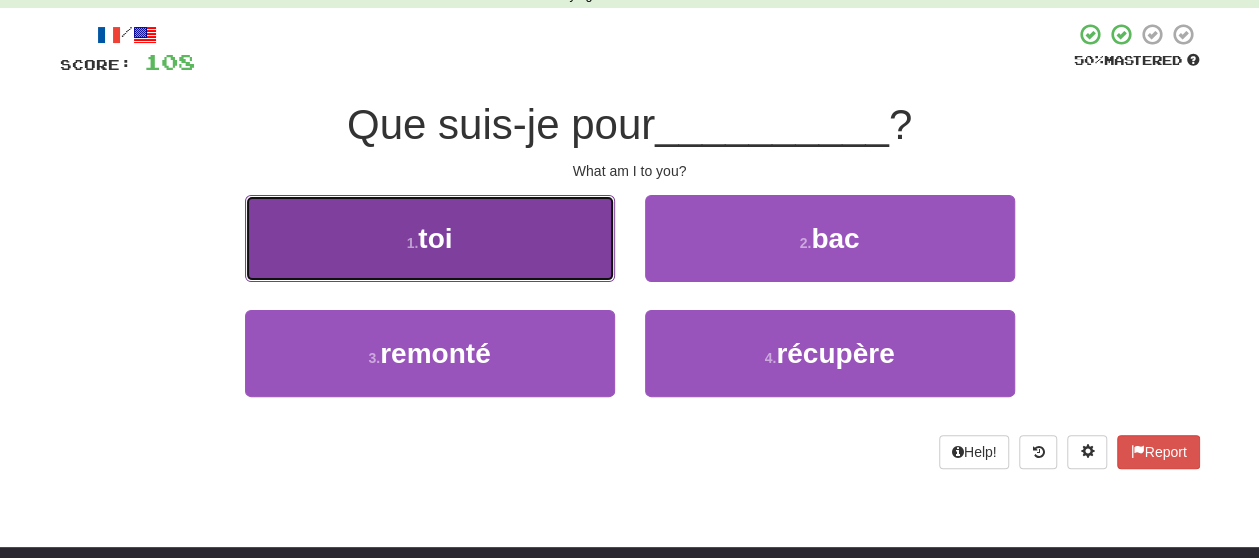 click on "1 .  toi" at bounding box center (430, 238) 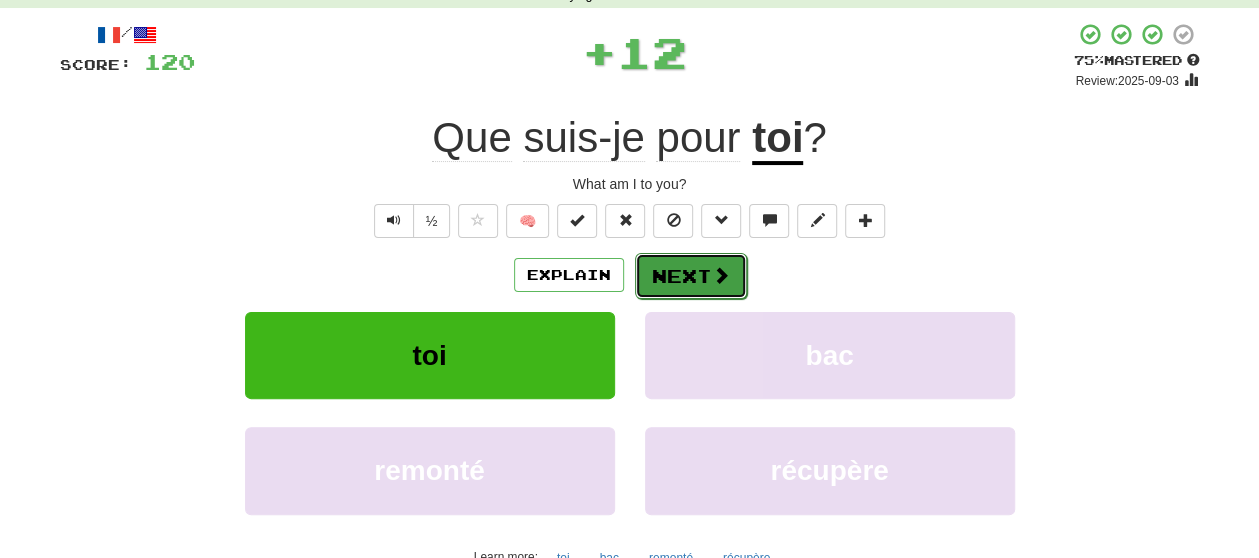 click on "Next" at bounding box center (691, 276) 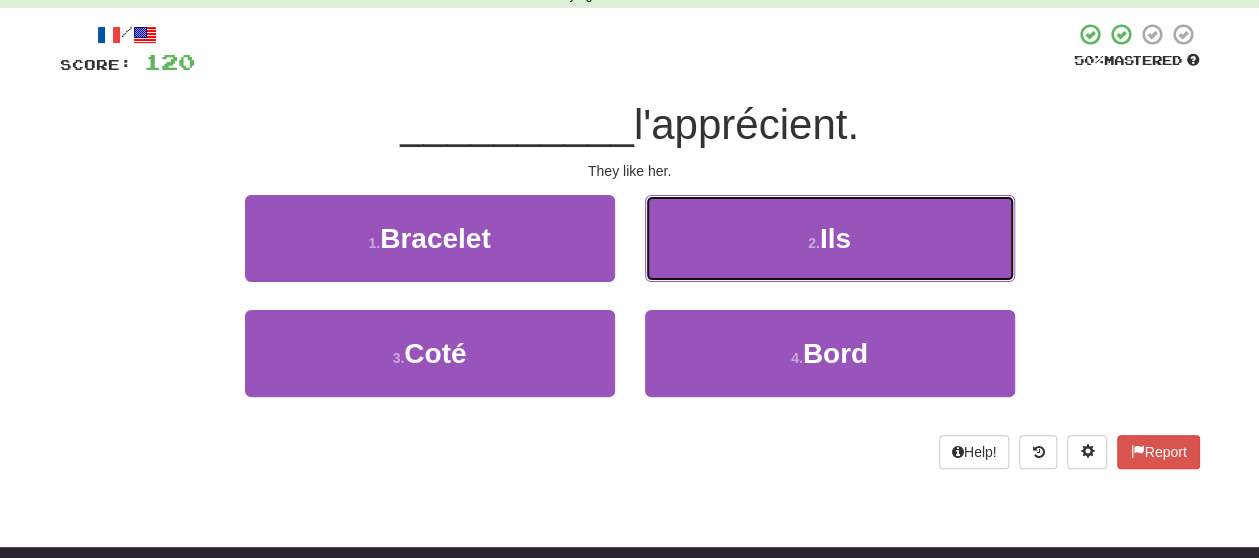 click on "2 .  Ils" at bounding box center (830, 238) 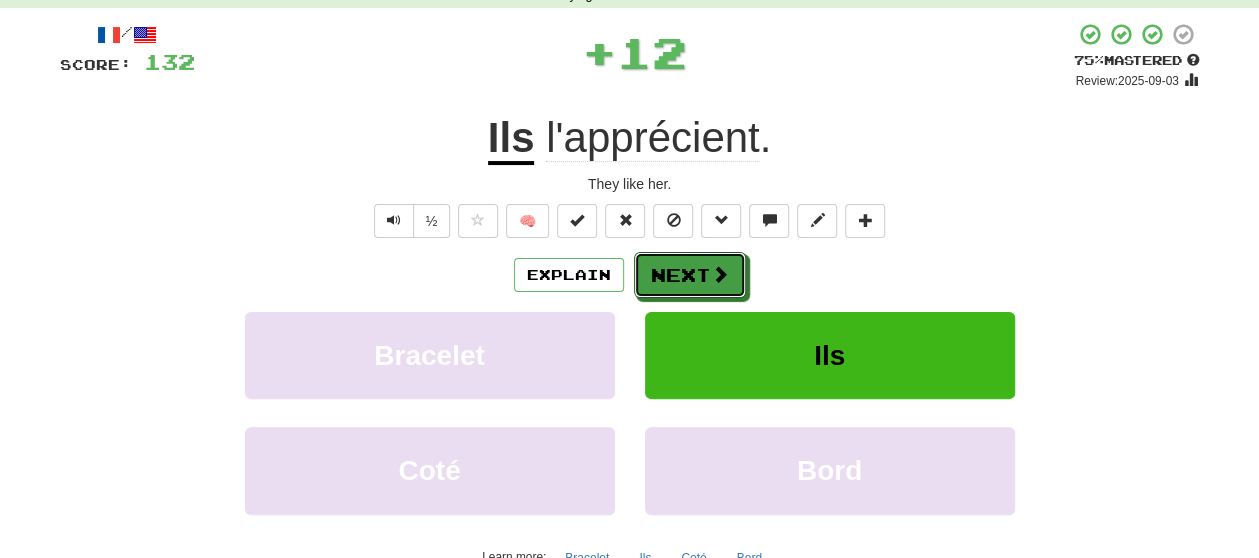 click on "Next" at bounding box center (690, 275) 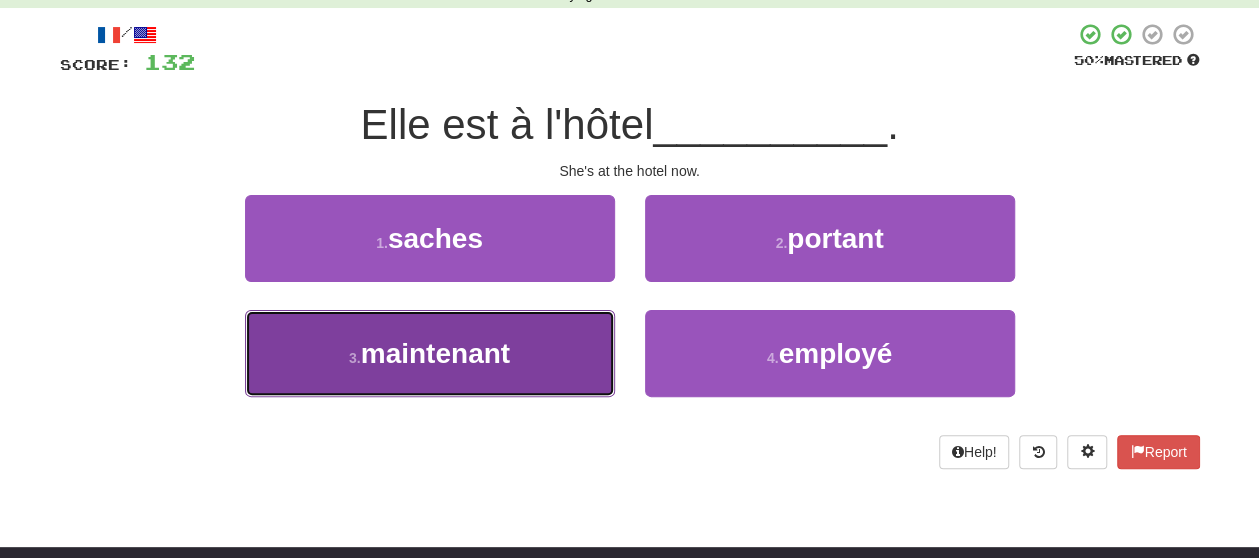 click on "maintenant" at bounding box center [435, 353] 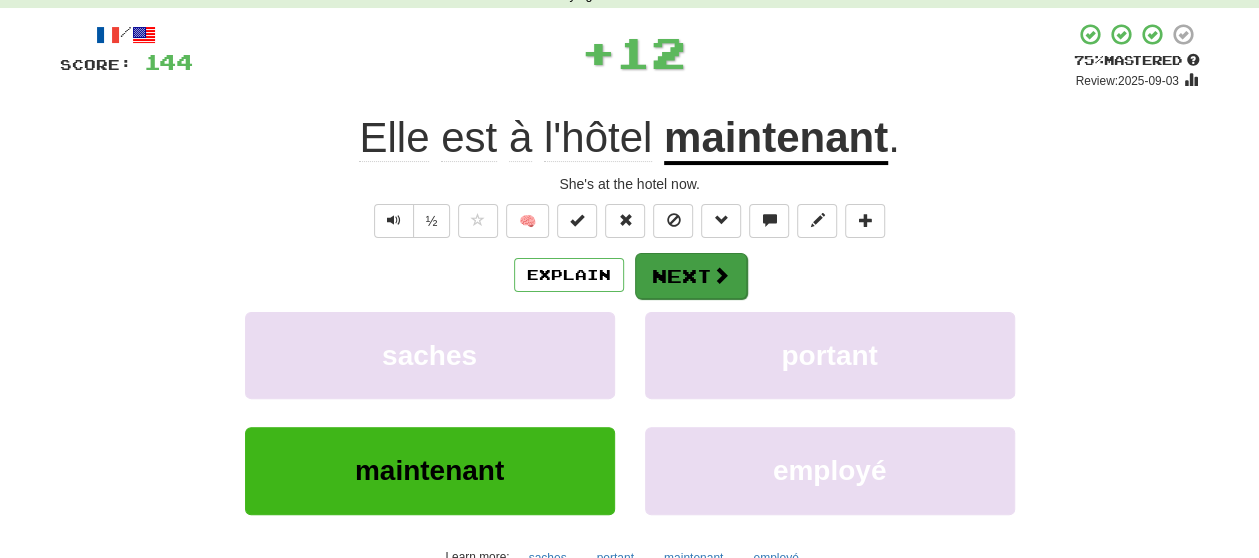 drag, startPoint x: 747, startPoint y: 258, endPoint x: 704, endPoint y: 267, distance: 43.931767 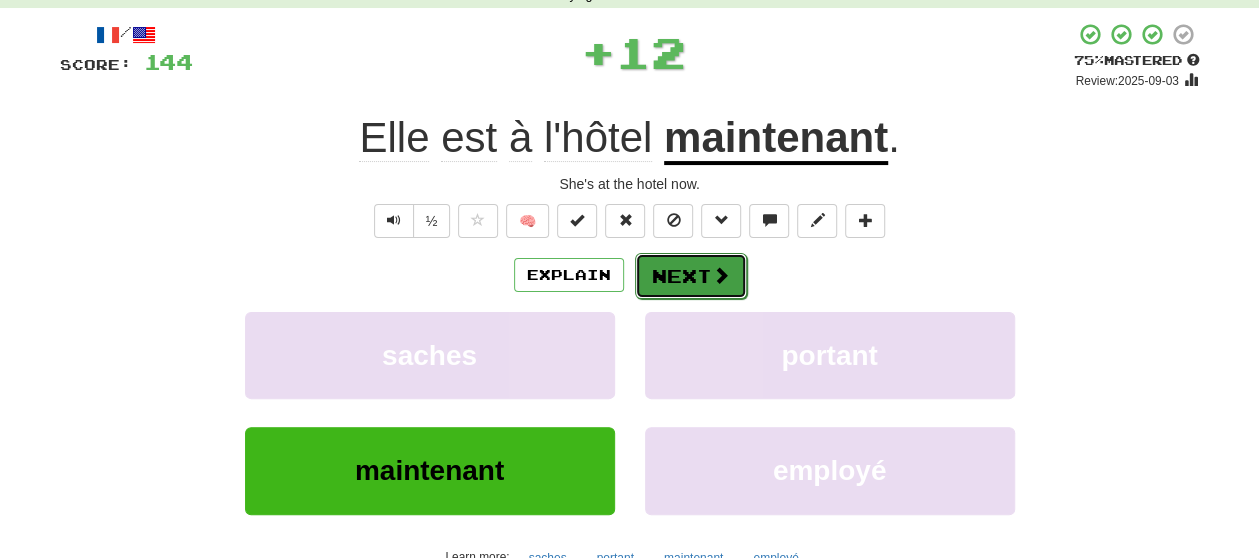 click on "Next" at bounding box center (691, 276) 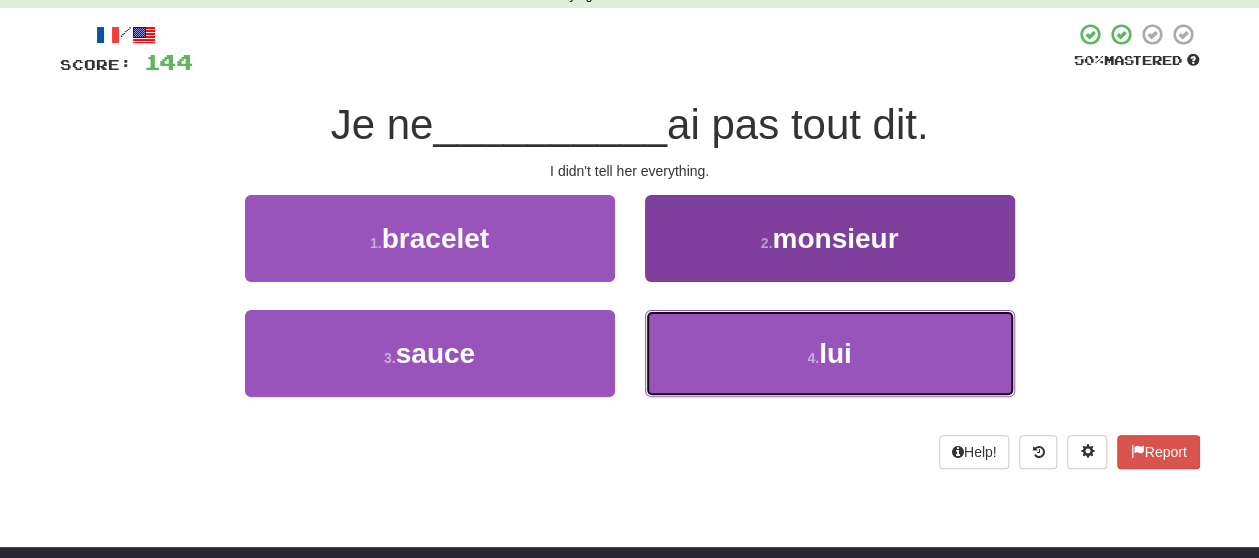 click on "4 .  lui" at bounding box center (830, 353) 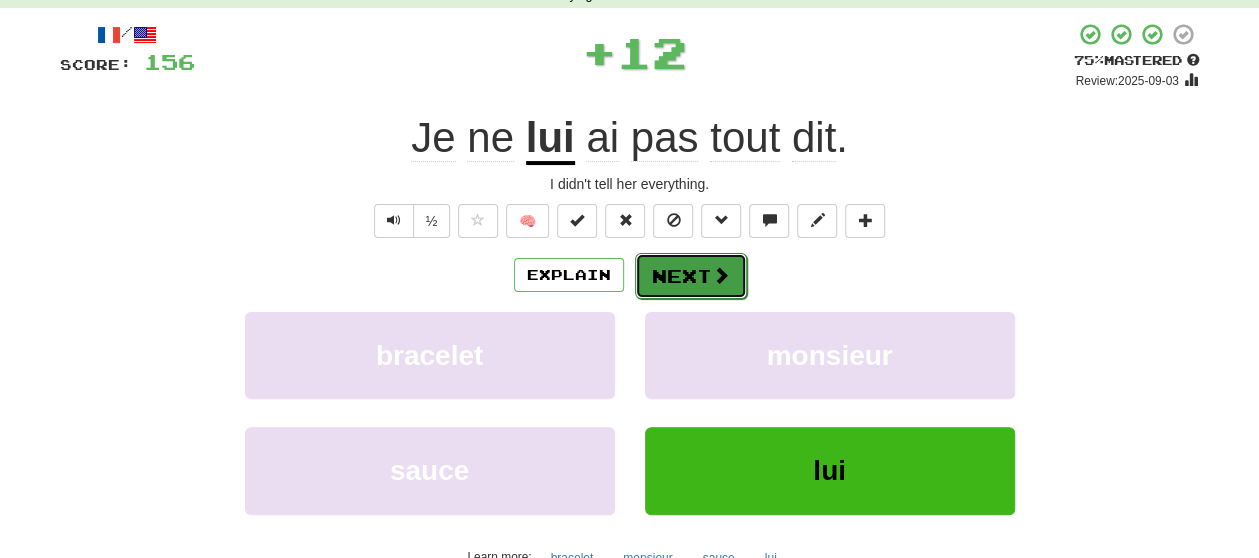 click on "Next" at bounding box center [691, 276] 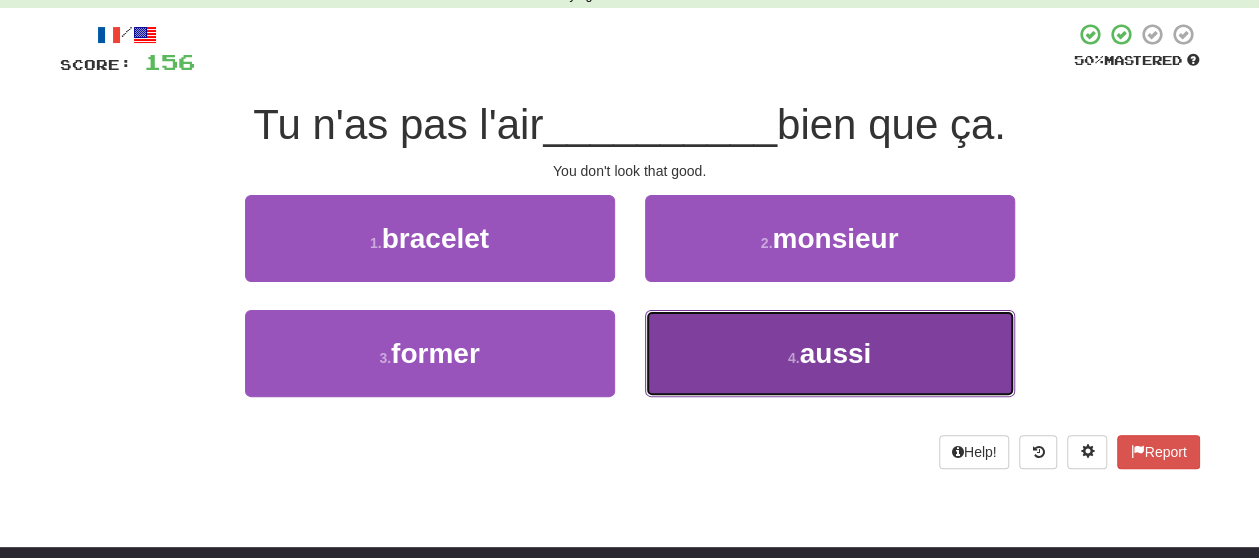 click on "4 .  aussi" at bounding box center [830, 353] 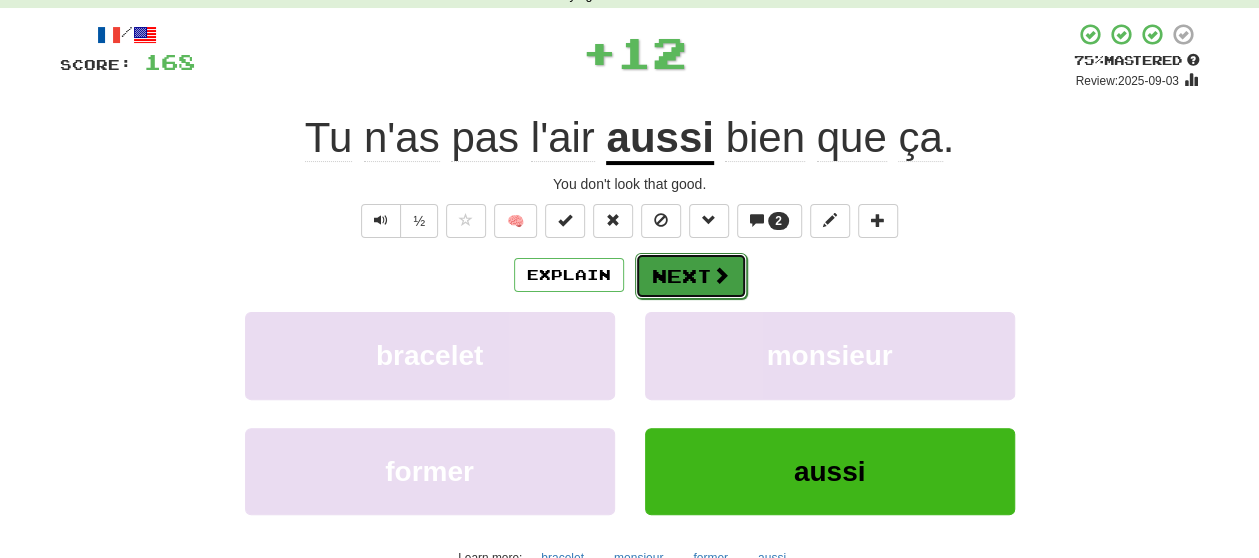 click on "Next" at bounding box center (691, 276) 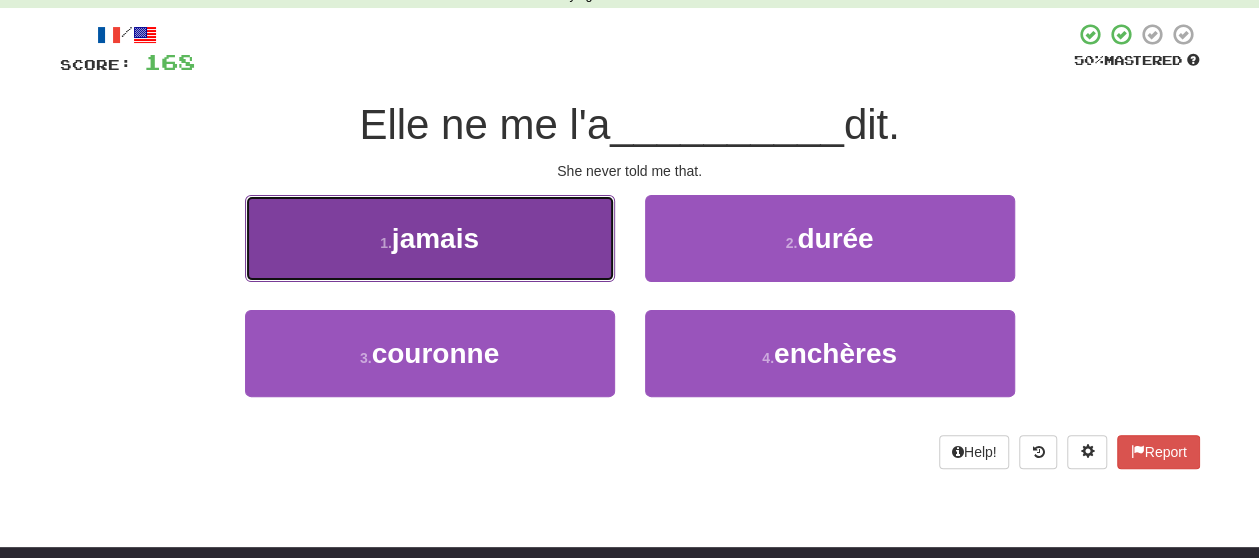 click on "1 .  jamais" at bounding box center [430, 238] 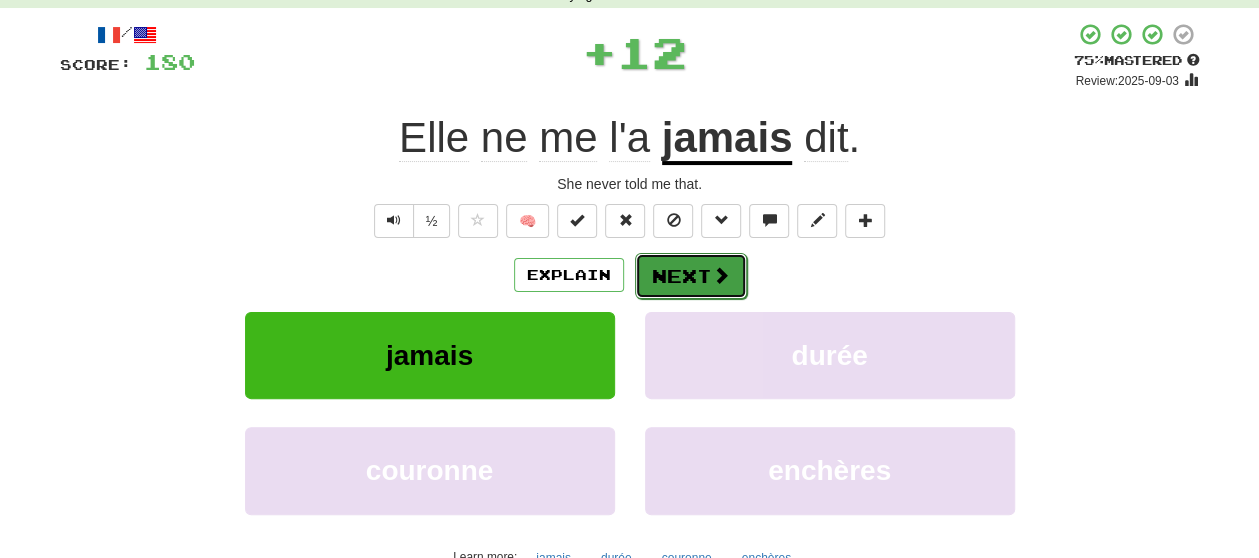 click on "Next" at bounding box center [691, 276] 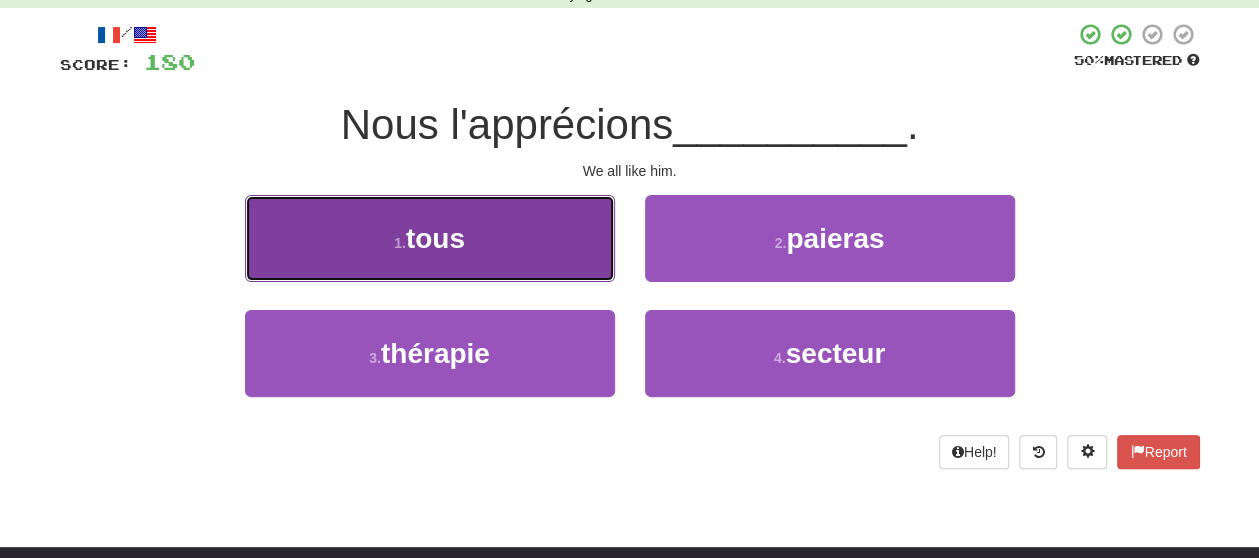 click on "1 .  tous" at bounding box center (430, 238) 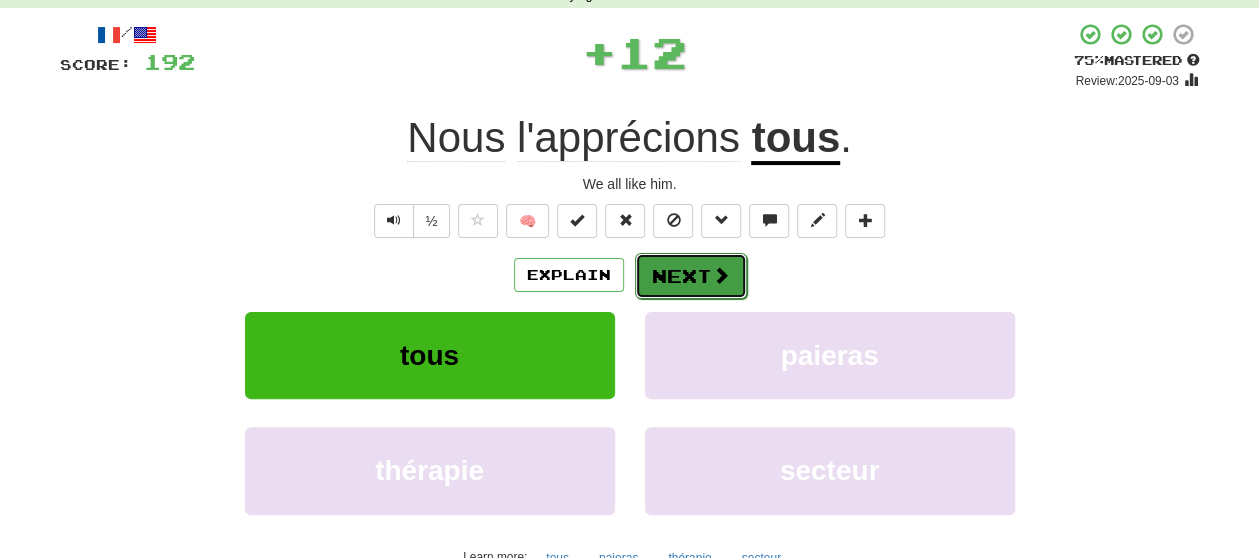 click on "Next" at bounding box center [691, 276] 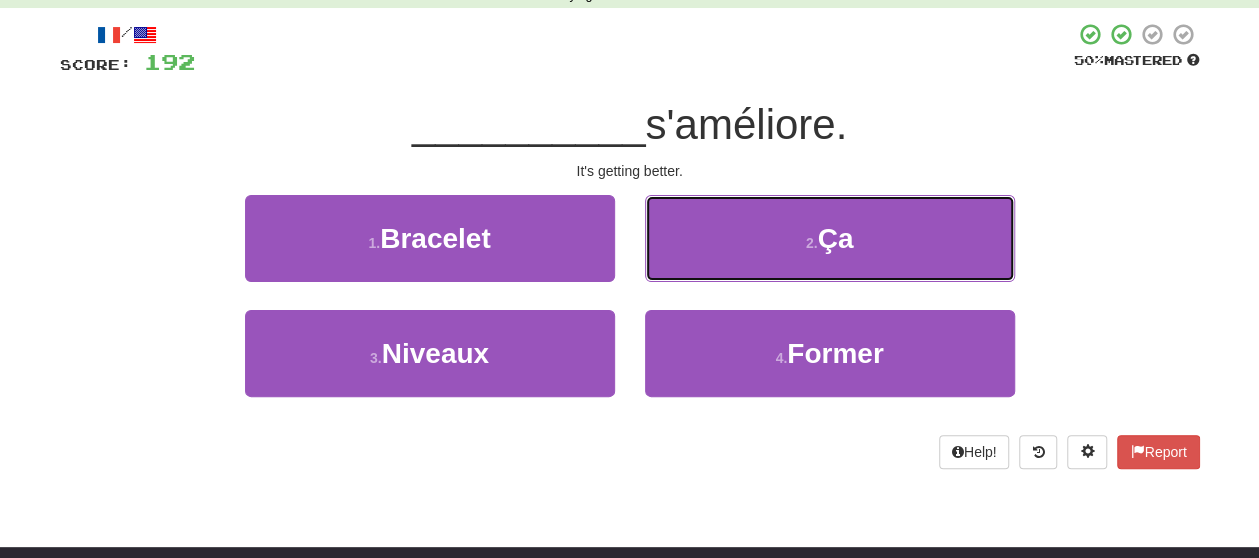 click on "2 .  Ça" at bounding box center [830, 238] 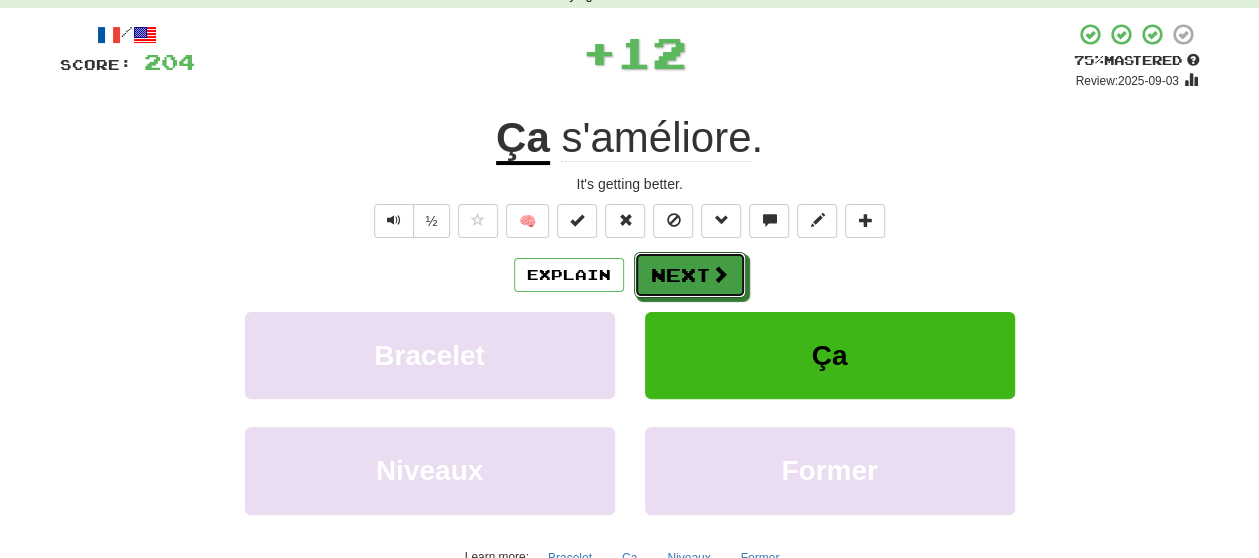 click on "Next" at bounding box center [690, 275] 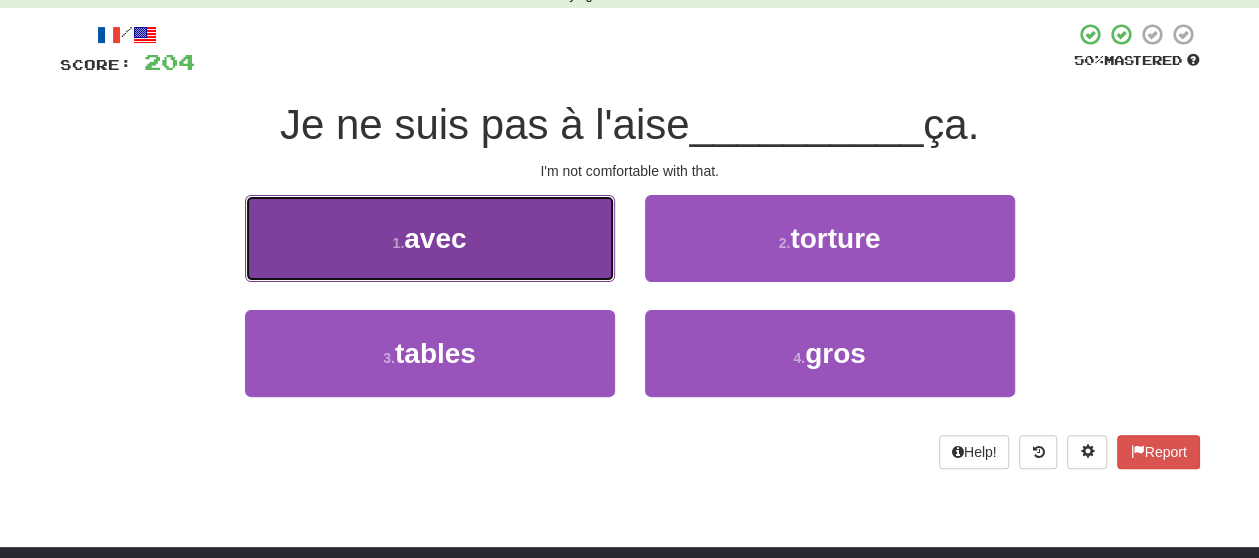 click on "1 .  avec" at bounding box center [430, 238] 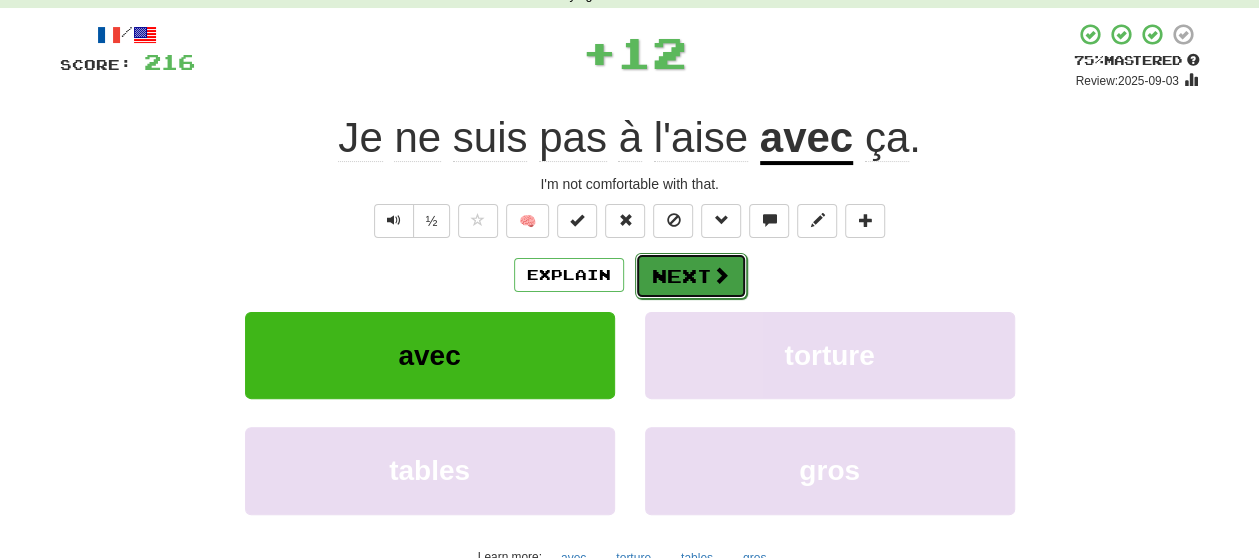 click on "Next" at bounding box center (691, 276) 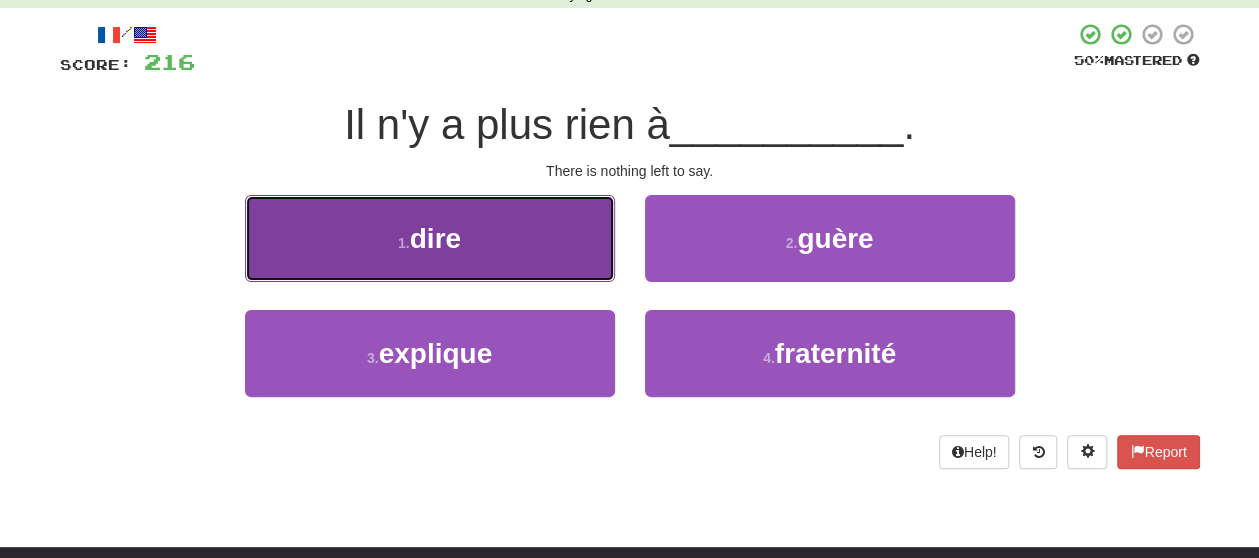 click on "1 .  dire" at bounding box center [430, 238] 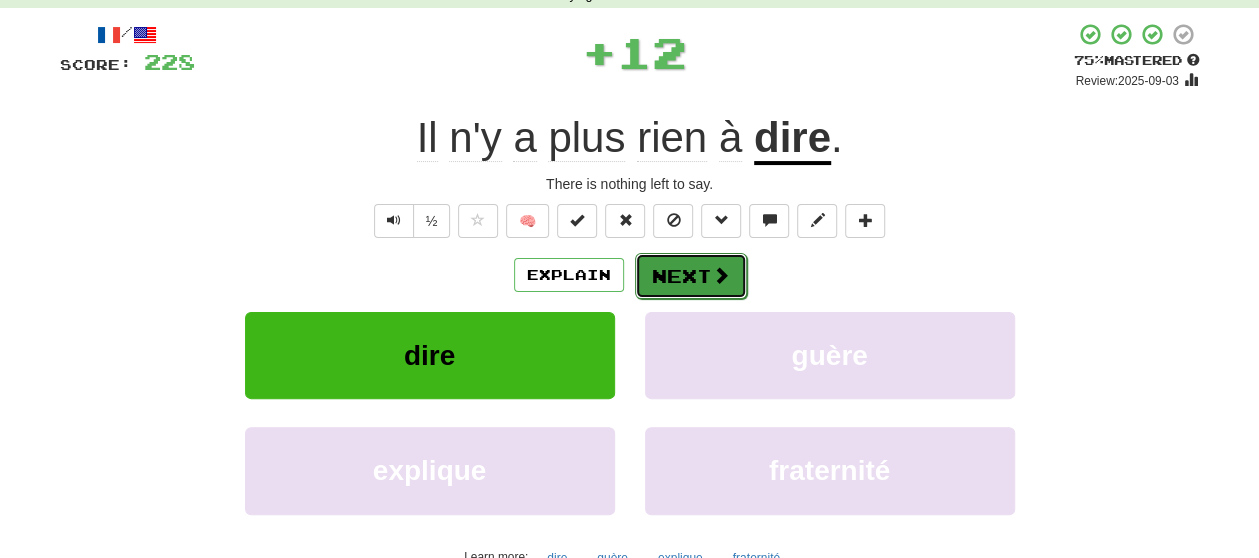 click on "Next" at bounding box center [691, 276] 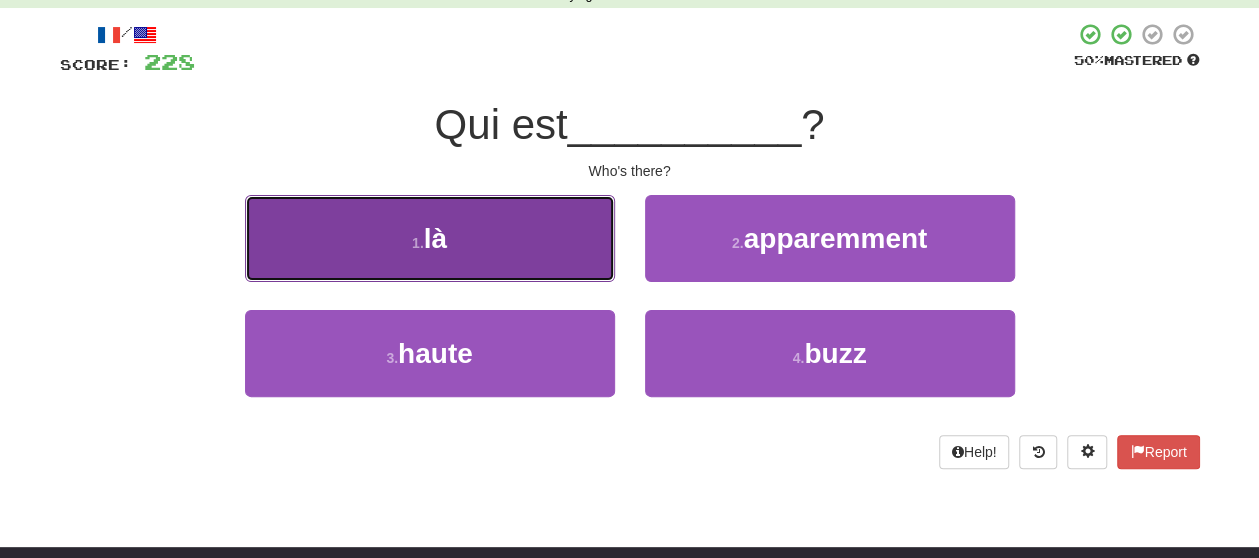 click on "1 .  là" at bounding box center (430, 238) 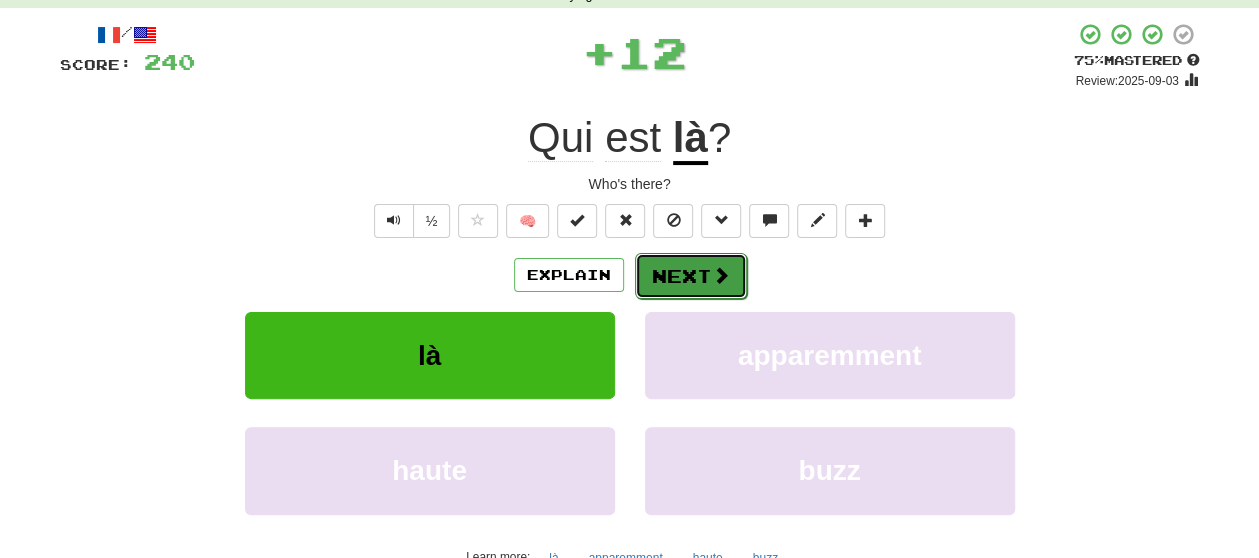 click on "Next" at bounding box center [691, 276] 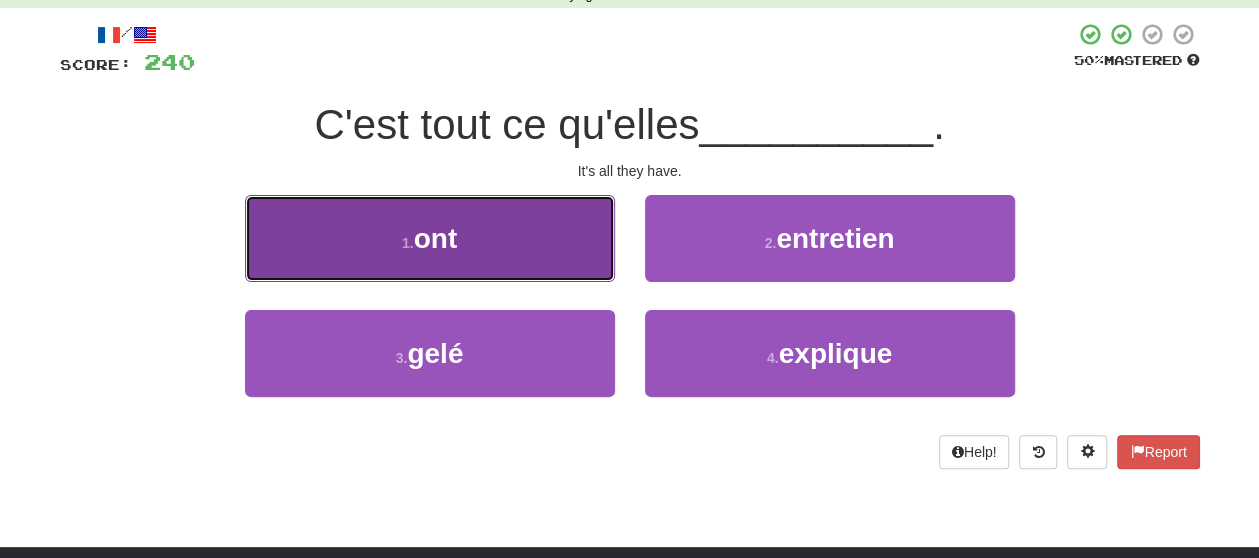 click on "1 .  ont" at bounding box center [430, 238] 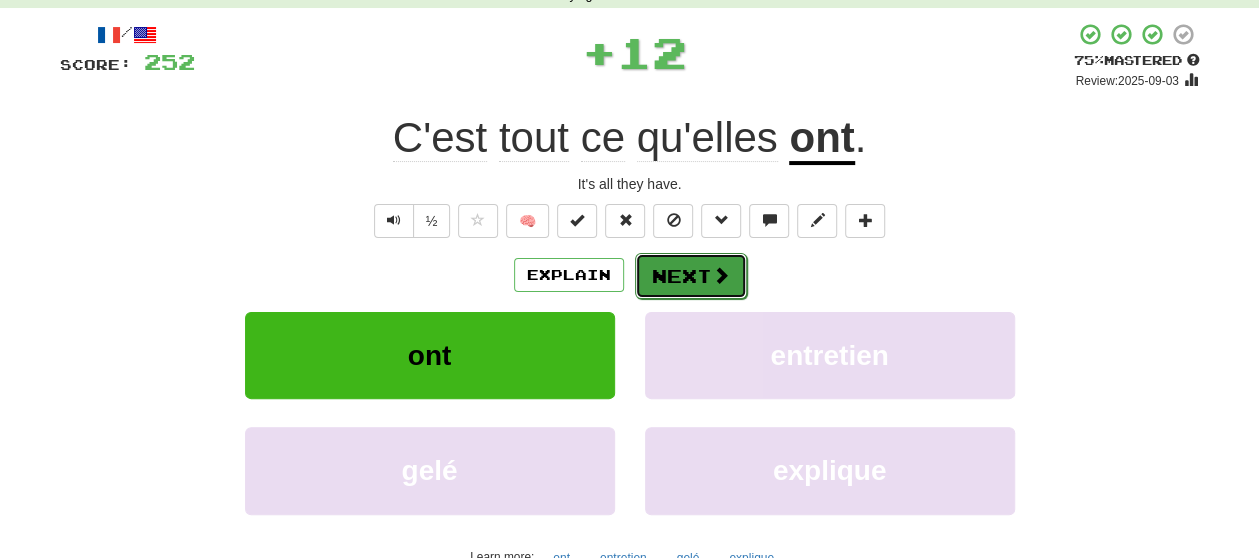 click on "Next" at bounding box center (691, 276) 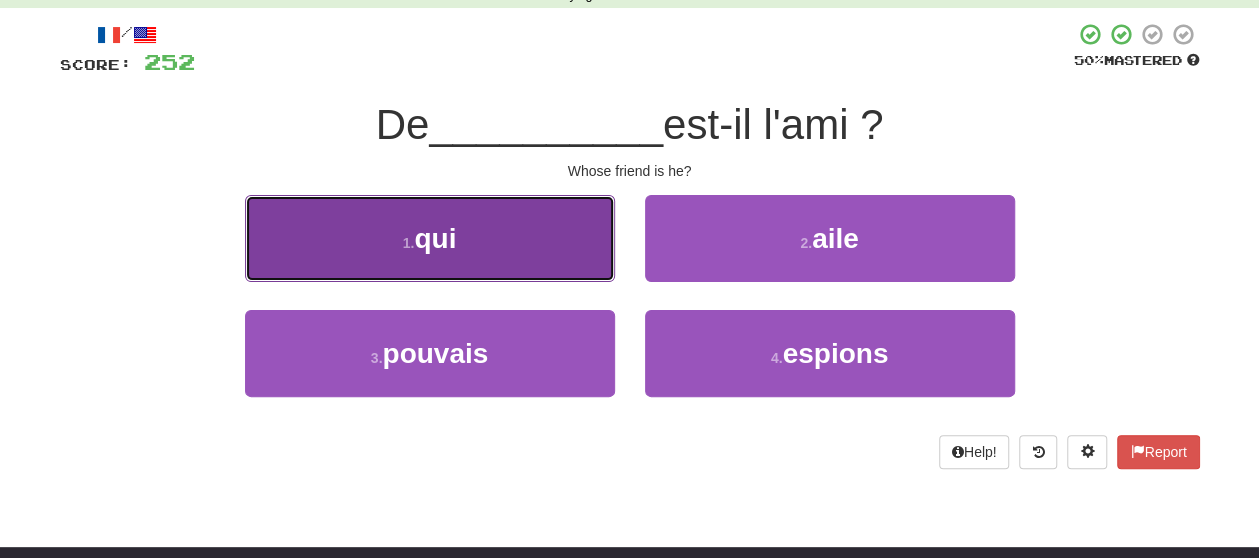 click on "1 .  qui" at bounding box center [430, 238] 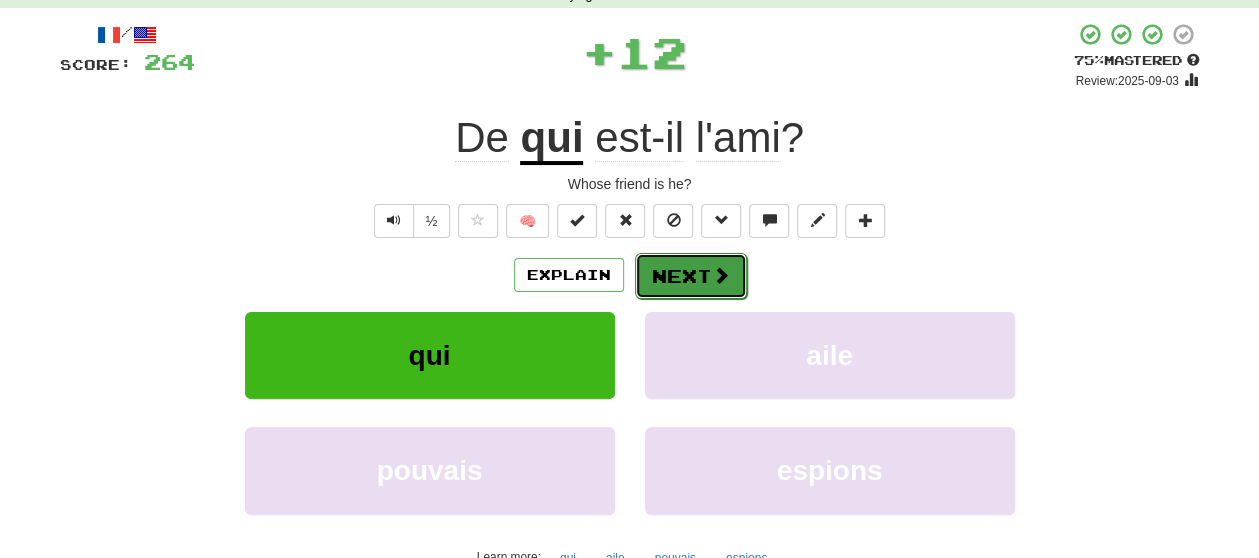 click on "Next" at bounding box center [691, 276] 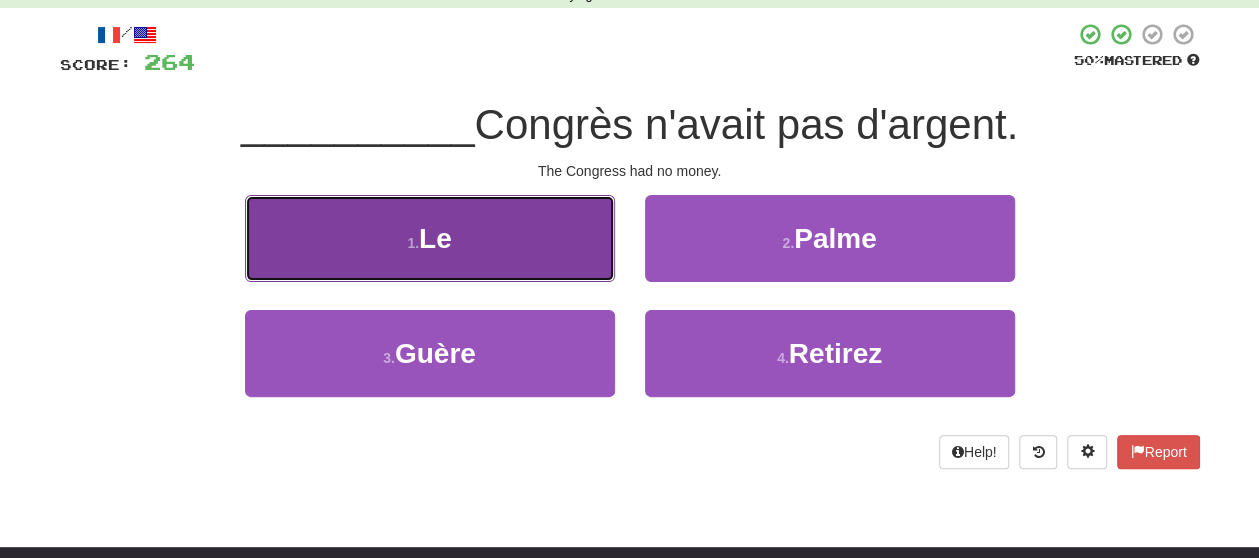 click on "1 .  Le" at bounding box center (430, 238) 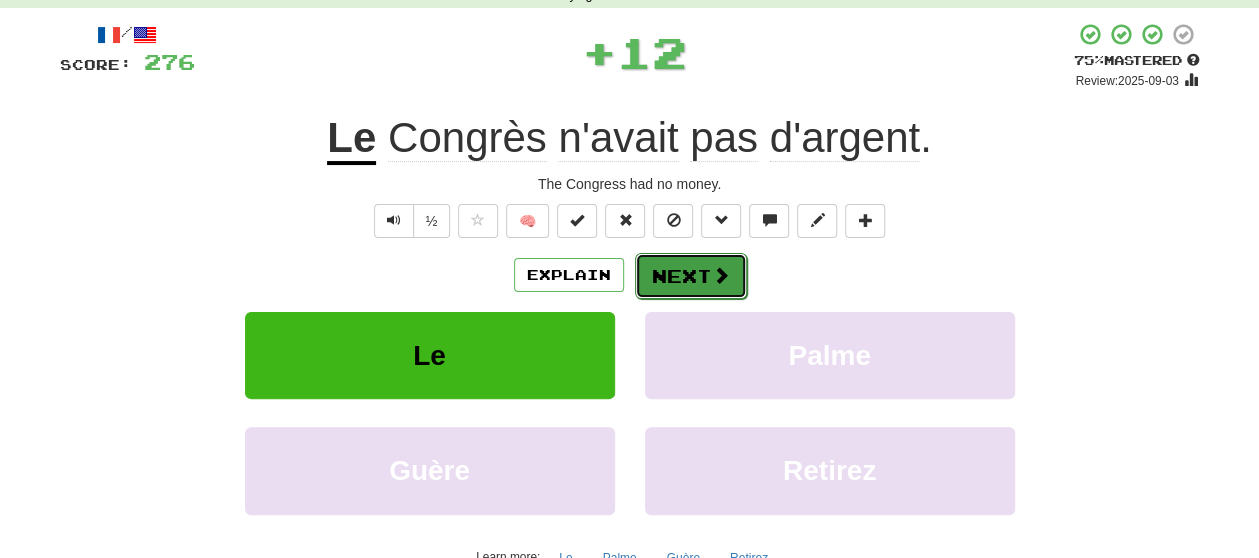 click on "Next" at bounding box center [691, 276] 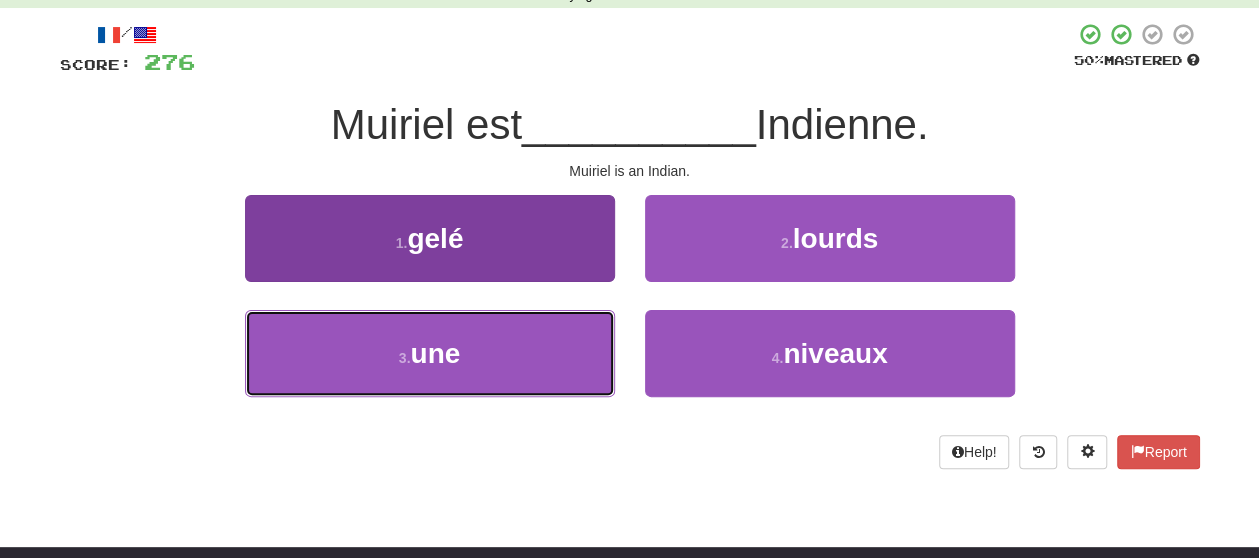 drag, startPoint x: 451, startPoint y: 361, endPoint x: 483, endPoint y: 345, distance: 35.77709 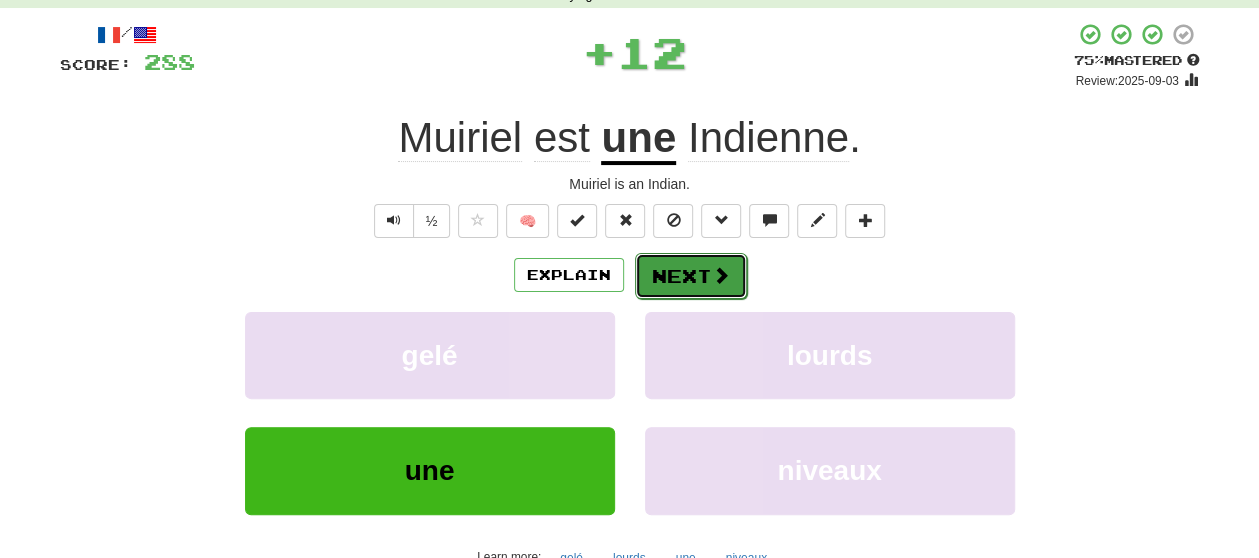 click on "Next" at bounding box center (691, 276) 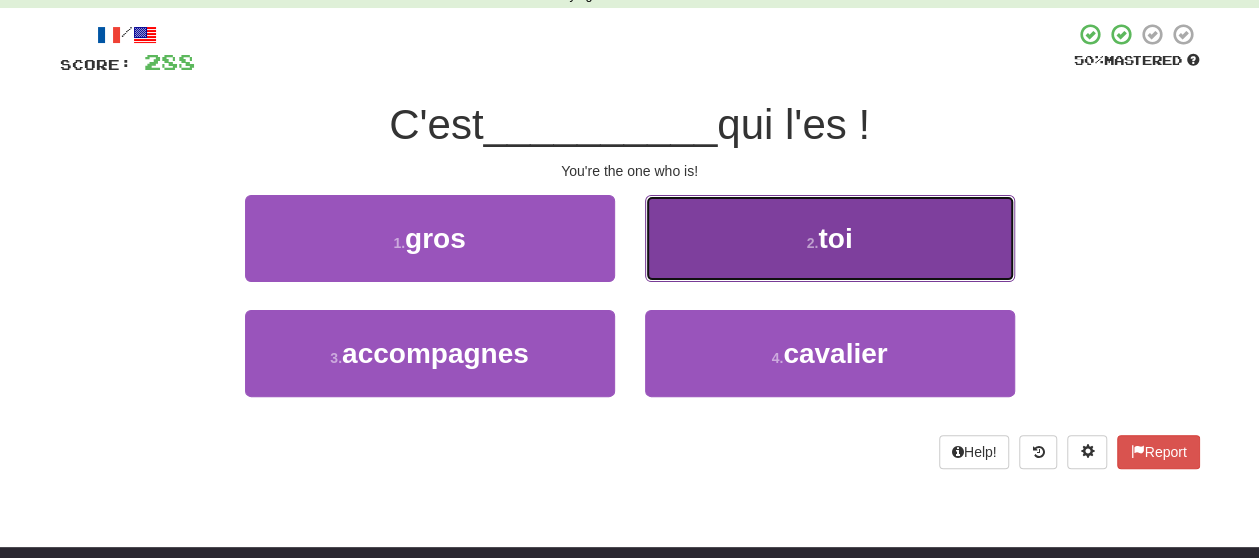 click on "2 .  toi" at bounding box center [830, 238] 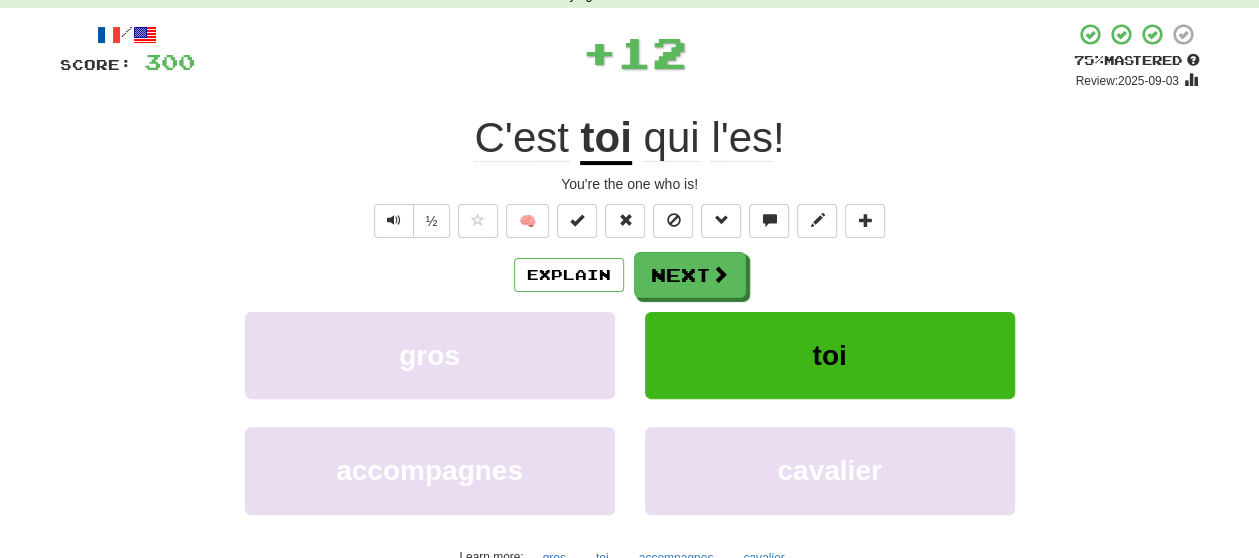 click on "/  Score:   300 + 12 75 %  Mastered Review:  2025-09-03 C'est   toi   qui   l'es  ! You're the one who is! ½ 🧠 Explain Next gros toi accompagnes cavalier Learn more: gros toi accompagnes cavalier  Help!  Report Sentence Source" at bounding box center [630, 335] 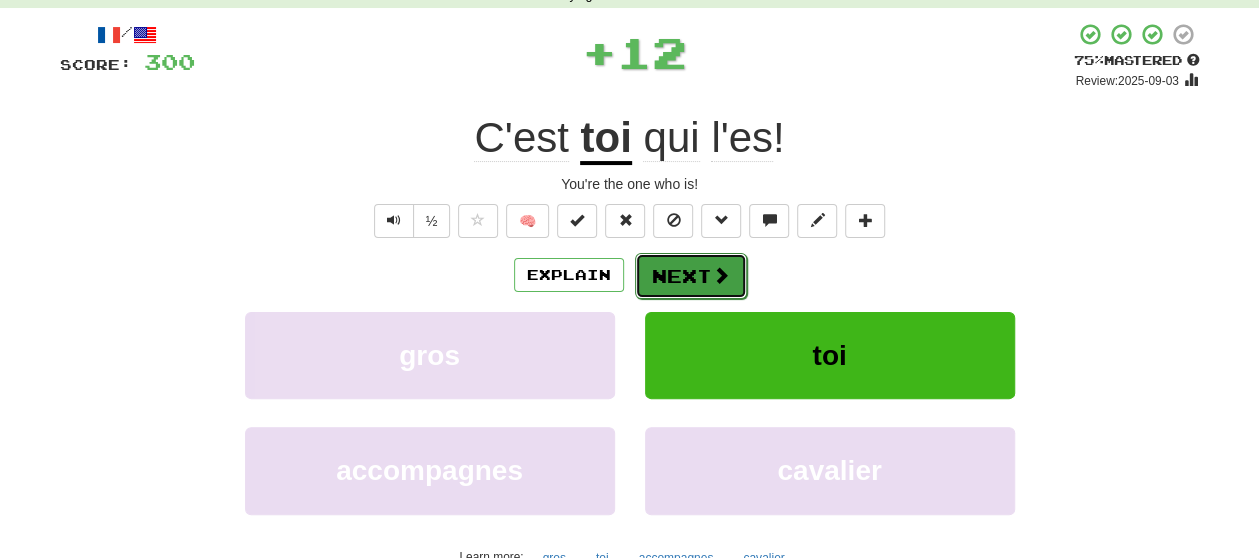 click on "Next" at bounding box center (691, 276) 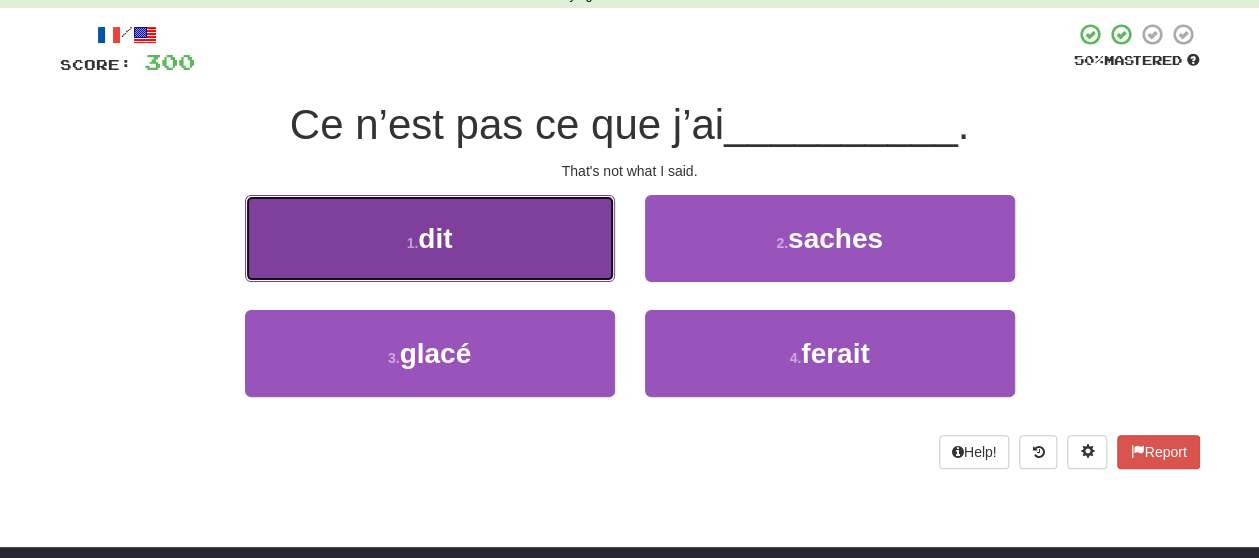click on "1 .  dit" at bounding box center [430, 238] 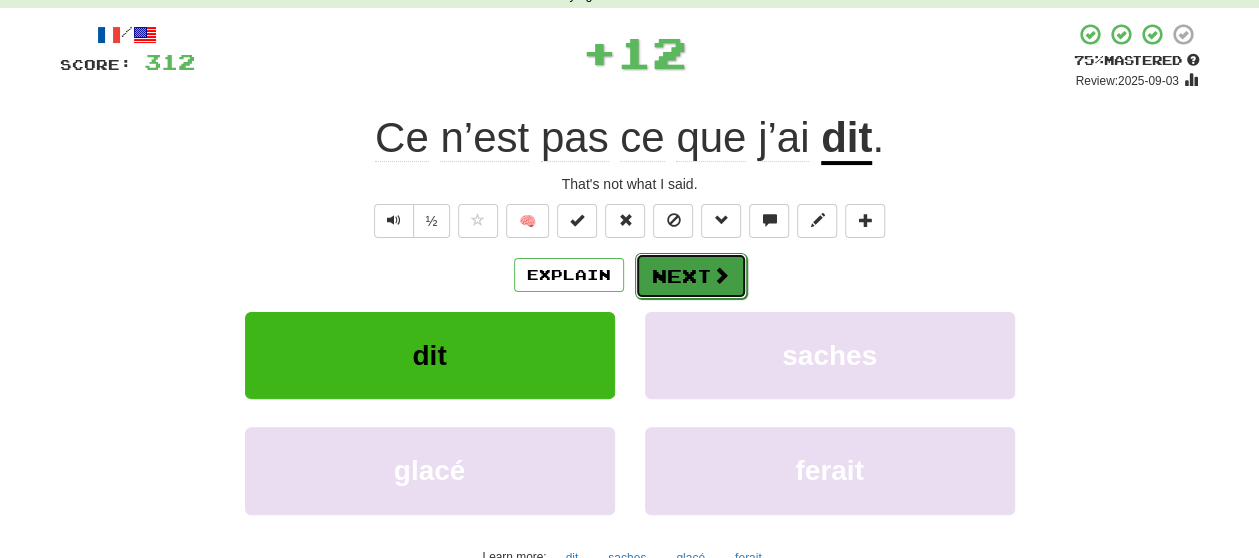 click at bounding box center [721, 275] 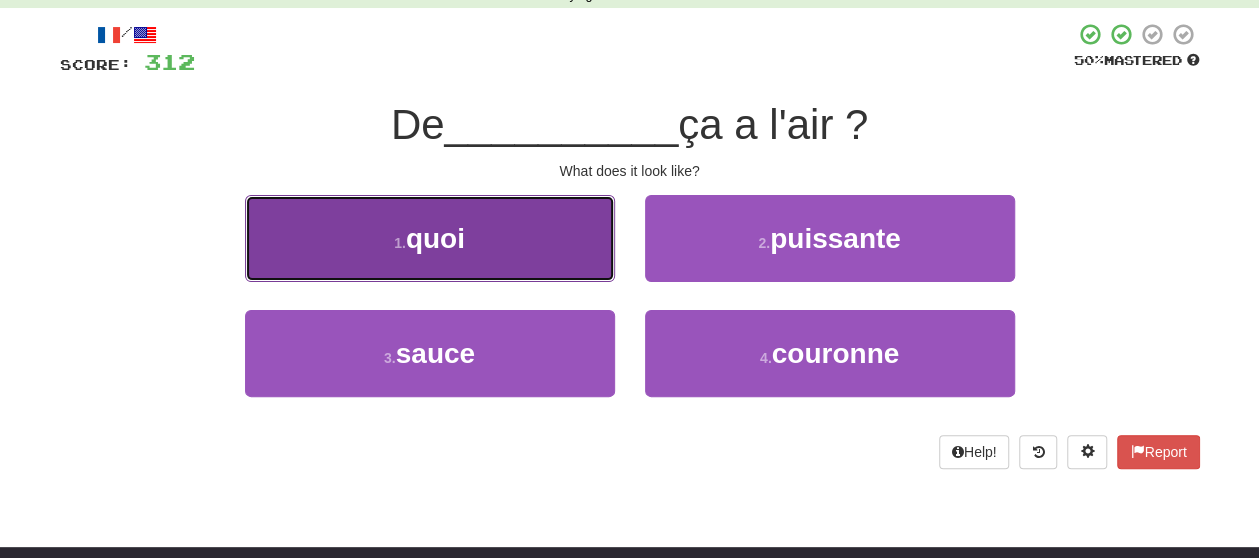 click on "1 .  quoi" at bounding box center [430, 238] 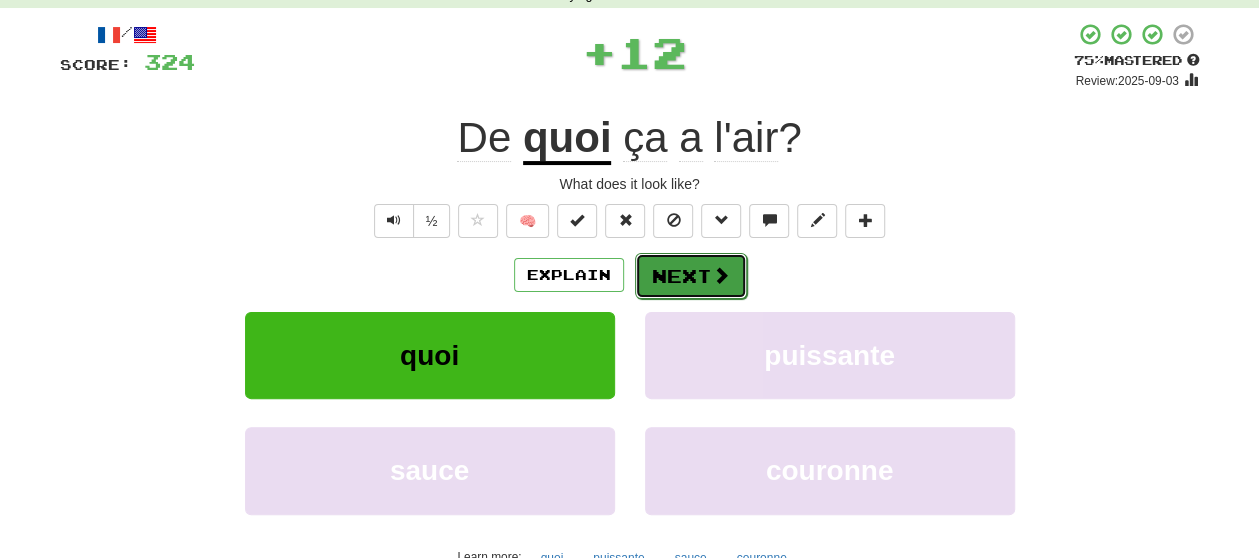 click on "Next" at bounding box center [691, 276] 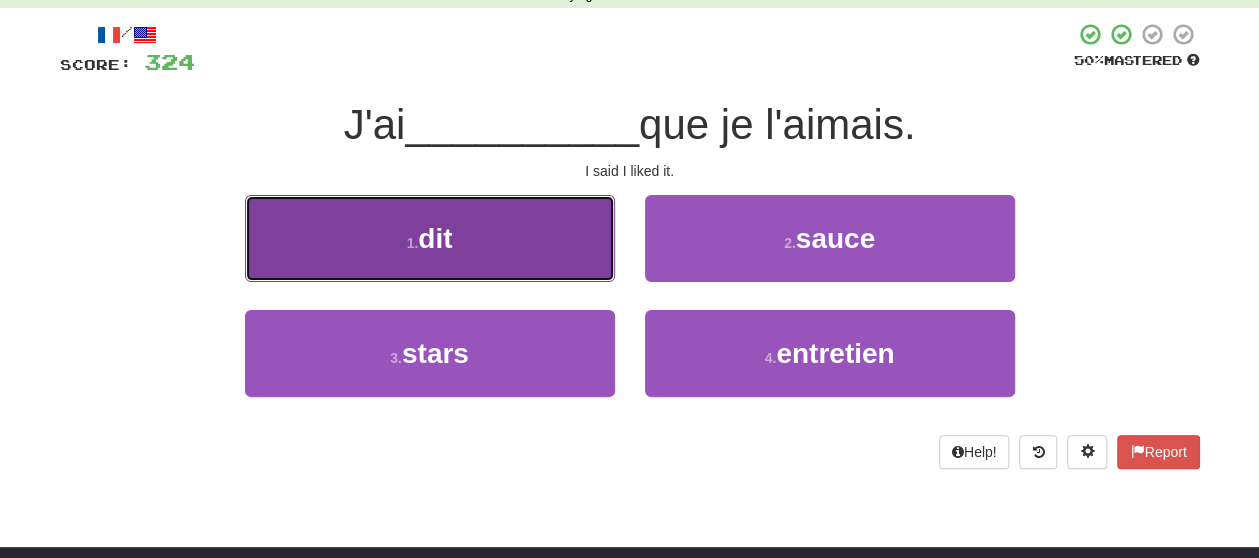 click on "1 .  dit" at bounding box center (430, 238) 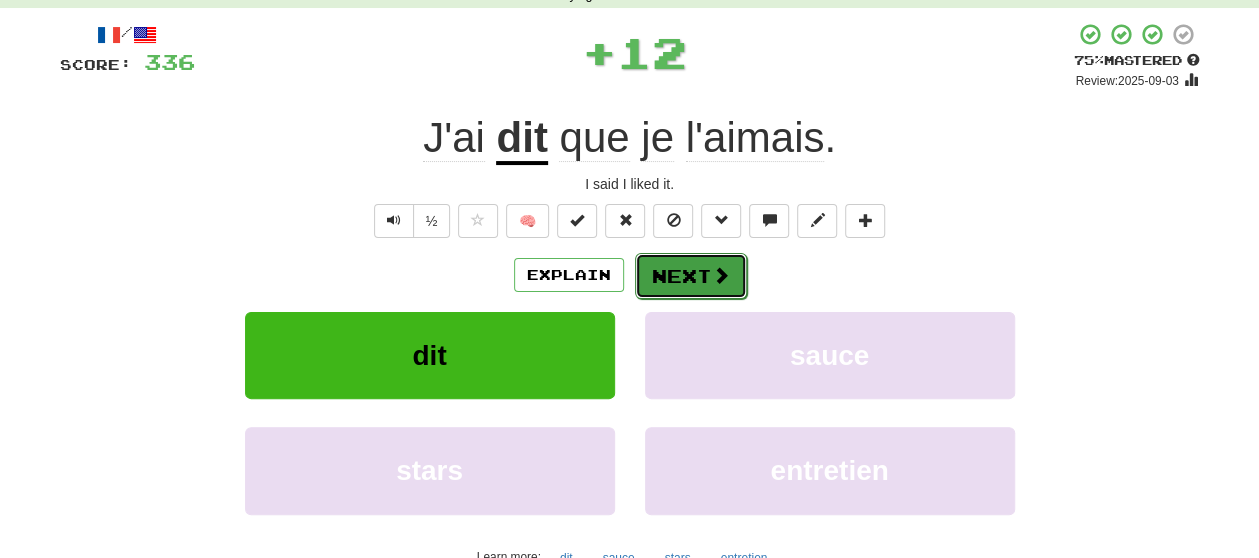click on "Next" at bounding box center (691, 276) 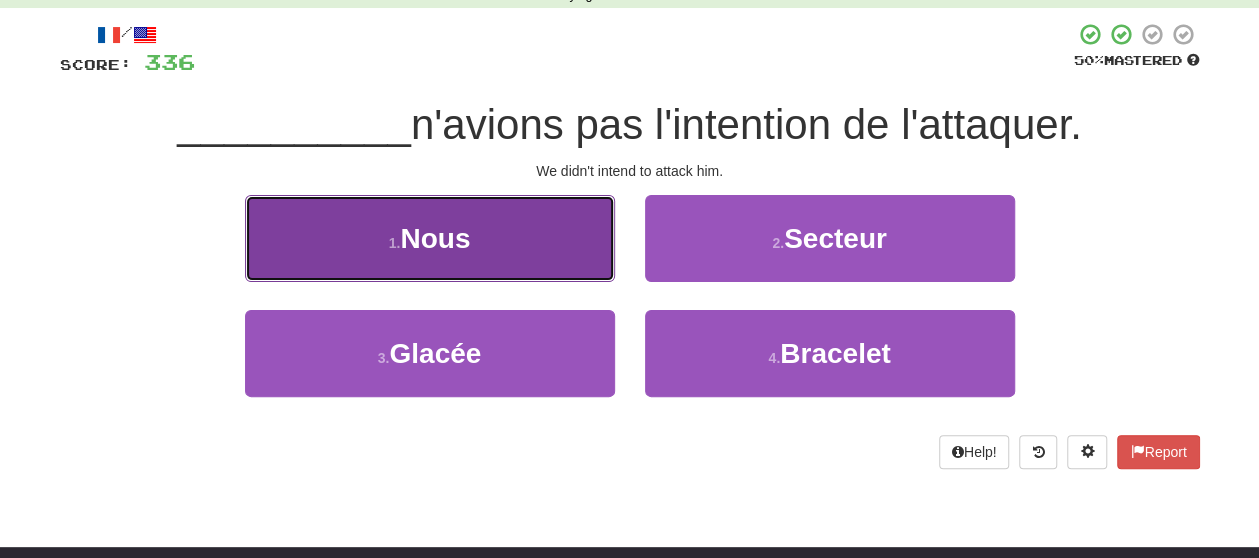 click on "1 .  Nous" at bounding box center [430, 238] 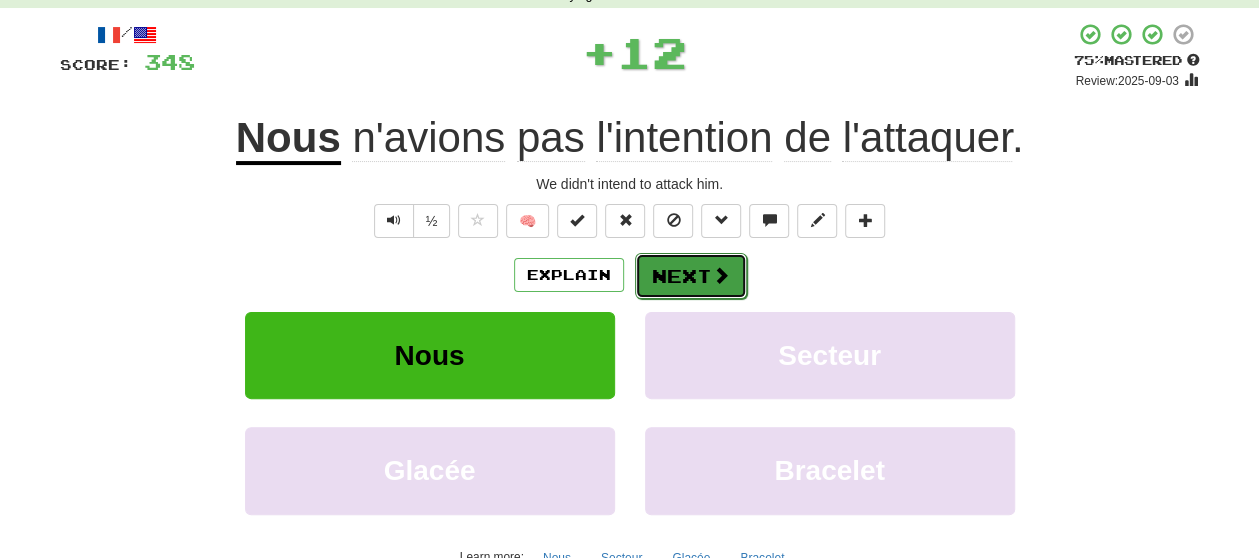 click on "Next" at bounding box center (691, 276) 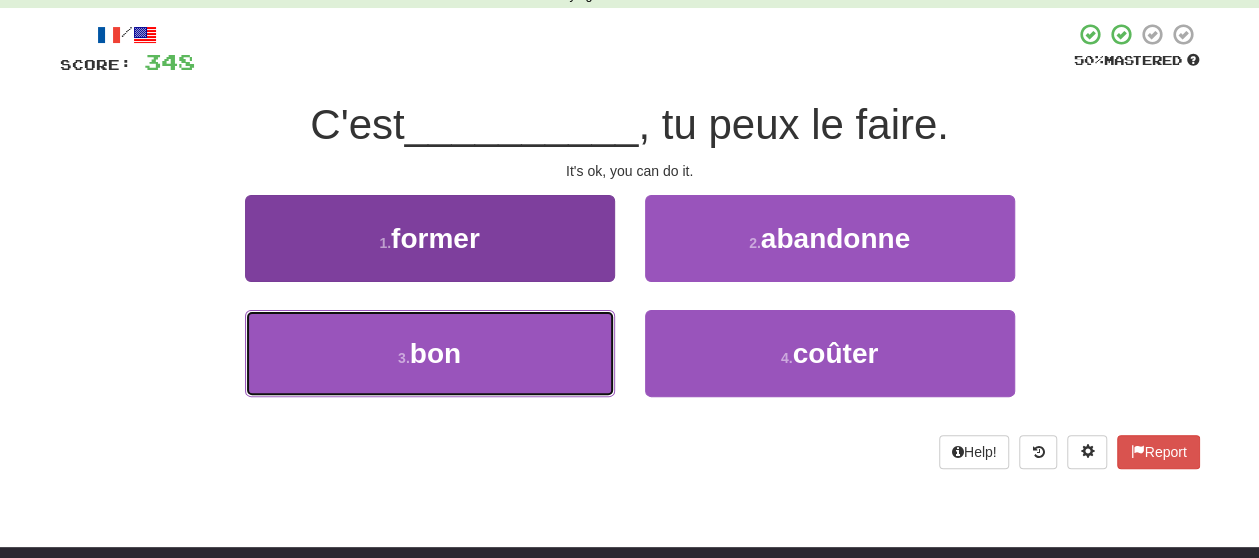 click on "3 .  bon" at bounding box center (430, 353) 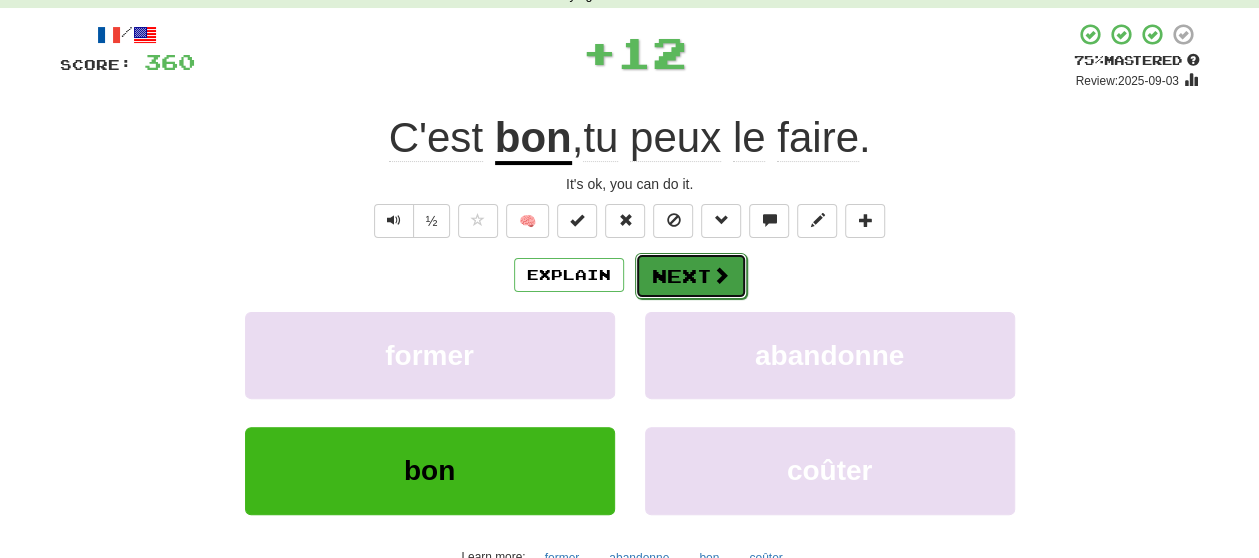click at bounding box center (721, 275) 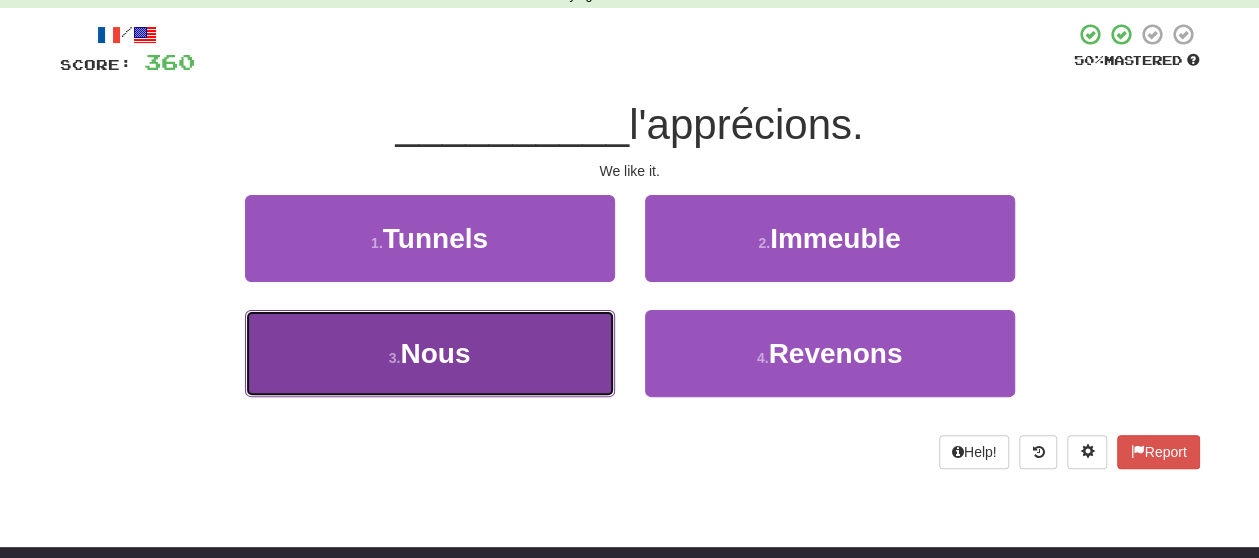 click on "3 .  Nous" at bounding box center [430, 353] 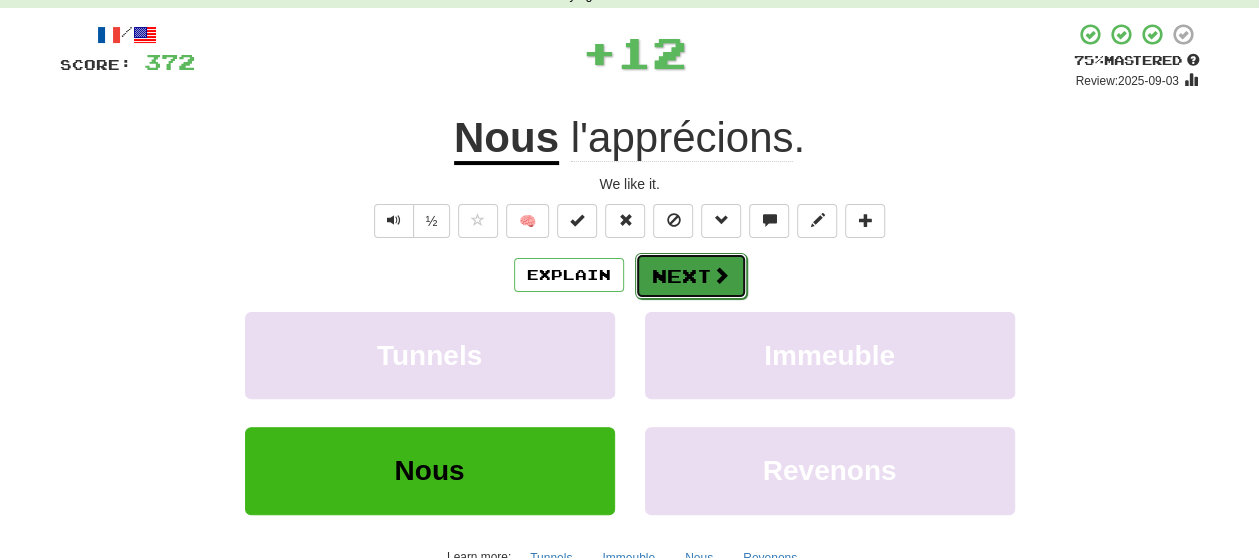 click on "Next" at bounding box center (691, 276) 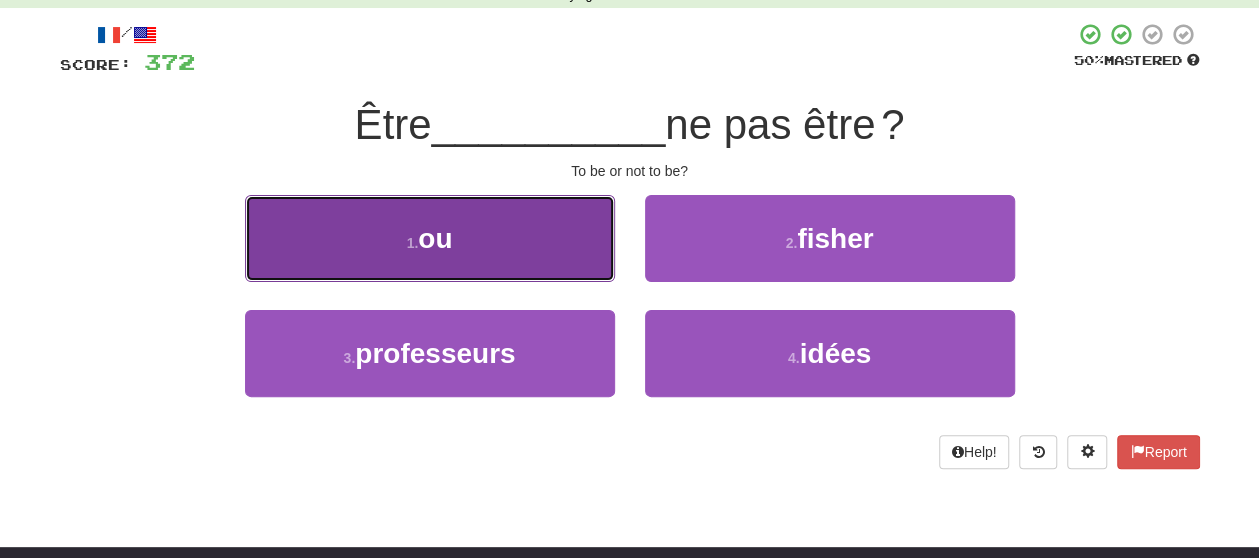 click on "1 .  ou" at bounding box center [430, 238] 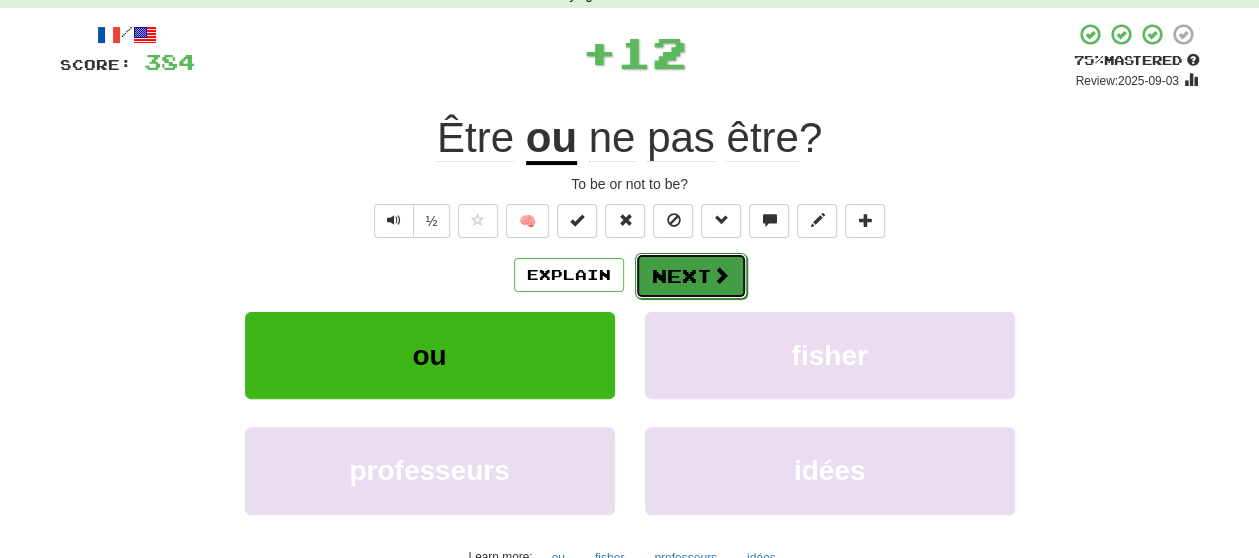 click on "Next" at bounding box center [691, 276] 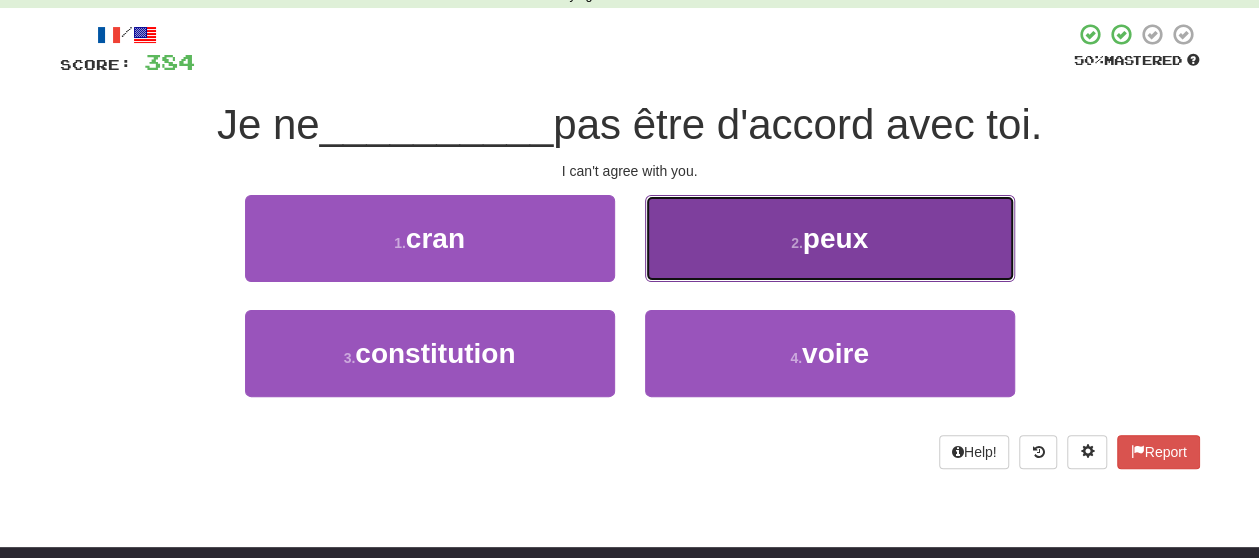 click on "2 .  peux" at bounding box center [830, 238] 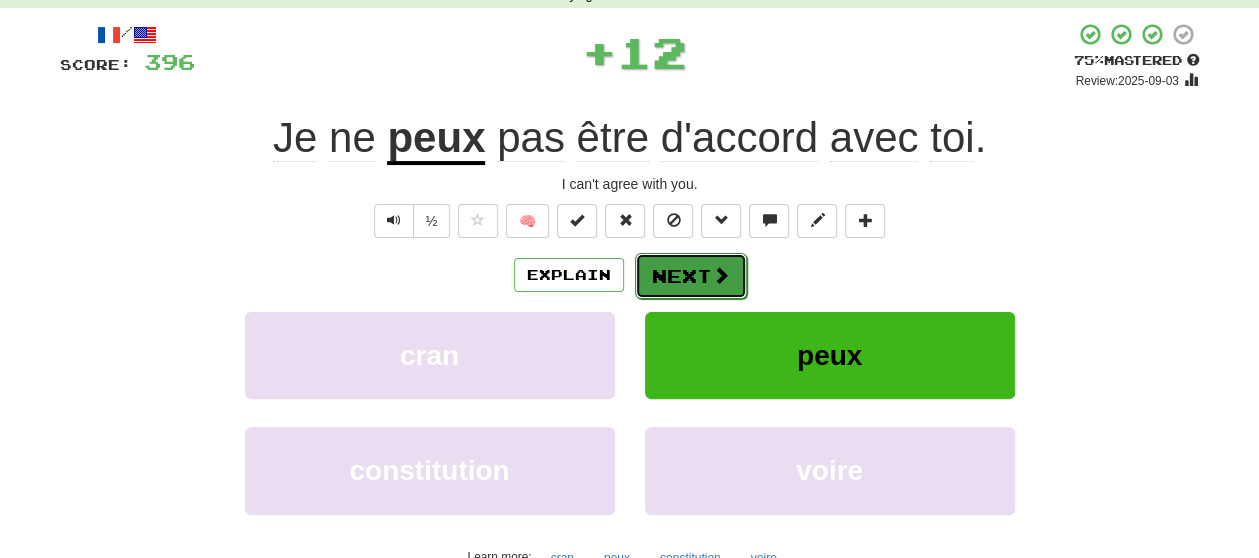 click on "Next" at bounding box center (691, 276) 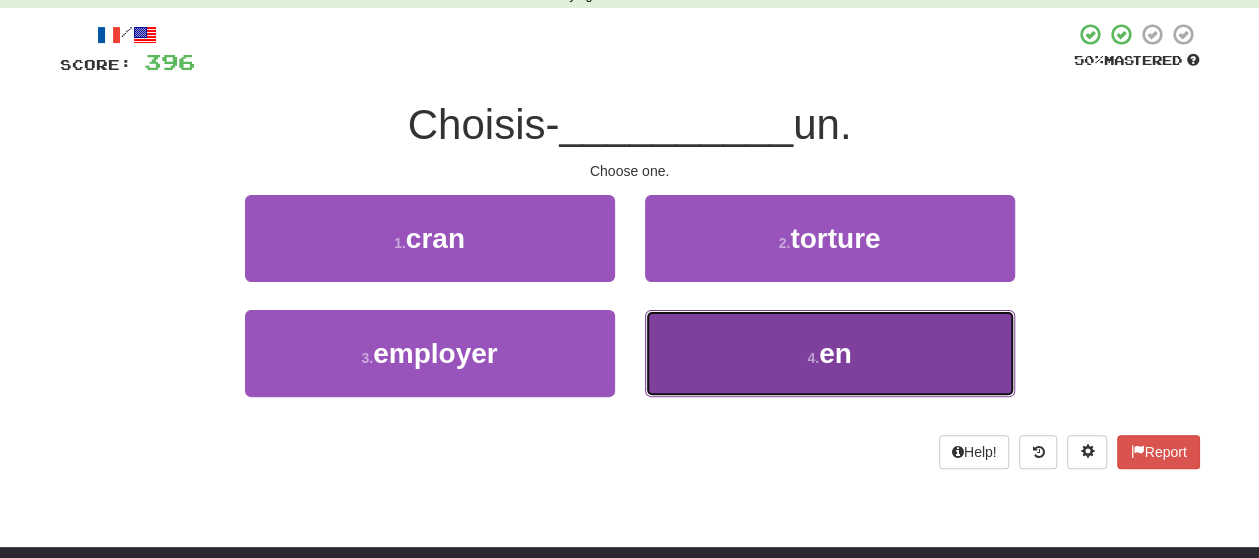 click on "4 .  en" at bounding box center [830, 353] 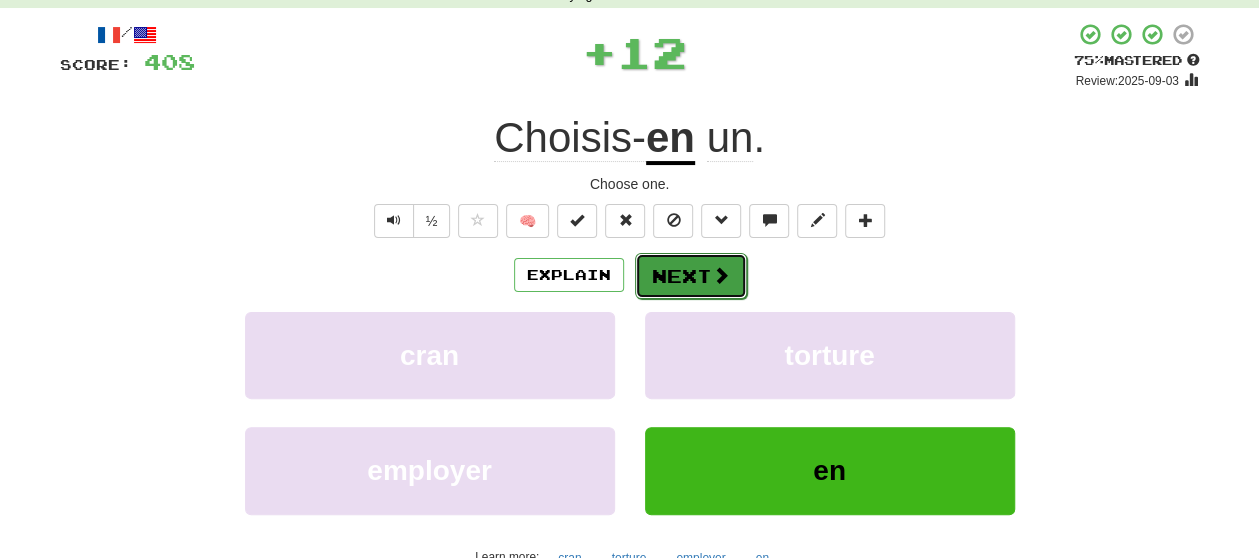 click on "Next" at bounding box center [691, 276] 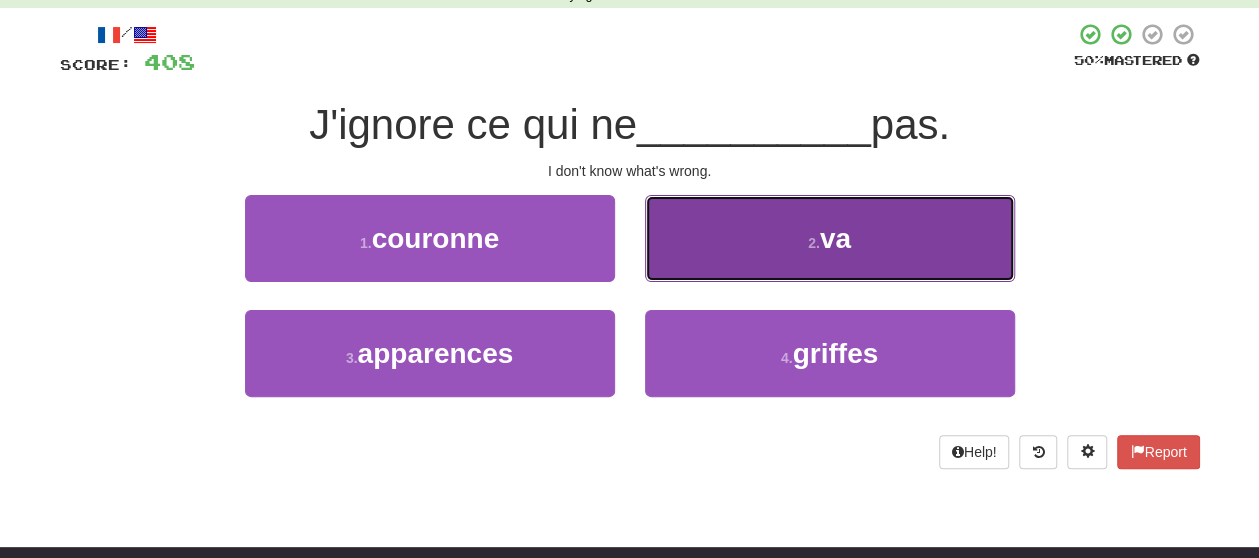 click on "2 .  va" at bounding box center [830, 238] 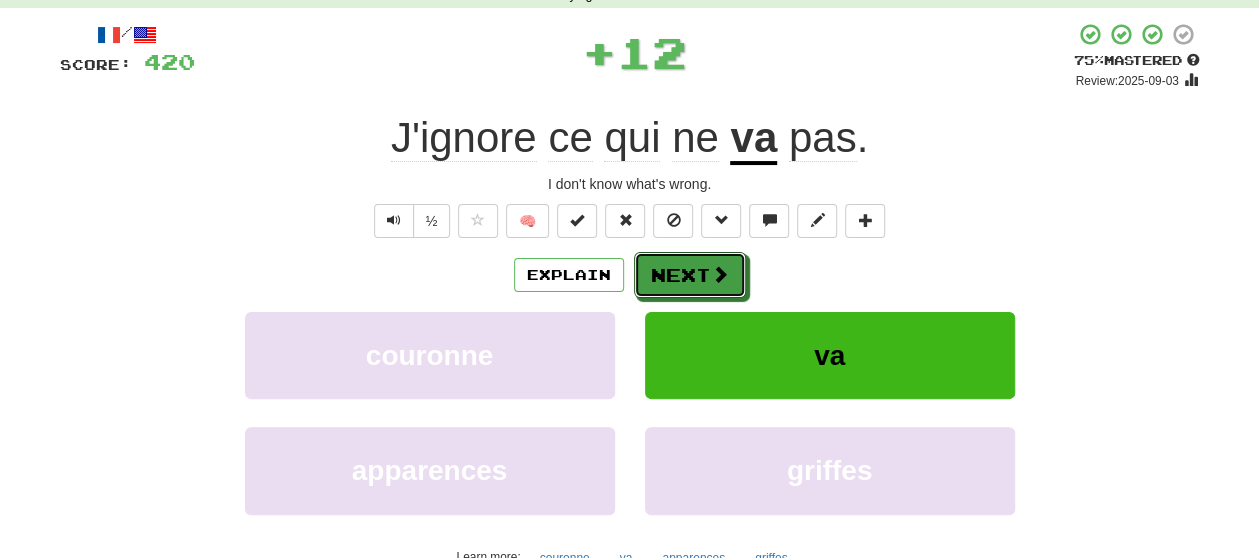 click on "Next" at bounding box center (690, 275) 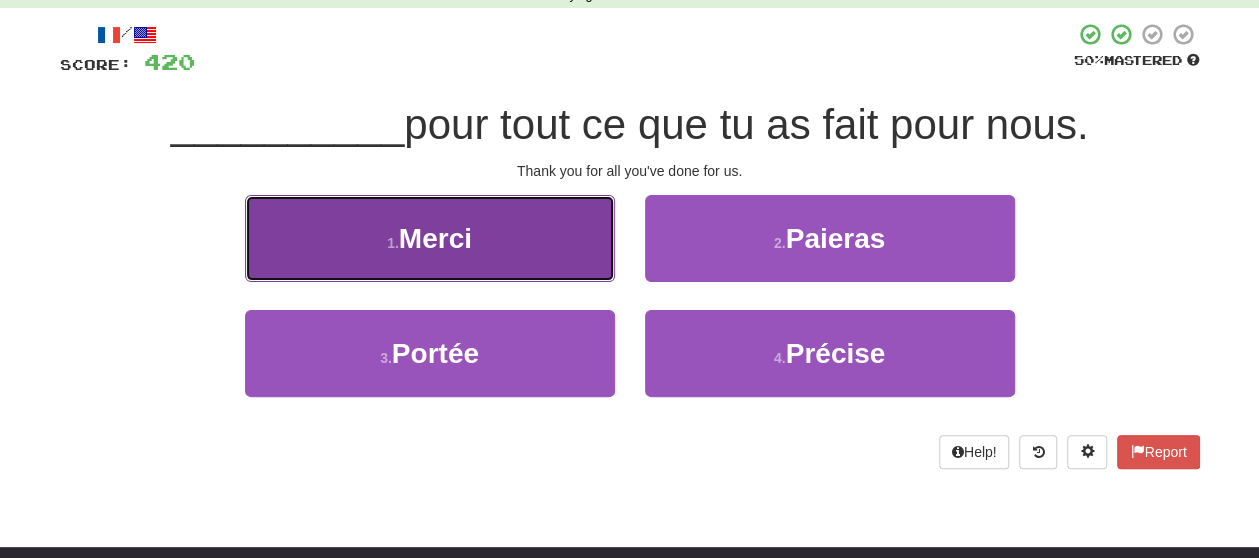 click on "1 .  Merci" at bounding box center [430, 238] 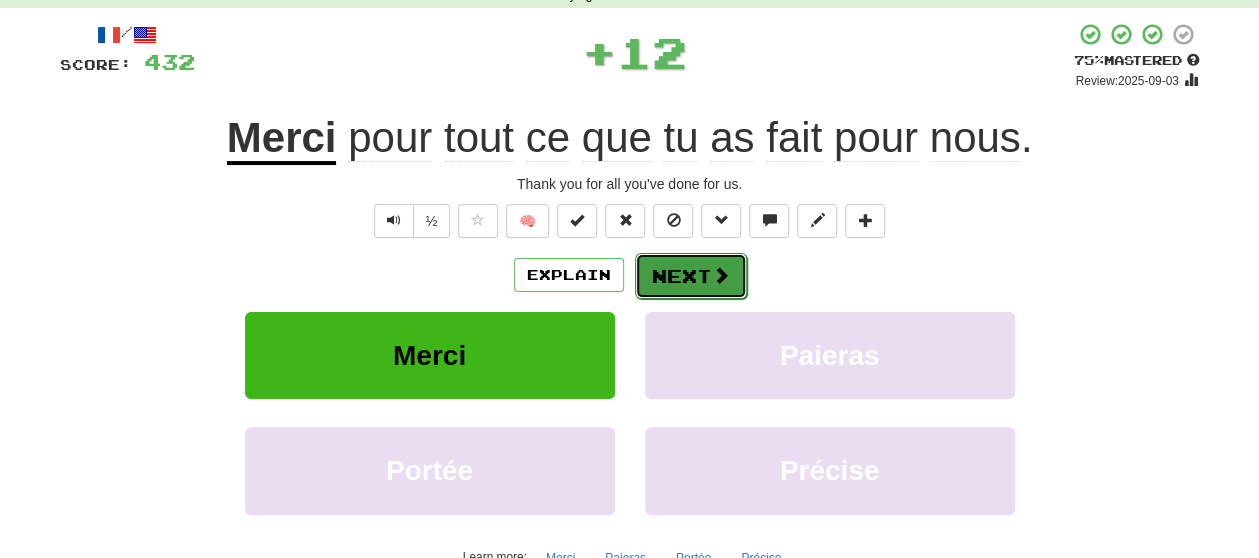 click on "Next" at bounding box center [691, 276] 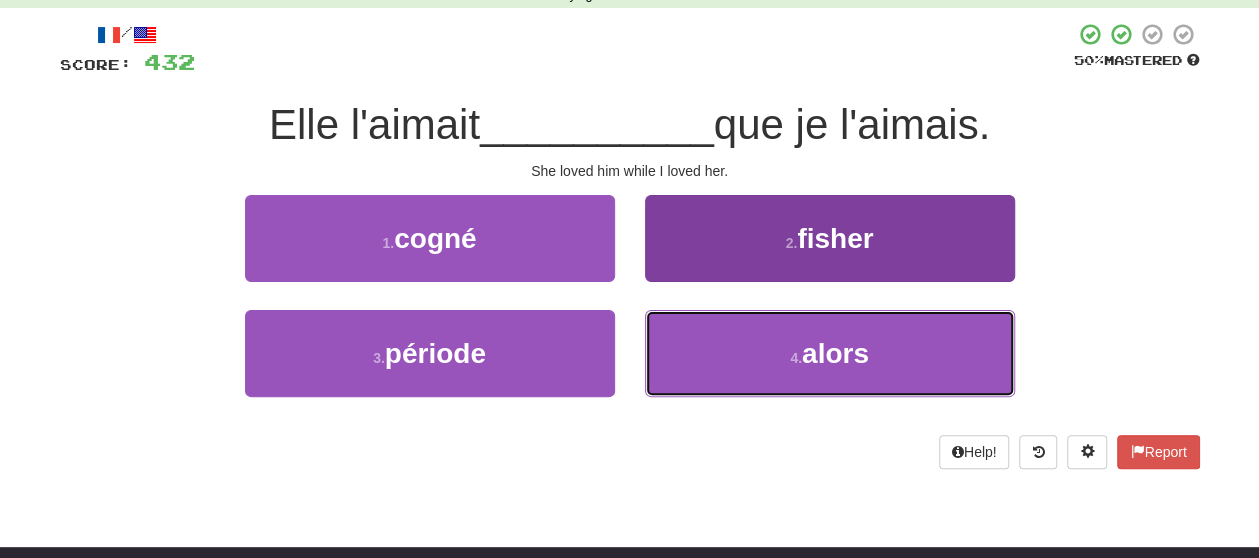 click on "4 .  alors" at bounding box center (830, 353) 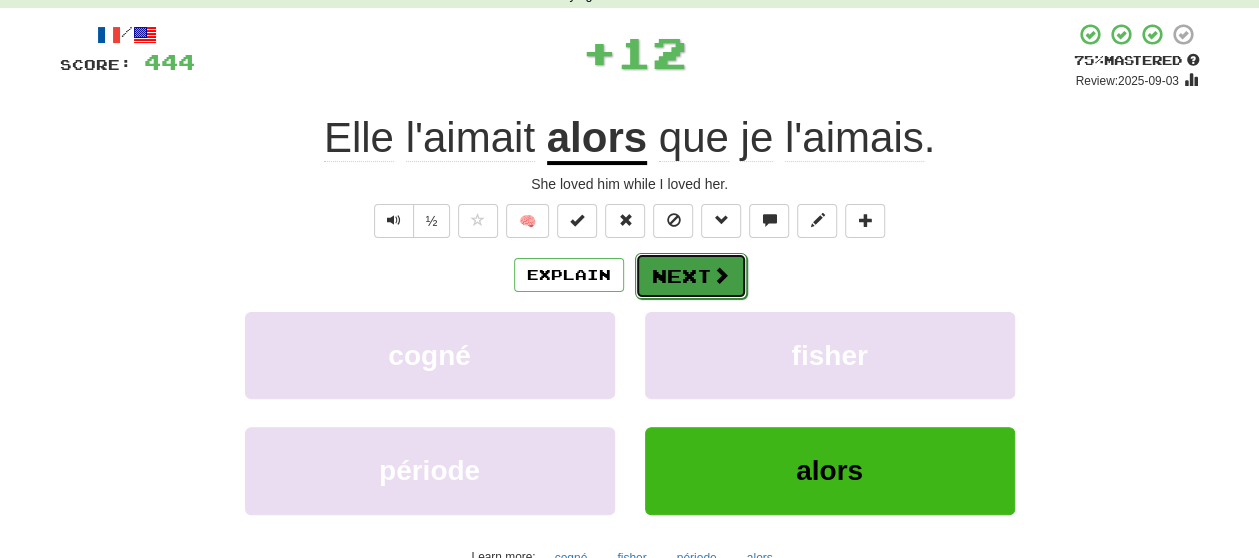 click on "Next" at bounding box center (691, 276) 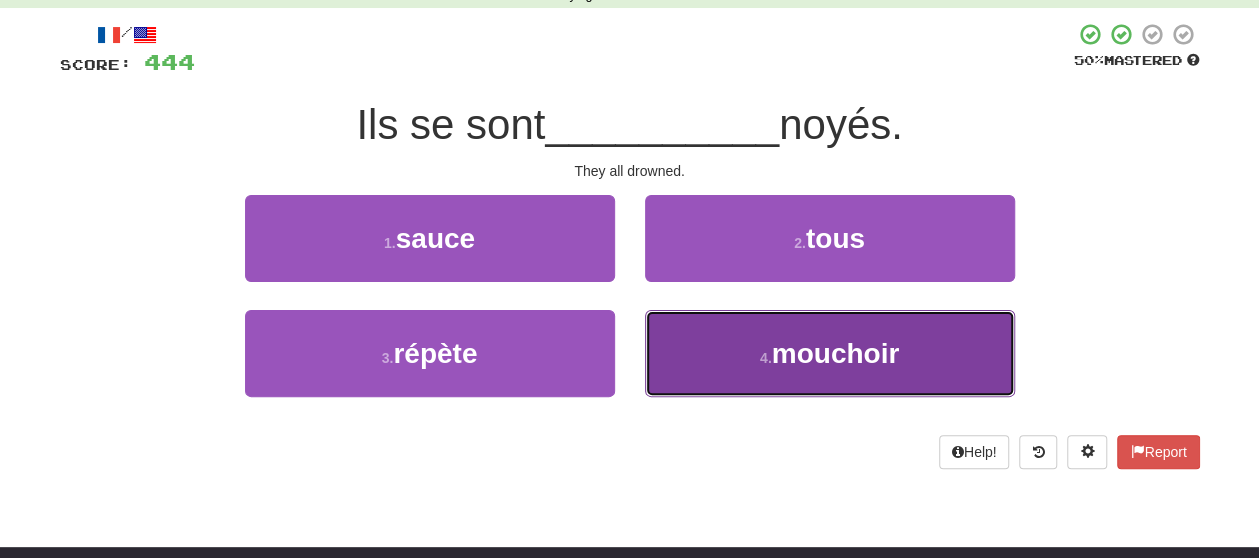 click on "4 .  mouchoir" at bounding box center [830, 353] 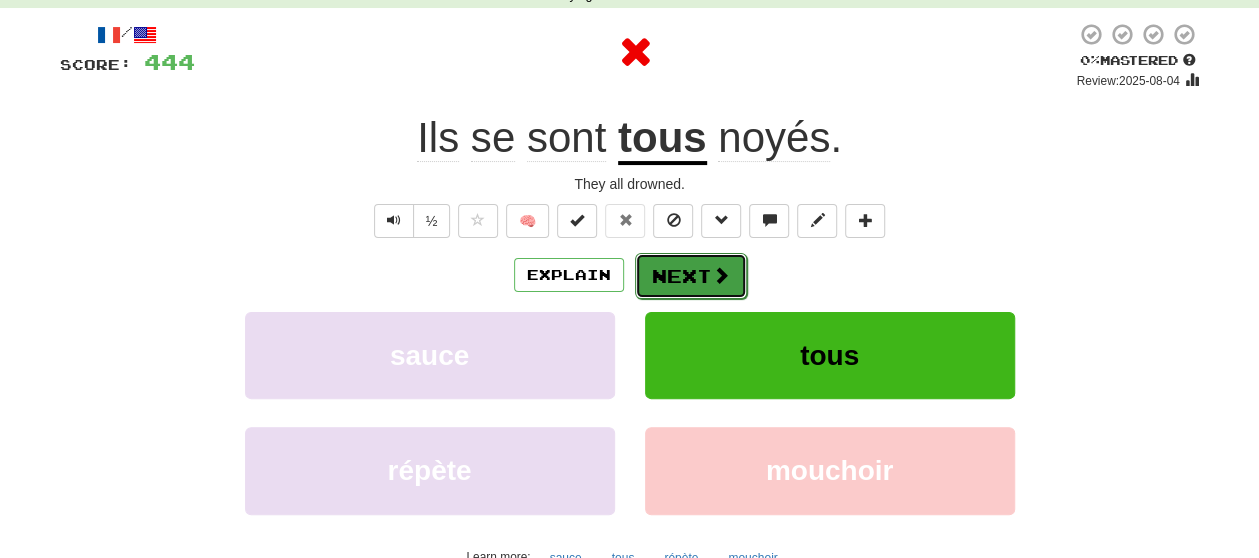 click on "Next" at bounding box center (691, 276) 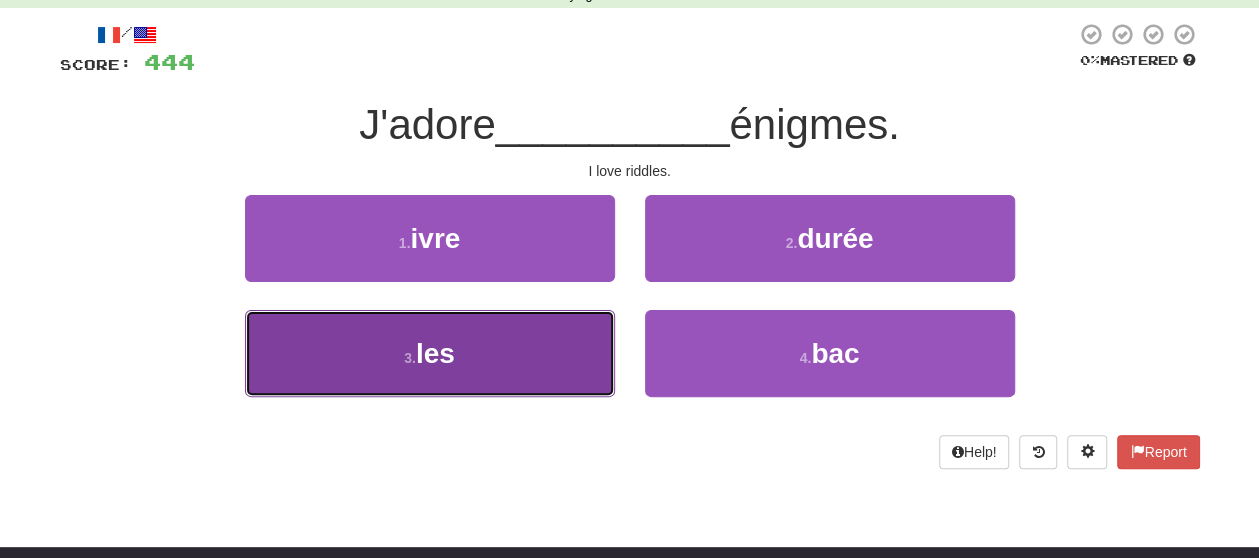 click on "3 .  les" at bounding box center [430, 353] 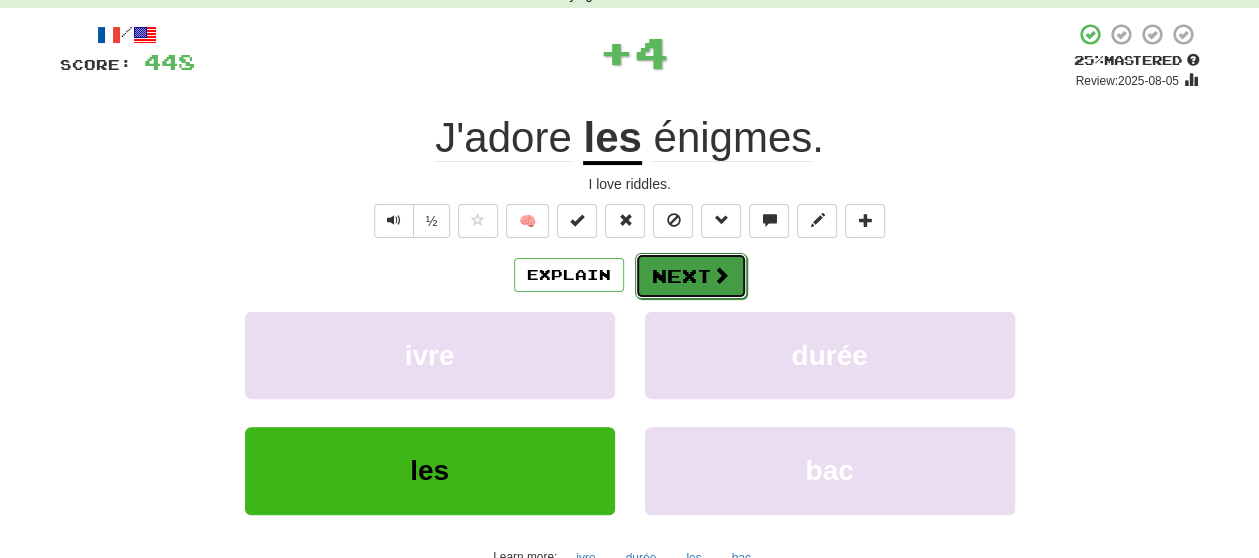 click at bounding box center (721, 275) 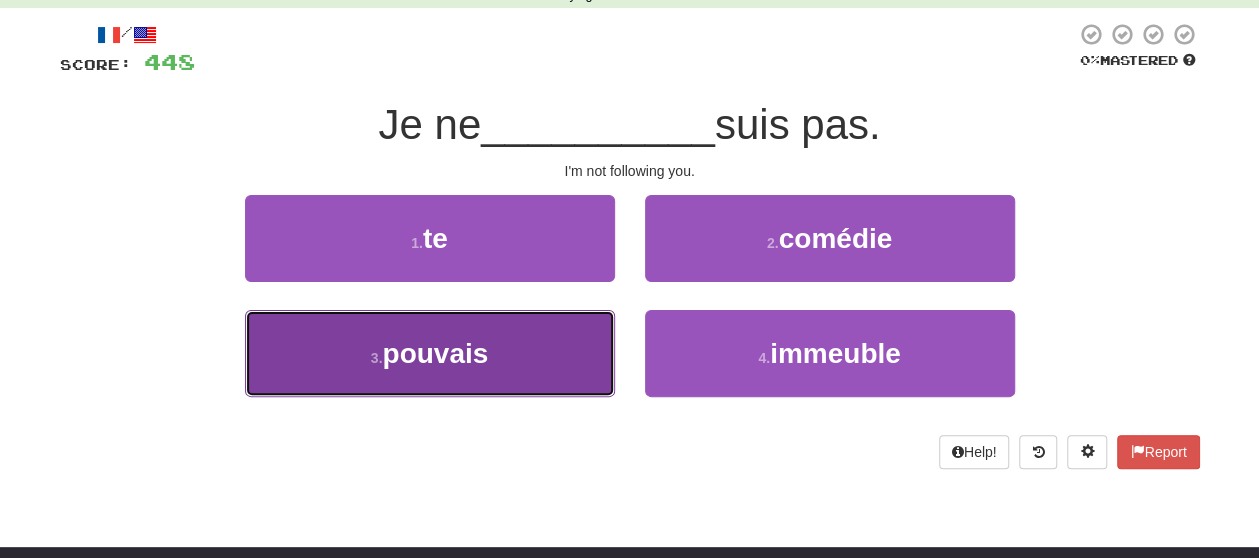 click on "3 .  pouvais" at bounding box center (430, 353) 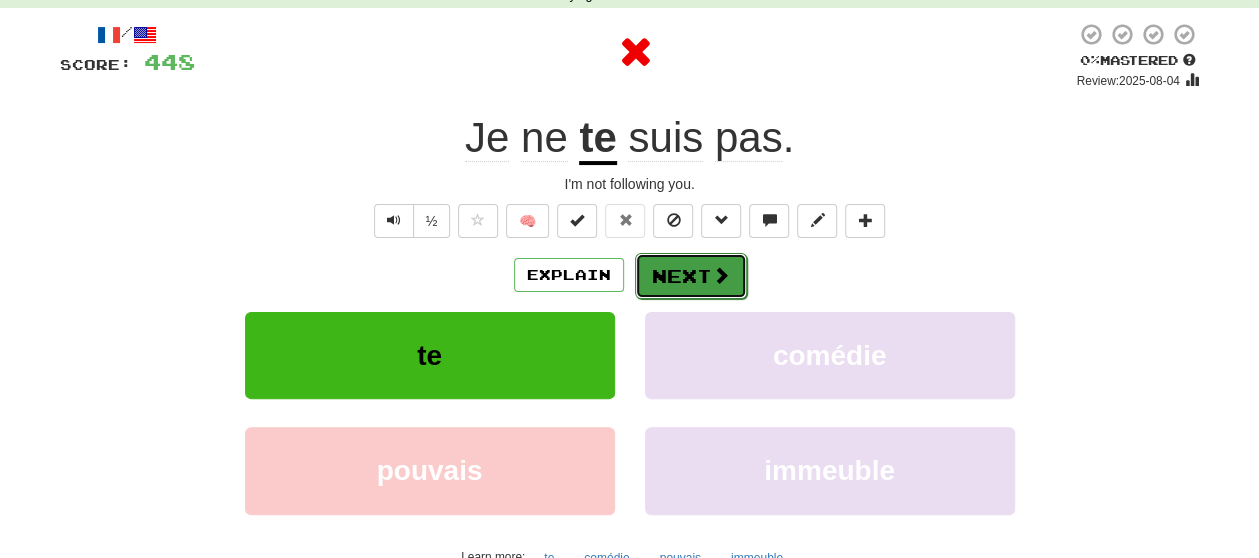click on "Next" at bounding box center [691, 276] 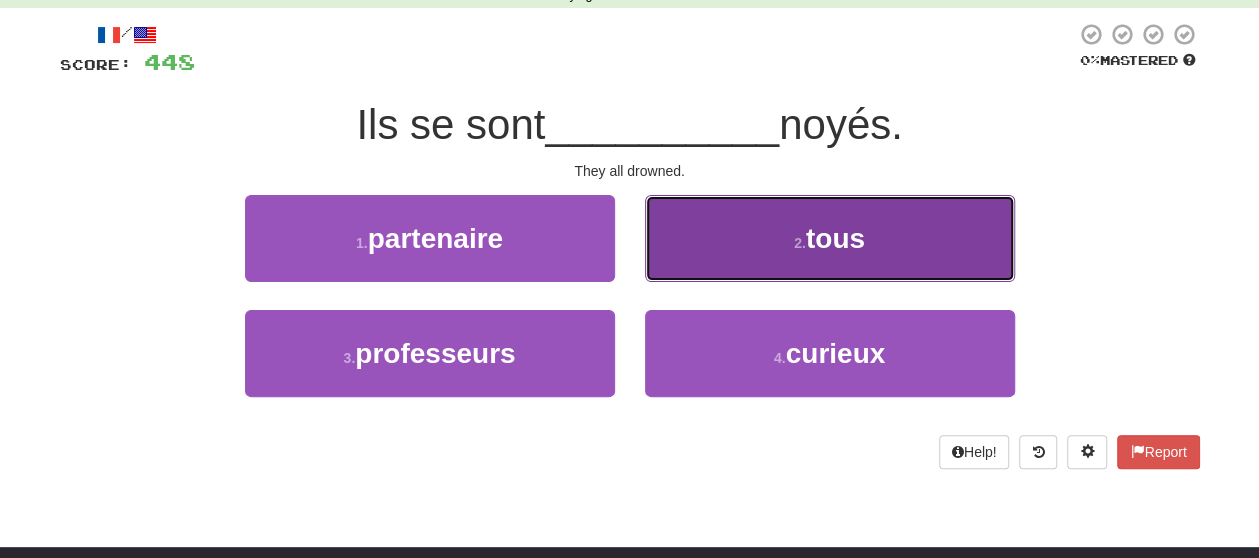 click on "2 .  tous" at bounding box center (830, 238) 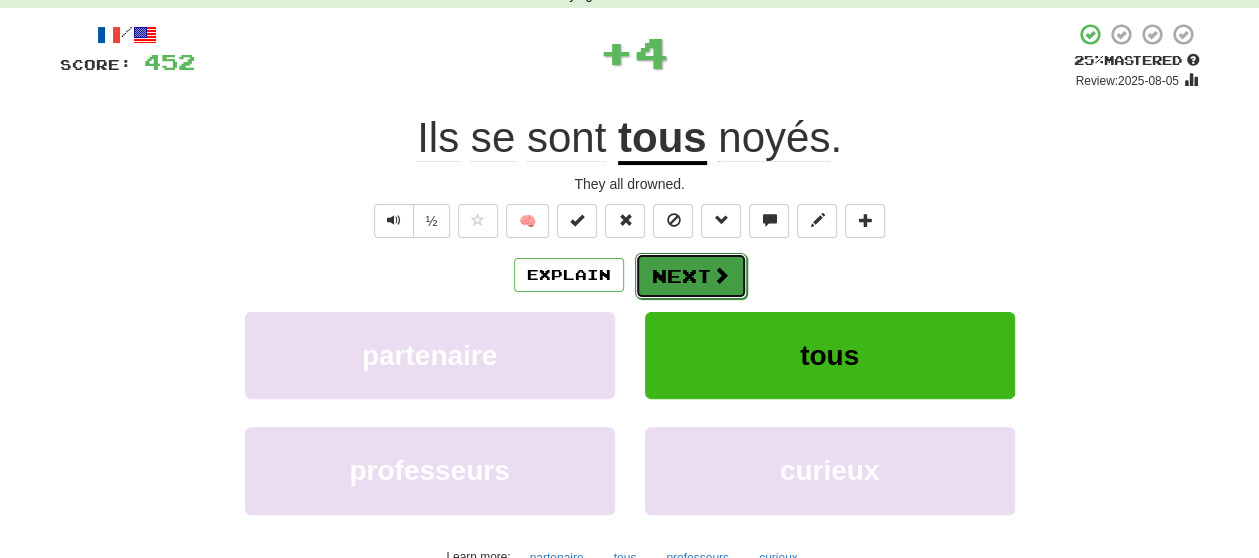 click on "Next" at bounding box center (691, 276) 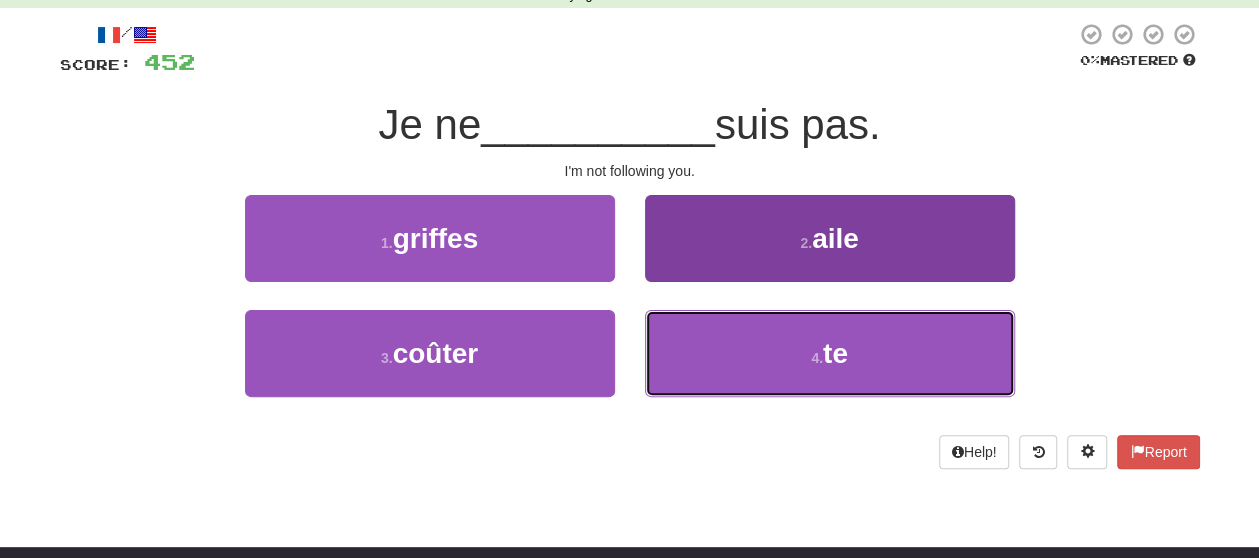 click on "4 .  te" at bounding box center [830, 353] 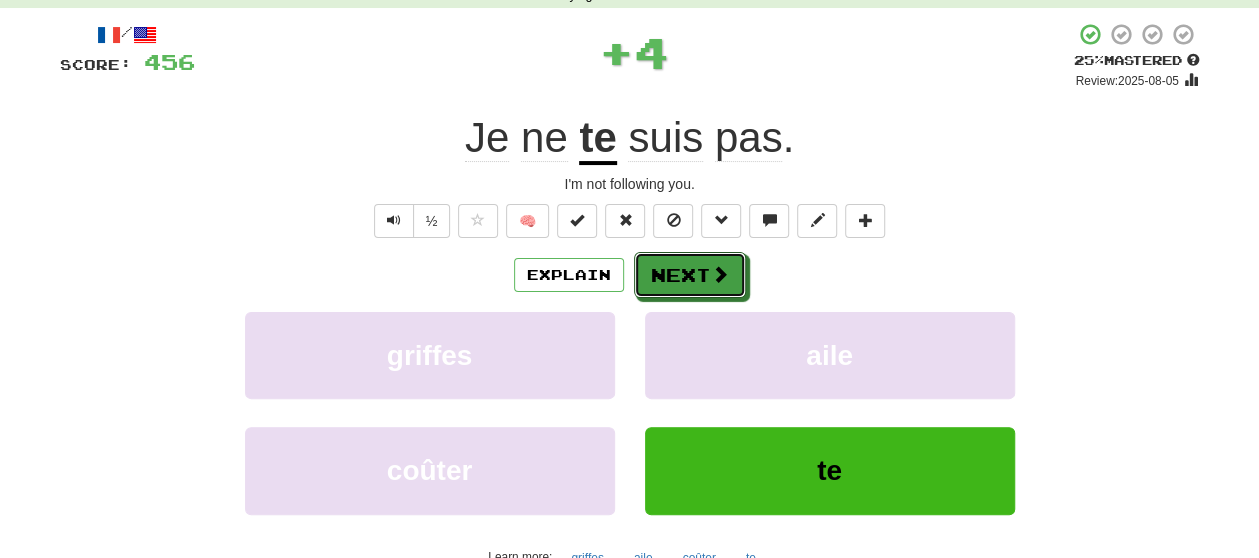 click on "Next" at bounding box center [690, 275] 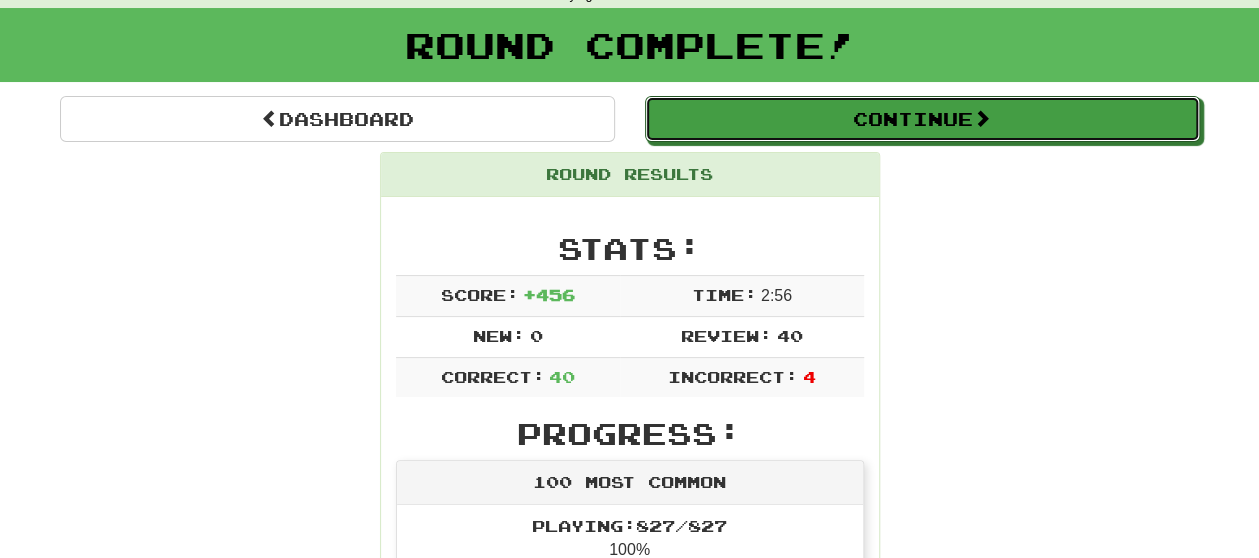 click on "Continue" at bounding box center (922, 119) 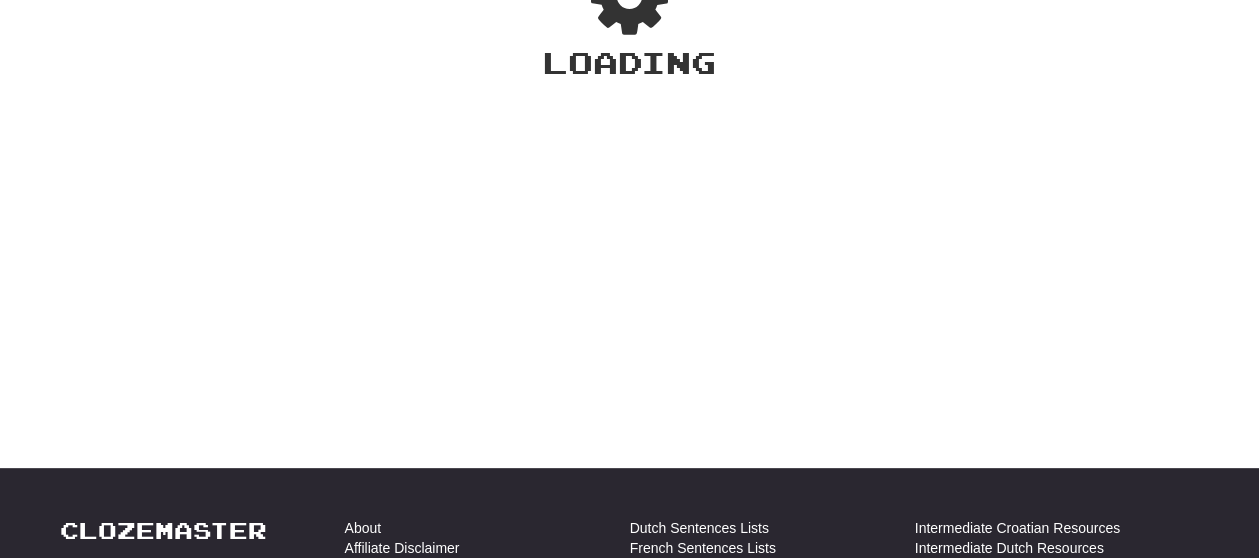 scroll, scrollTop: 100, scrollLeft: 0, axis: vertical 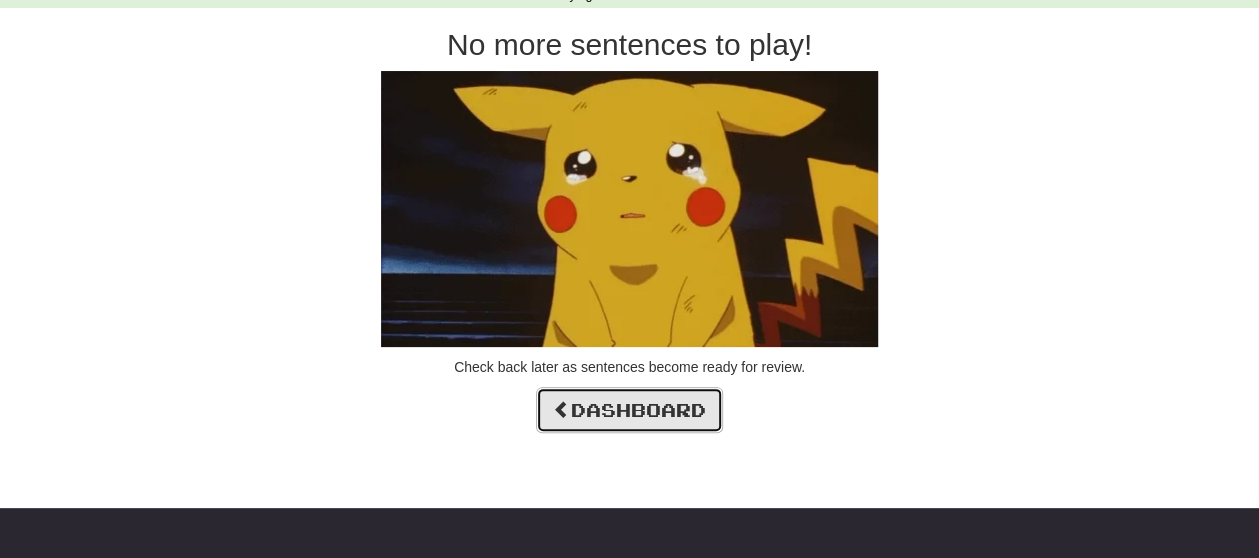 click on "Dashboard" at bounding box center (629, 410) 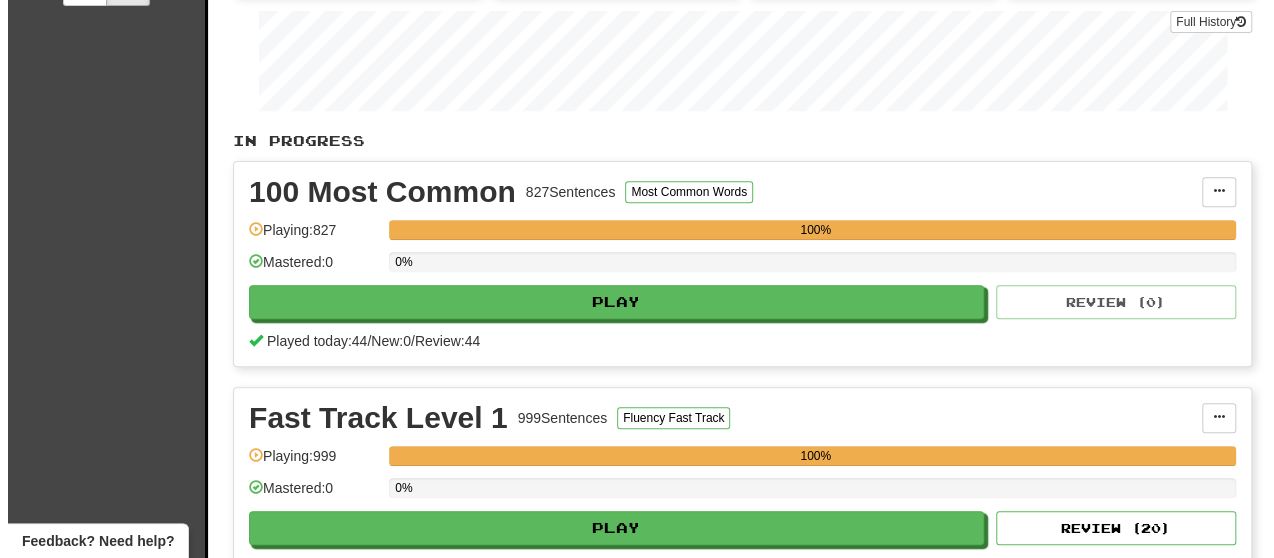 scroll, scrollTop: 400, scrollLeft: 0, axis: vertical 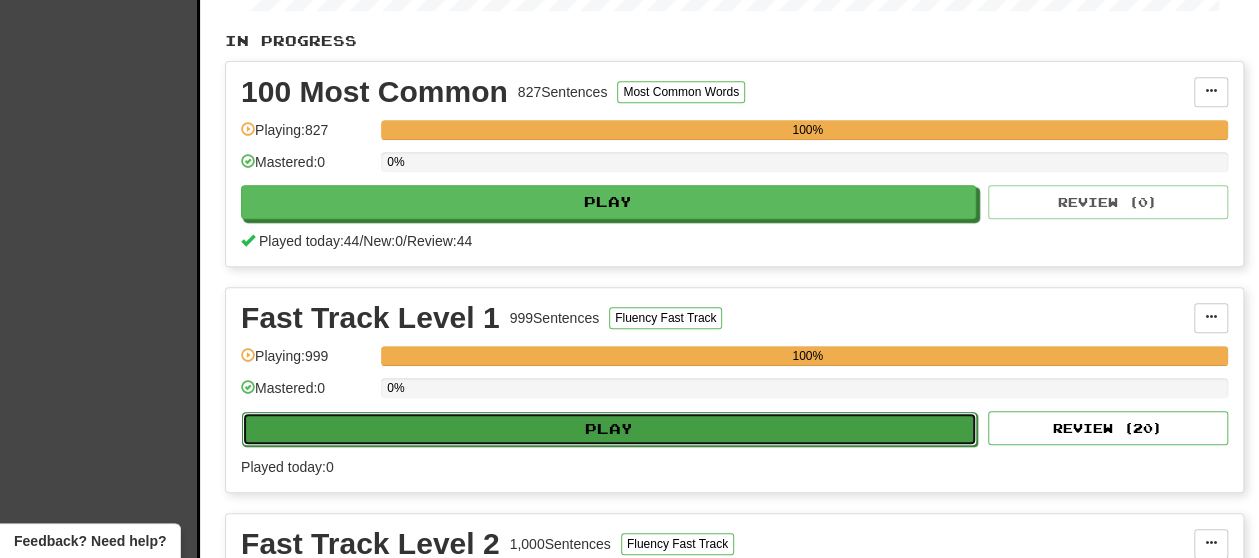 click on "Play" at bounding box center [609, 429] 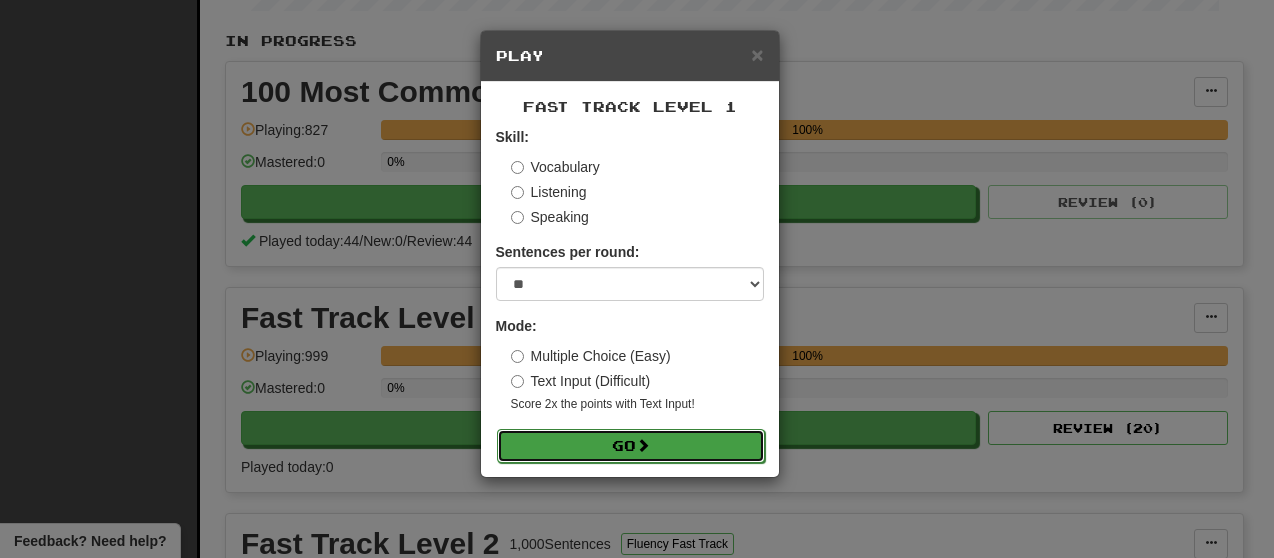 click on "Go" at bounding box center [631, 446] 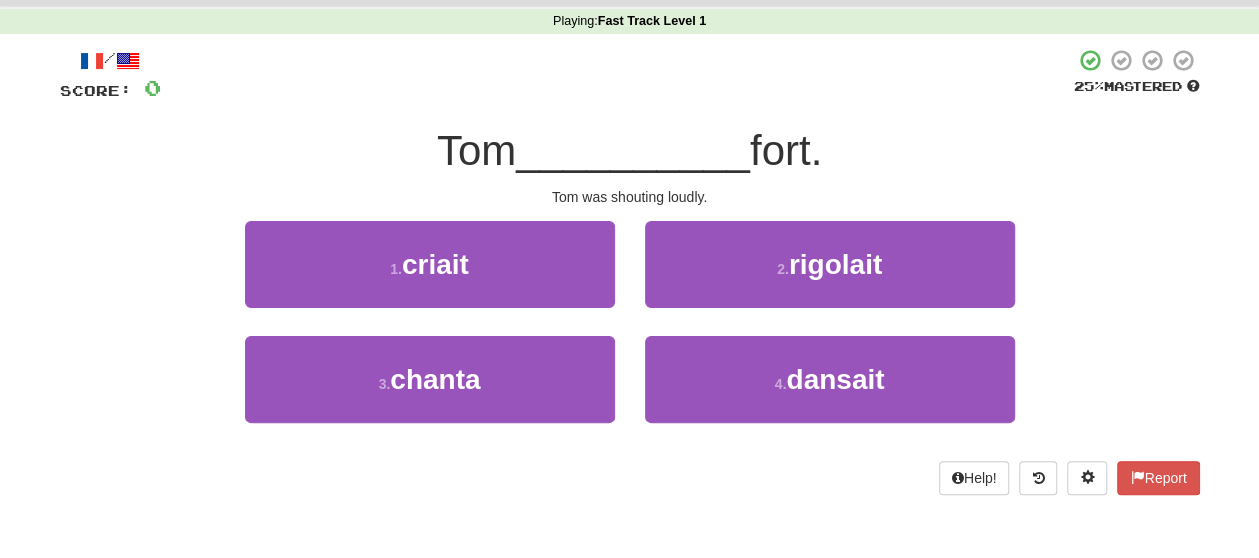scroll, scrollTop: 100, scrollLeft: 0, axis: vertical 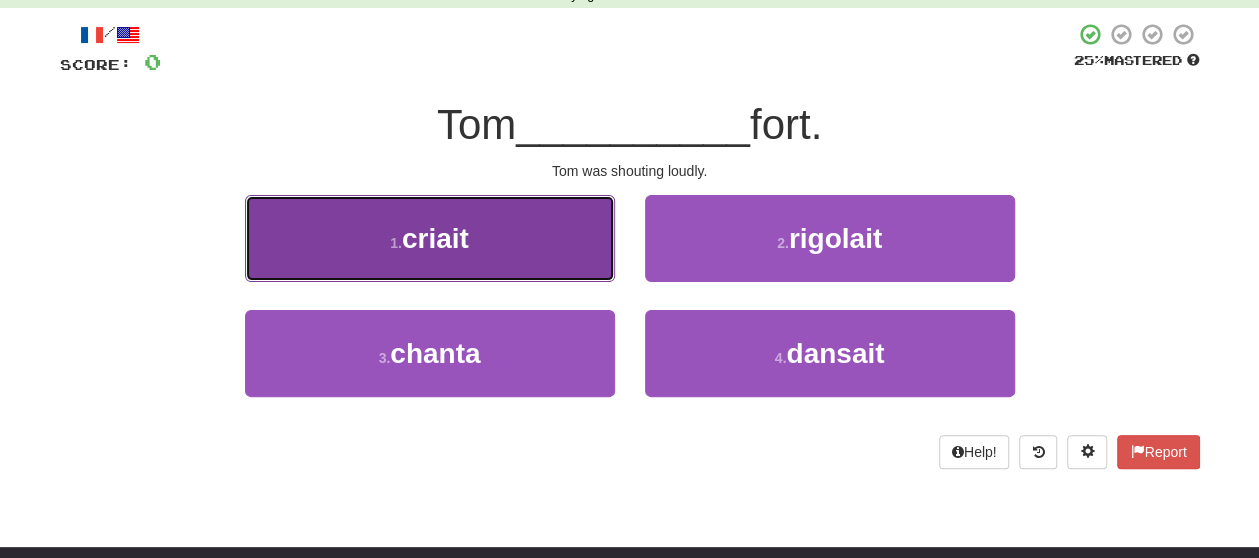 click on "1 .  criait" at bounding box center [430, 238] 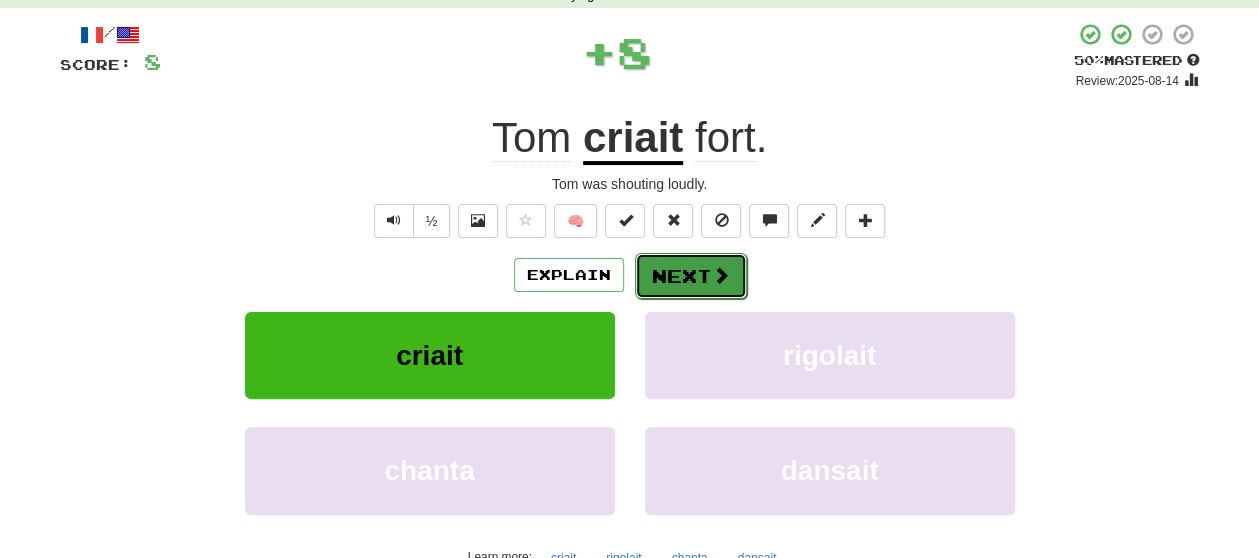 click on "Next" at bounding box center (691, 276) 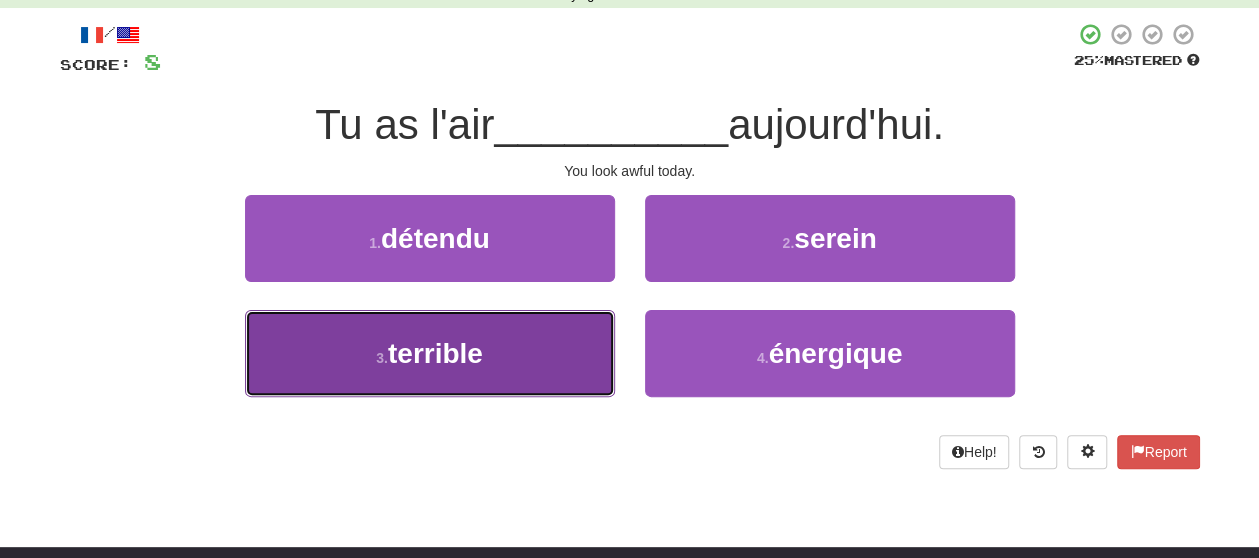 click on "3 .  terrible" at bounding box center (430, 353) 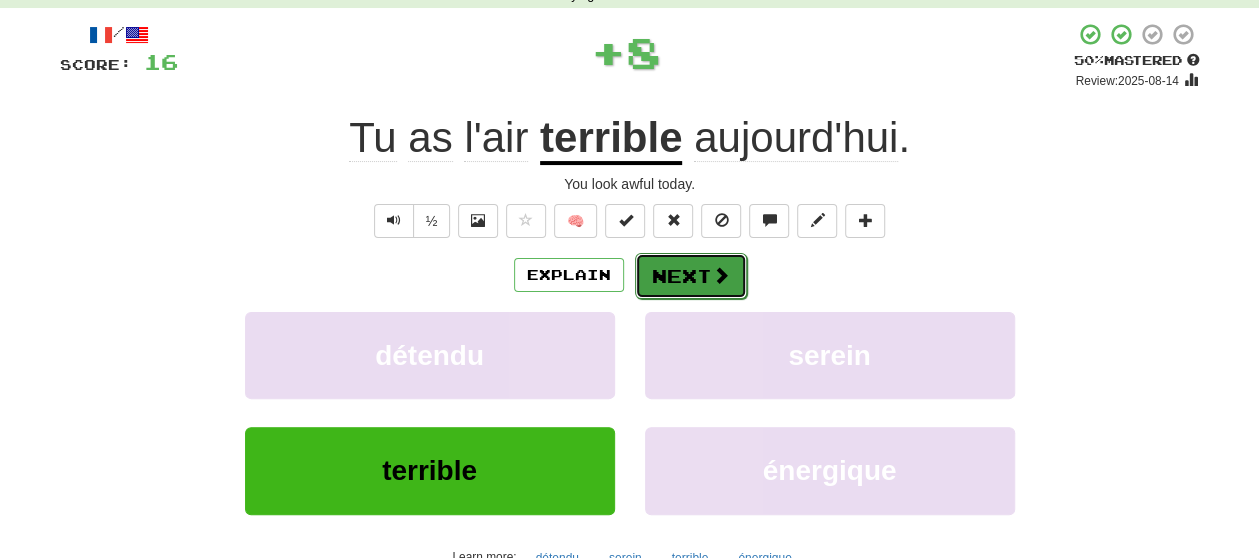 click at bounding box center [721, 275] 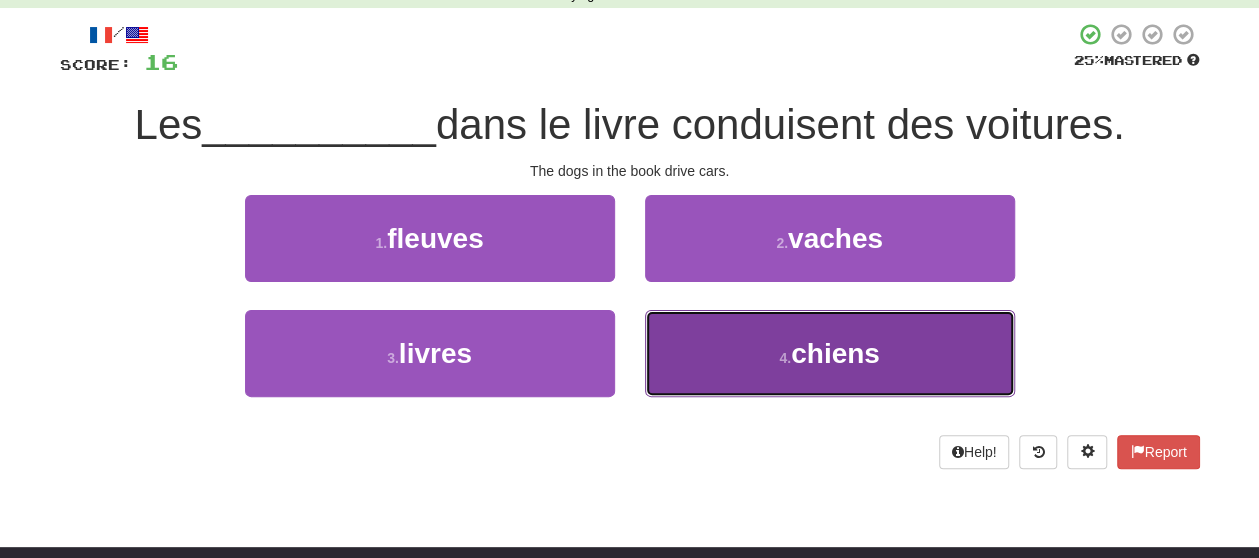 click on "4 .  chiens" at bounding box center (830, 353) 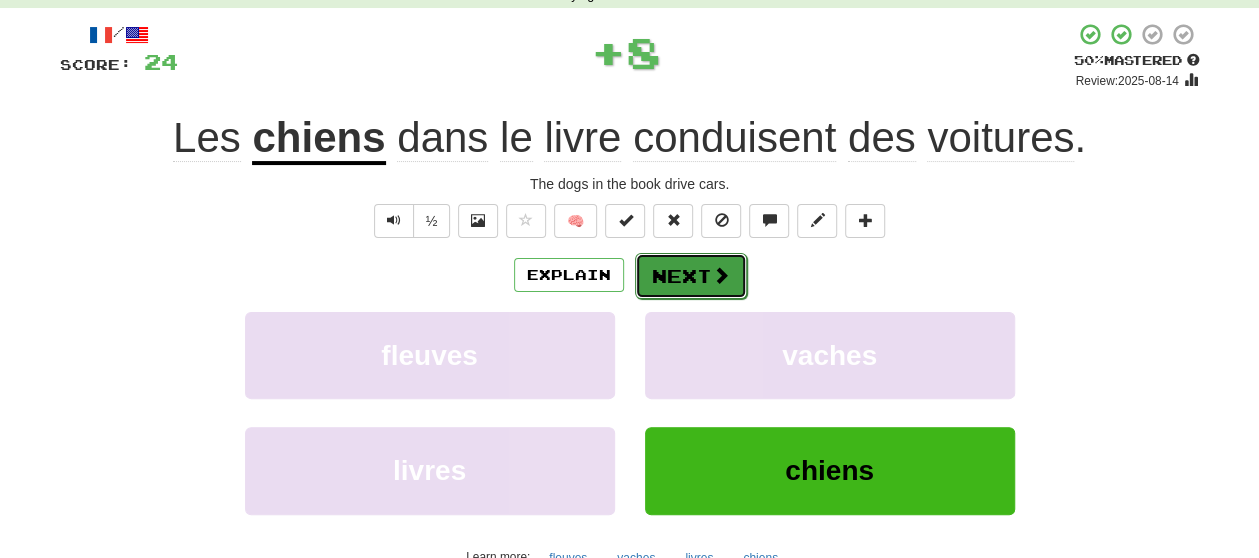 click on "Next" at bounding box center (691, 276) 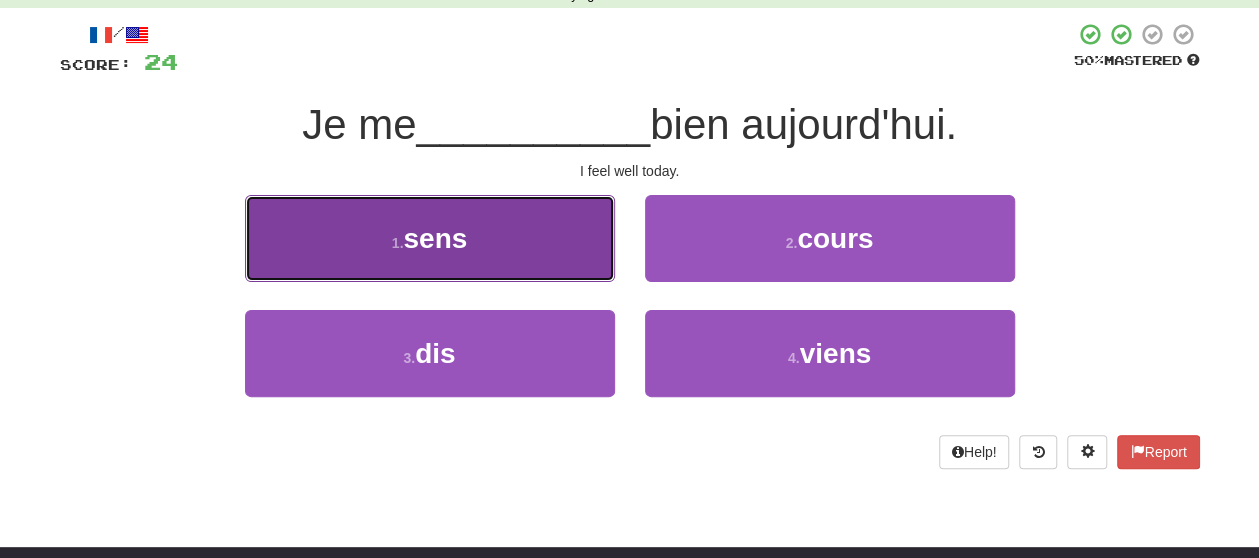 click on "1 .  sens" at bounding box center (430, 238) 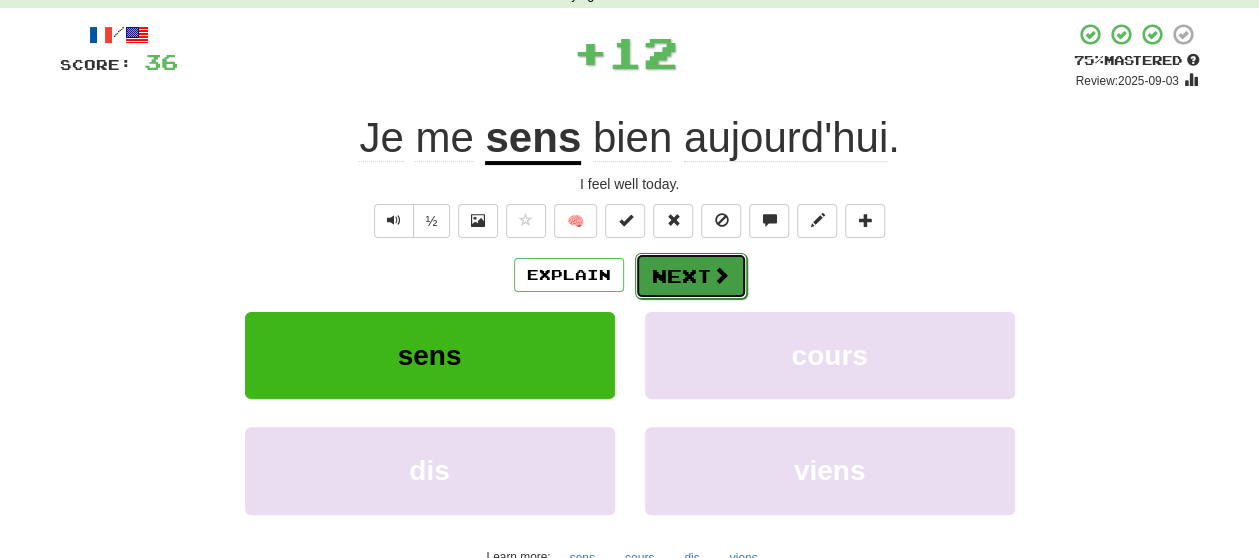 click on "Next" at bounding box center (691, 276) 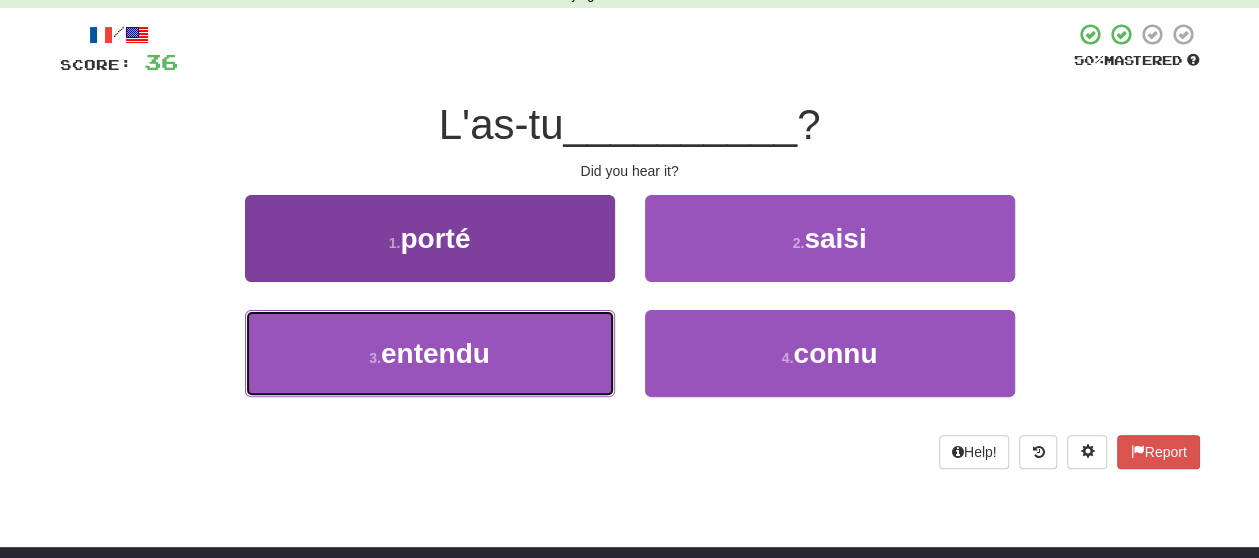 click on "3 .  entendu" at bounding box center [430, 353] 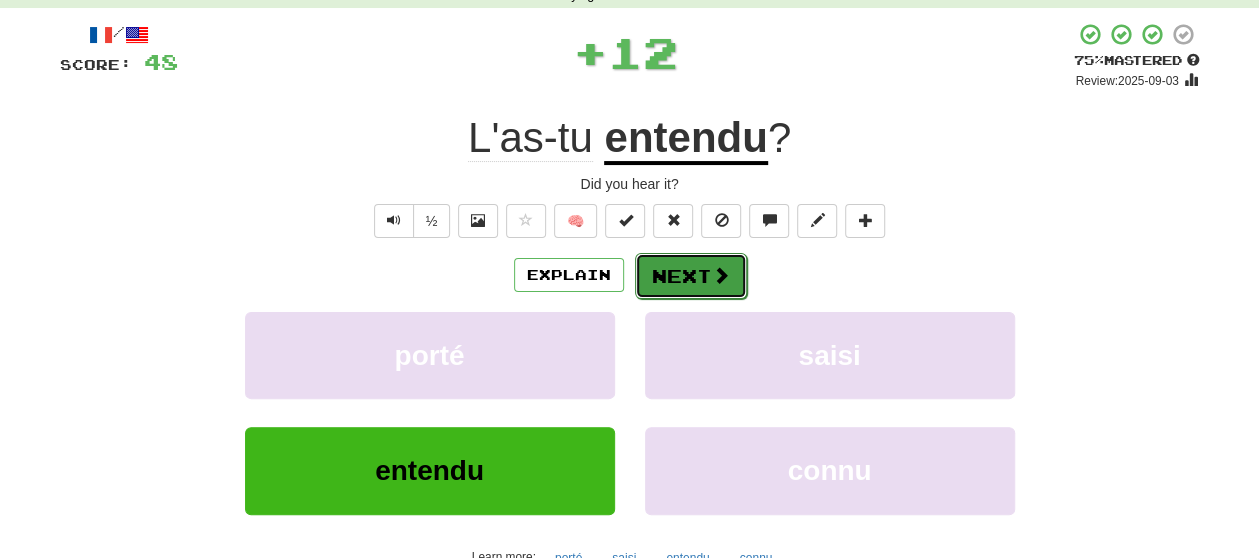 click on "Next" at bounding box center [691, 276] 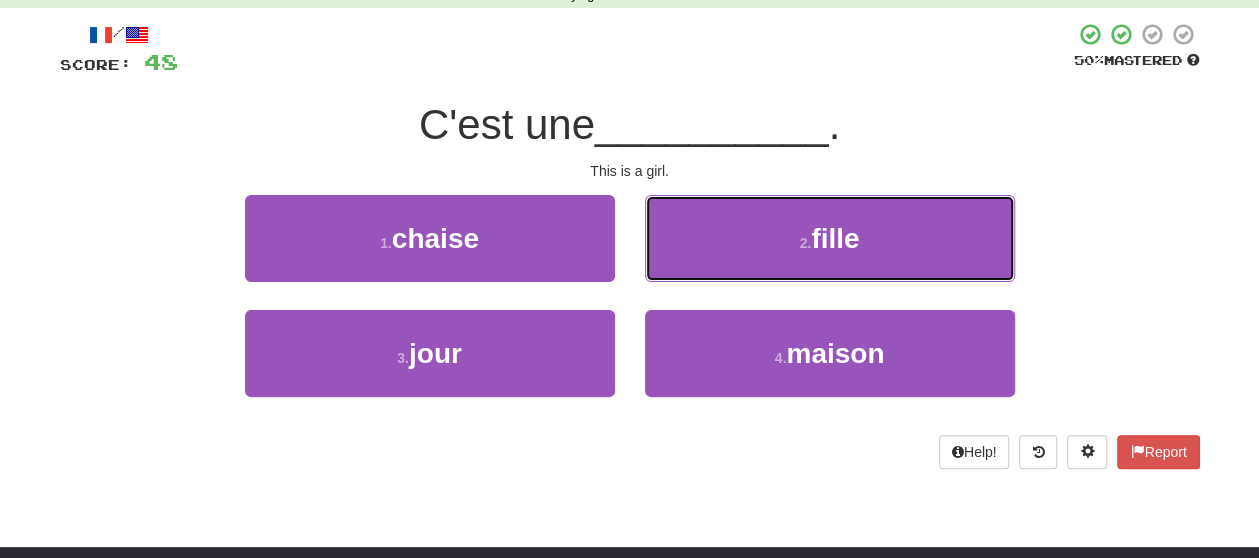 click on "2 .  fille" at bounding box center [830, 238] 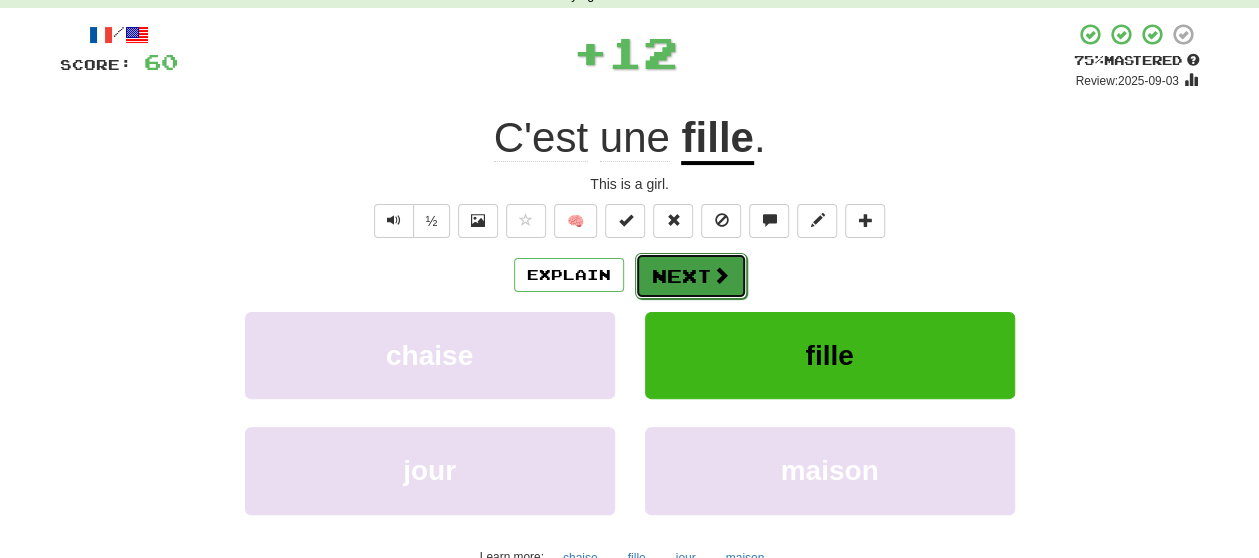 click on "Next" at bounding box center [691, 276] 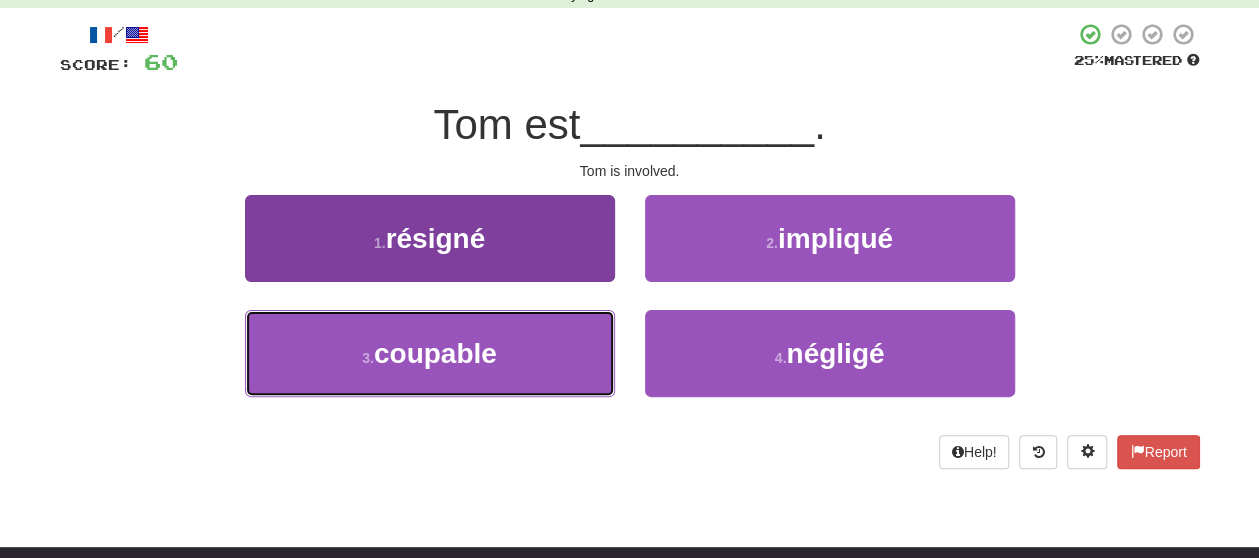 click on "3 .  coupable" at bounding box center [430, 353] 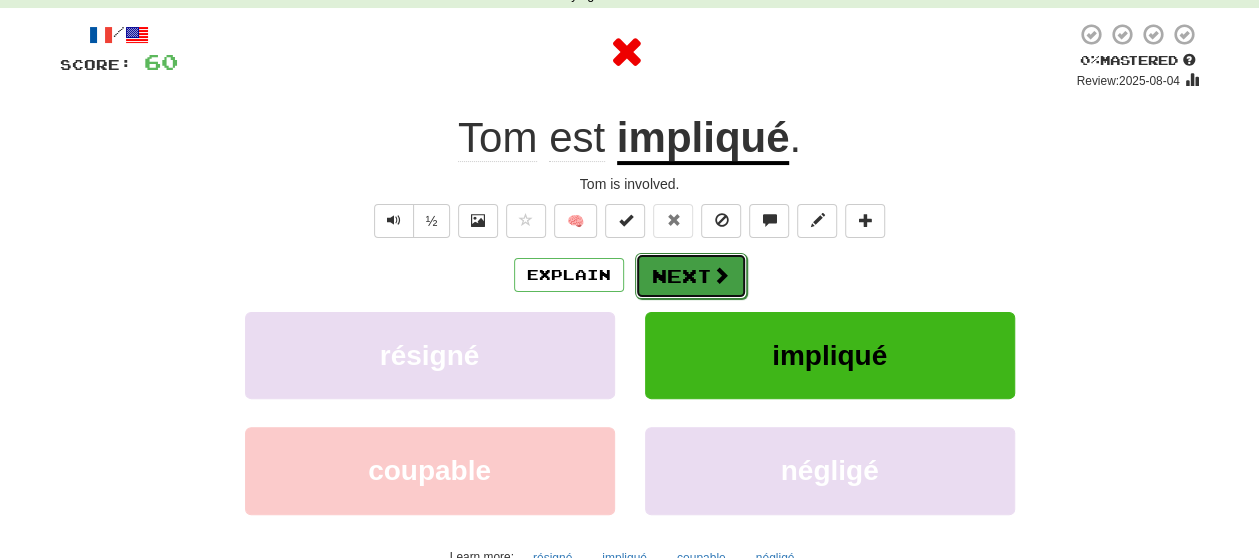 click at bounding box center [721, 275] 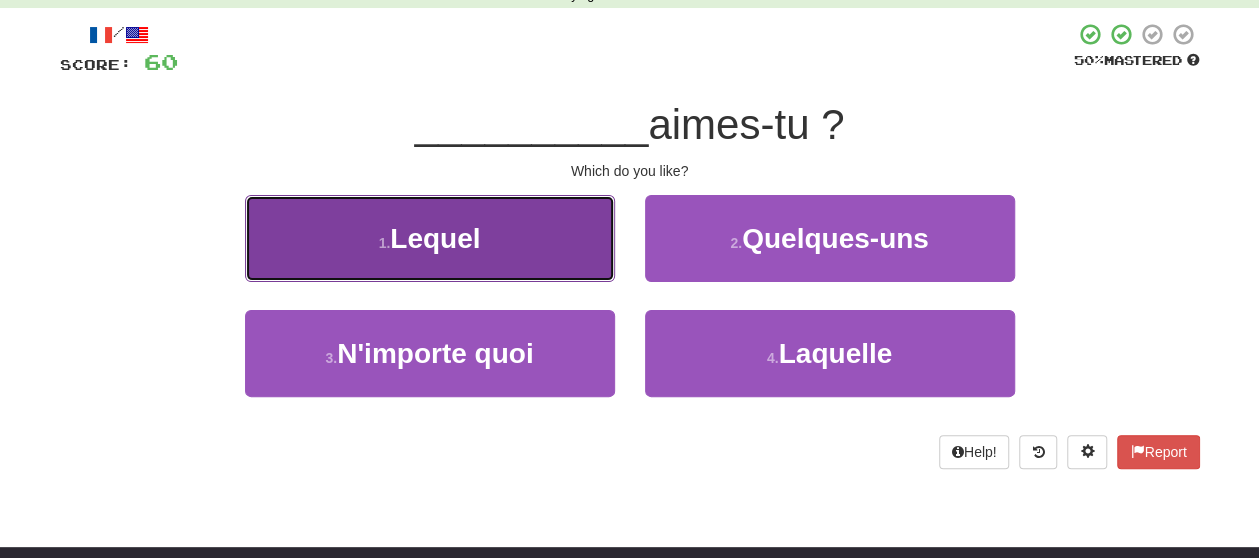 click on "1 .  Lequel" at bounding box center (430, 238) 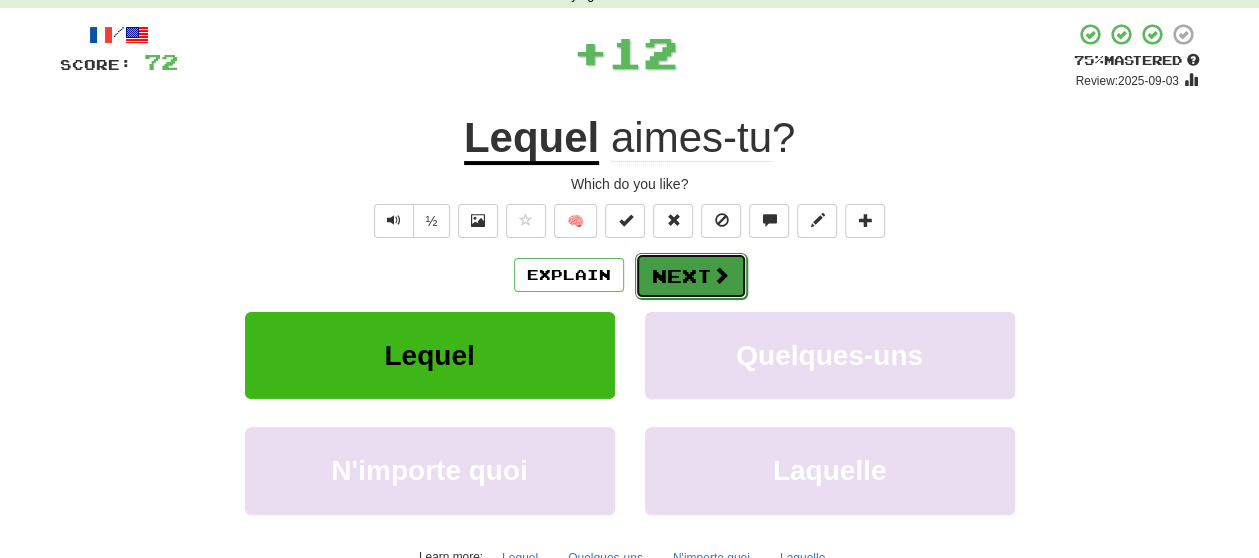 click on "Next" at bounding box center [691, 276] 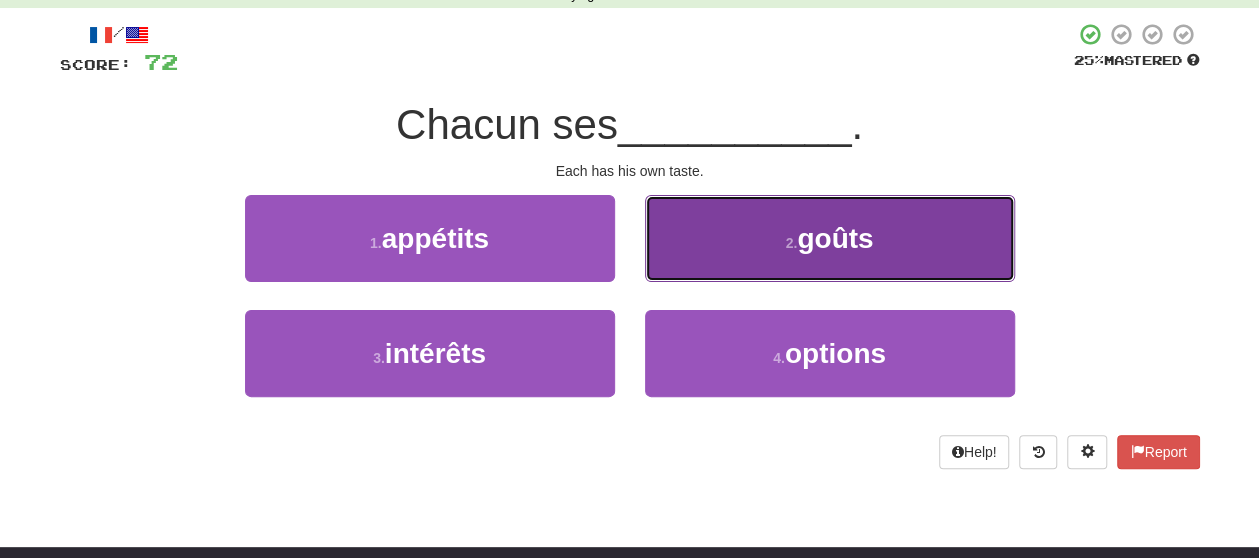 click on "2 .  goûts" at bounding box center [830, 238] 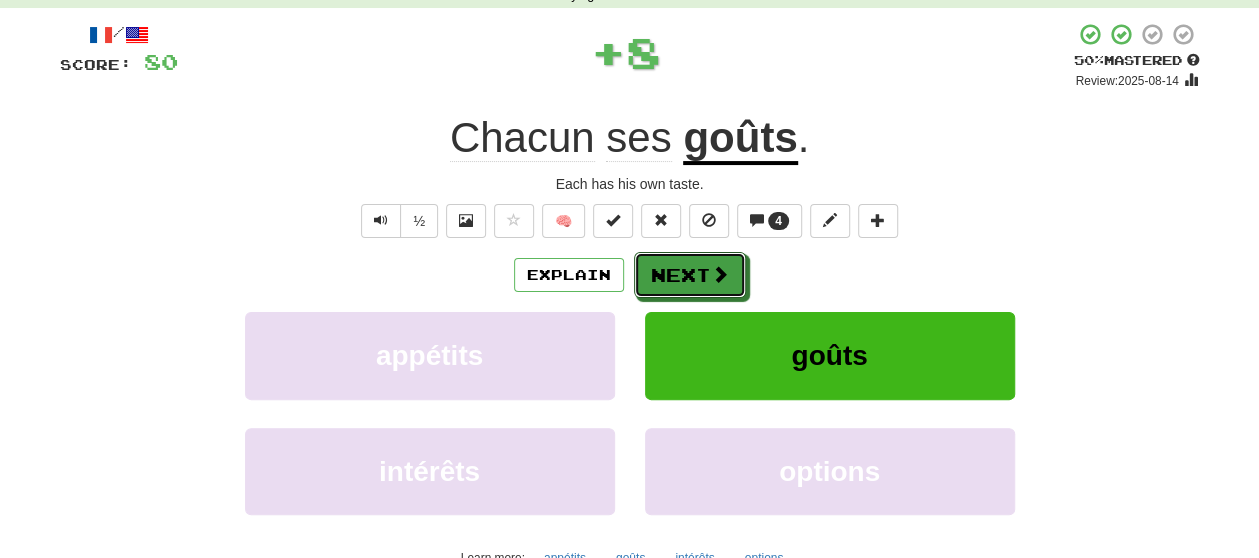 click on "Next" at bounding box center (690, 275) 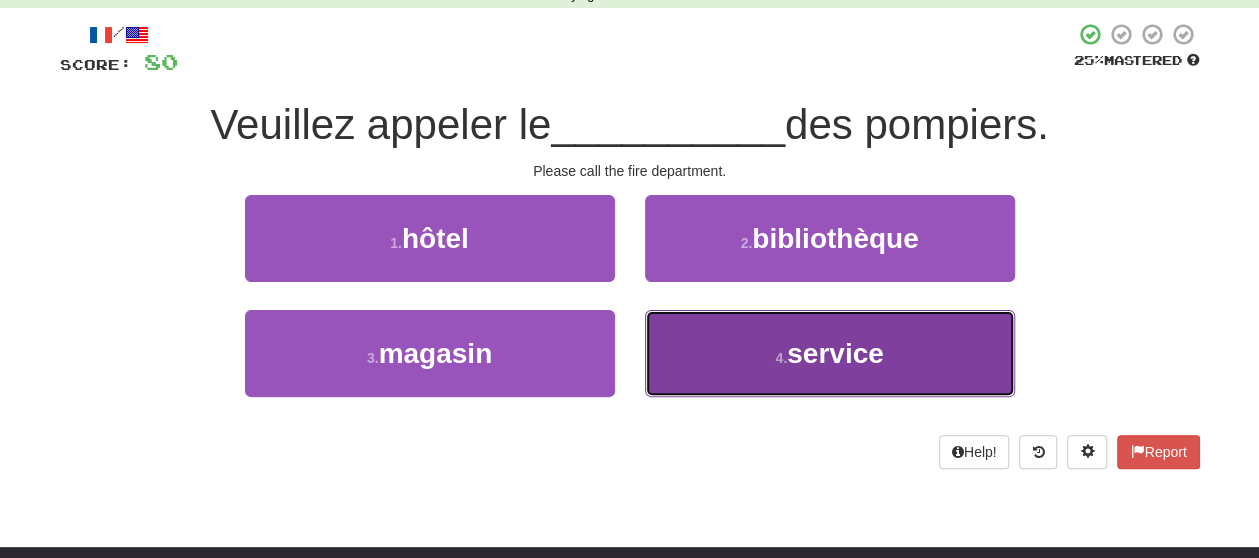 click on "4 .  service" at bounding box center [830, 353] 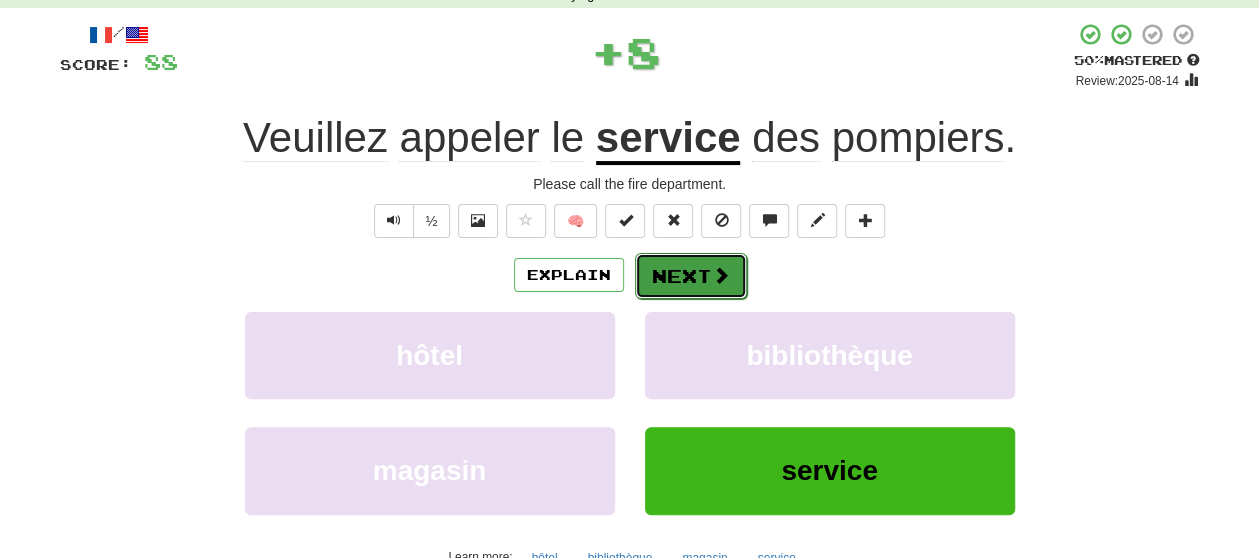 click at bounding box center (721, 275) 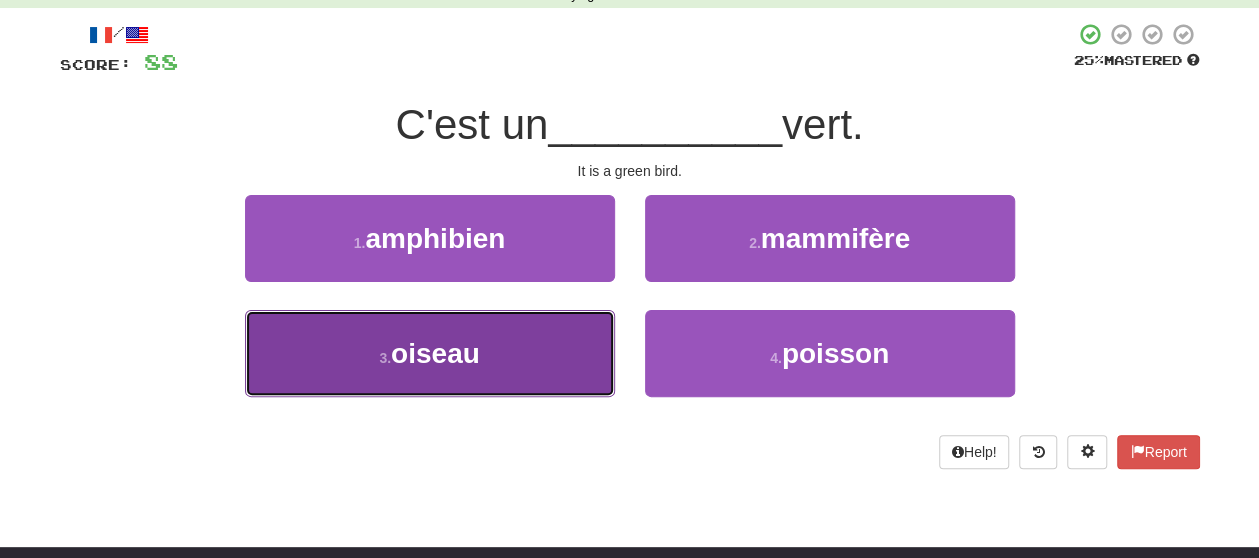 click on "3 .  oiseau" at bounding box center [430, 353] 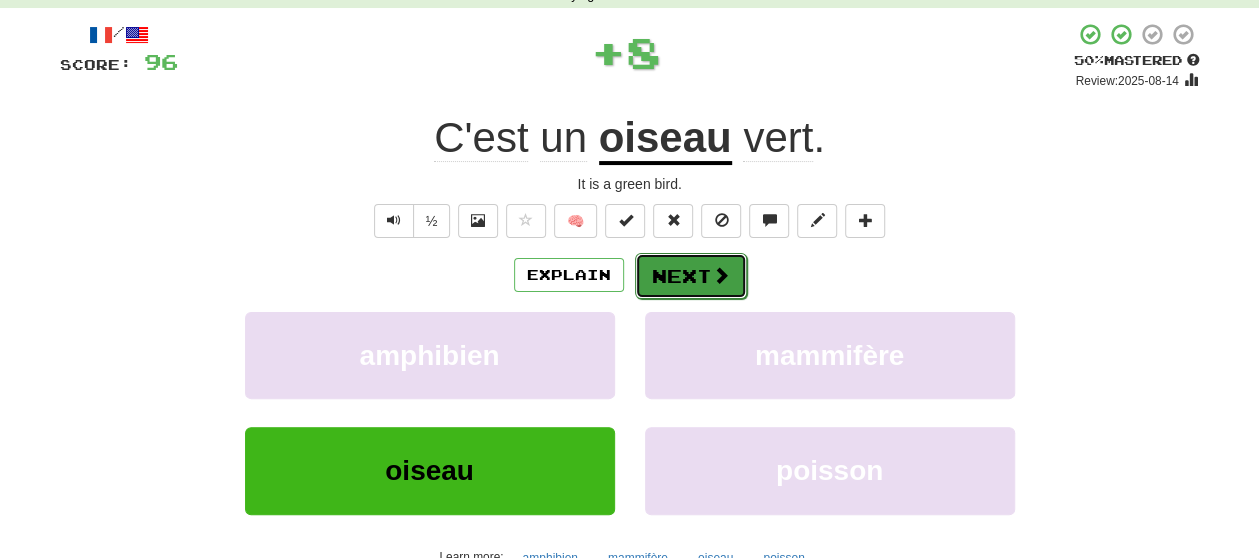 click on "Next" at bounding box center (691, 276) 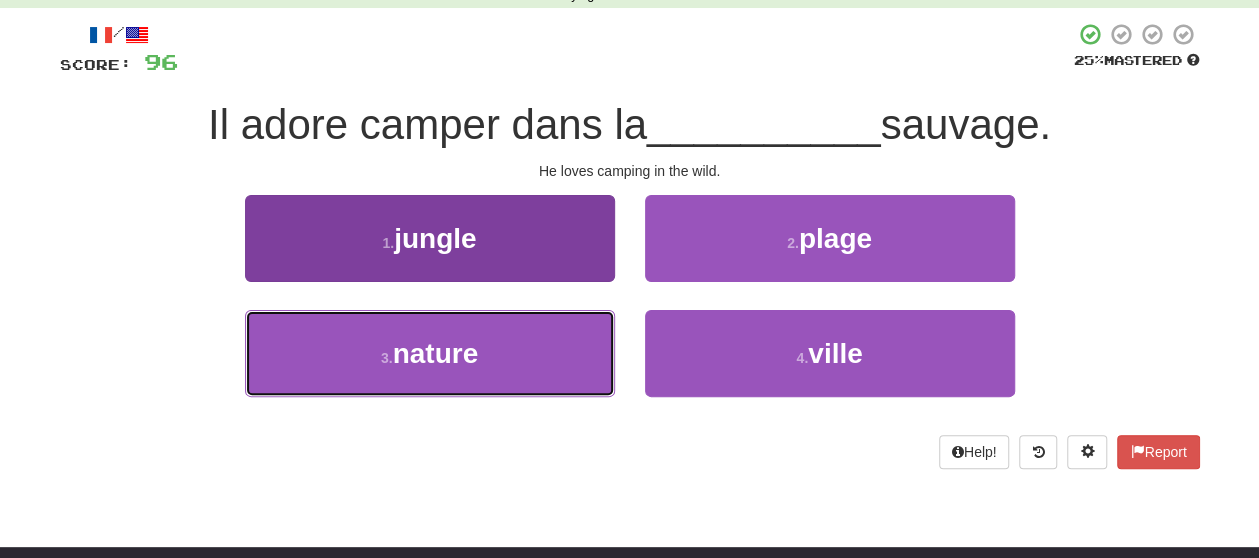 drag, startPoint x: 526, startPoint y: 369, endPoint x: 542, endPoint y: 351, distance: 24.083189 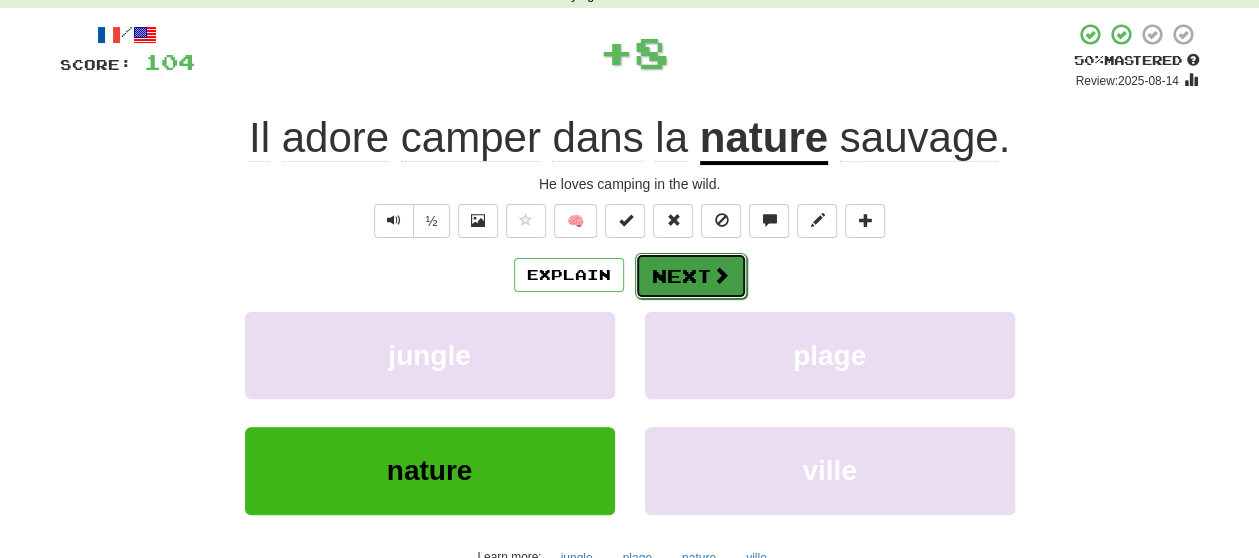 click on "Next" at bounding box center (691, 276) 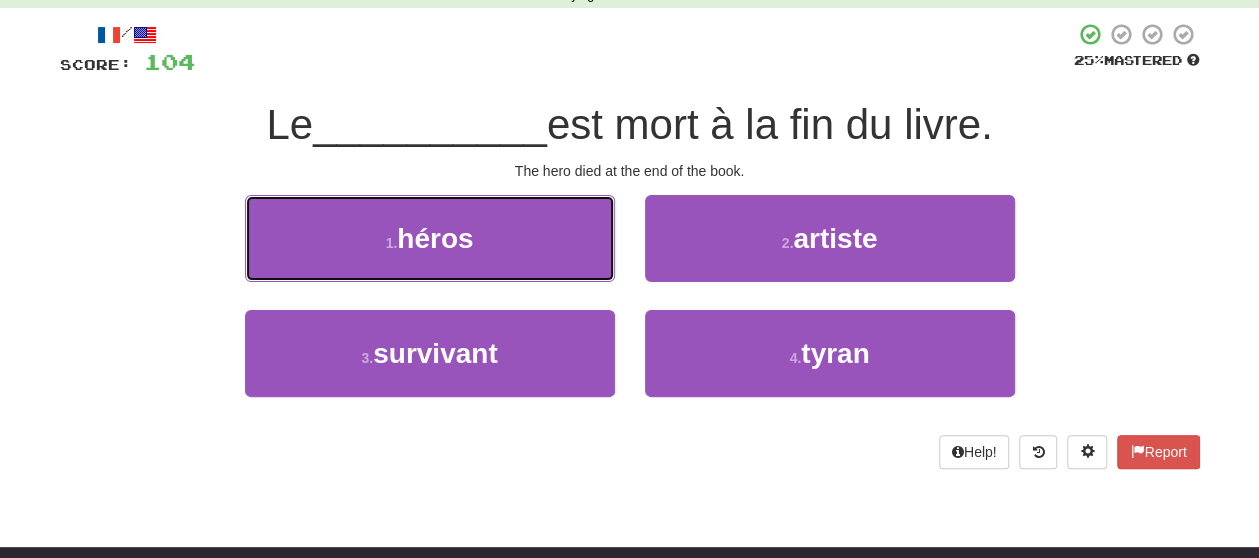 drag, startPoint x: 555, startPoint y: 245, endPoint x: 619, endPoint y: 246, distance: 64.00781 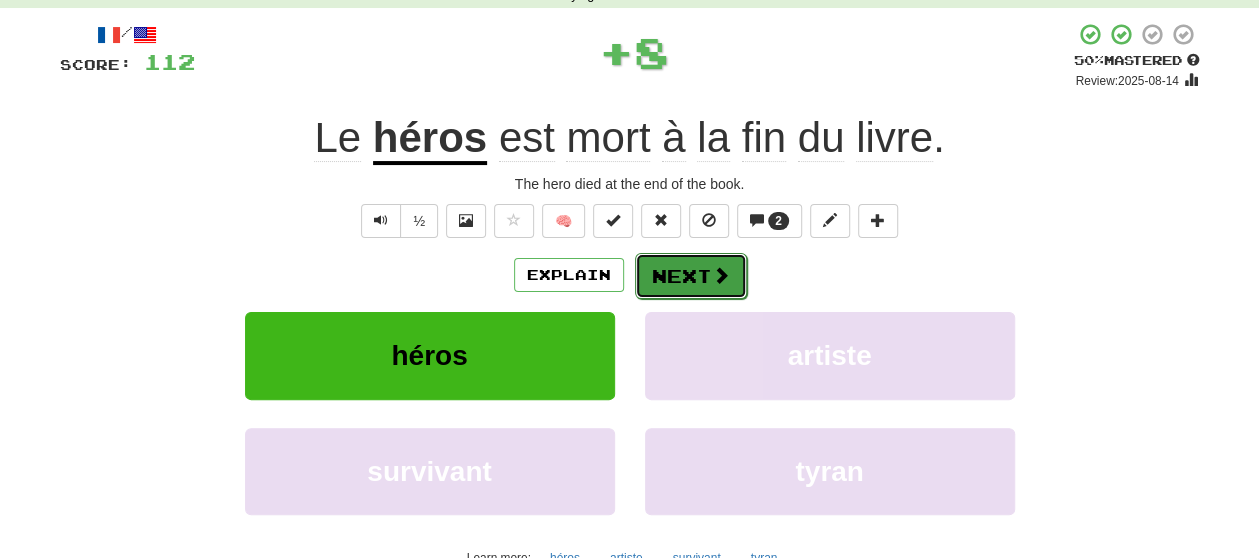 click on "Next" at bounding box center [691, 276] 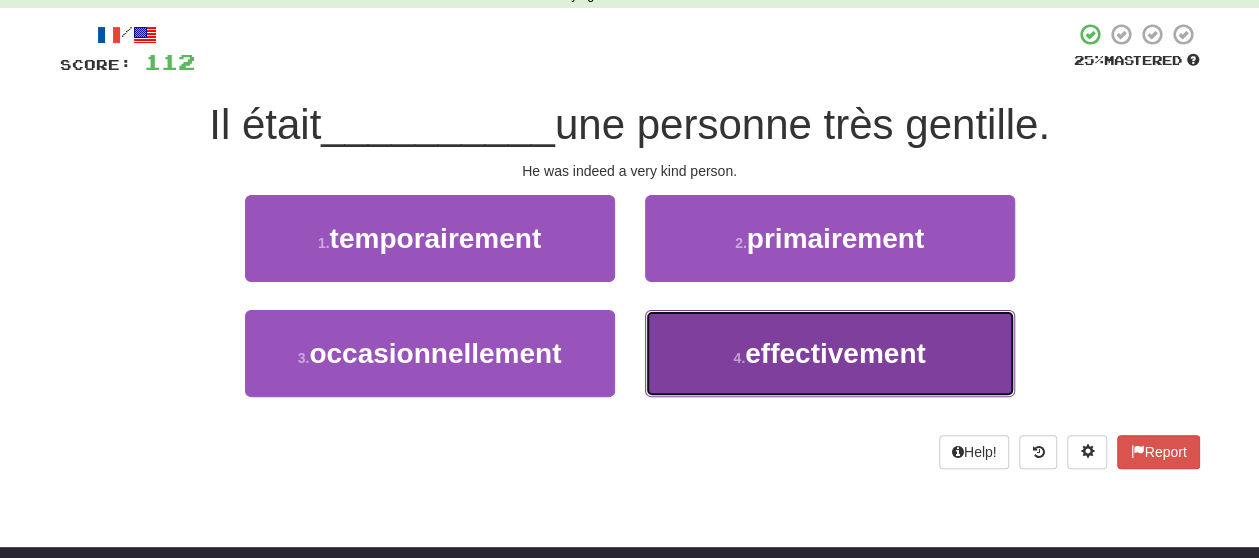 click on "4 .  effectivement" at bounding box center [830, 353] 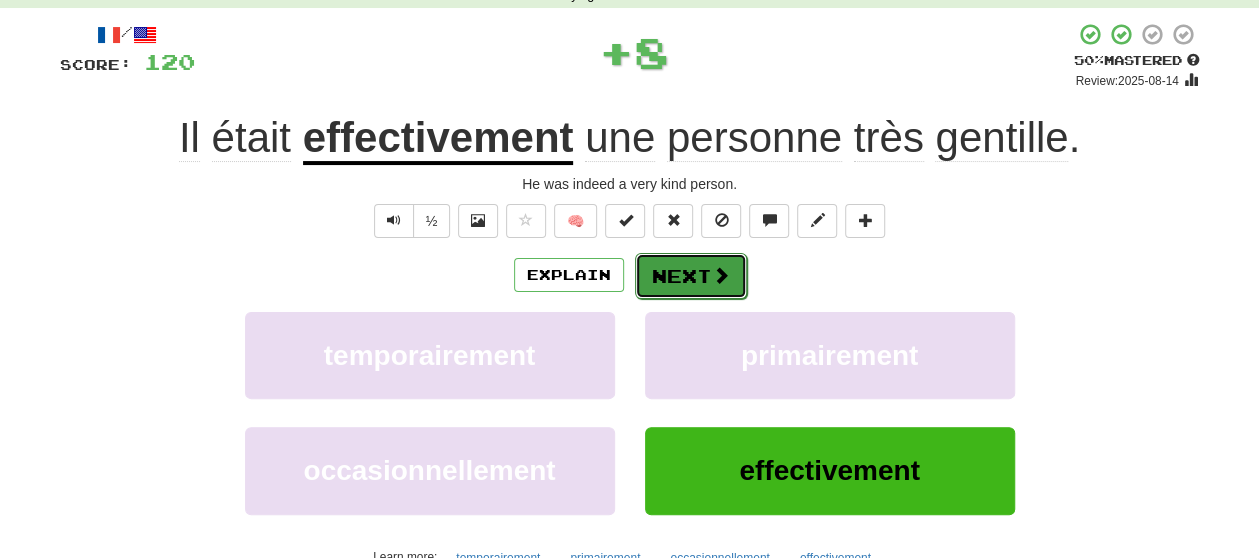 click on "Next" at bounding box center [691, 276] 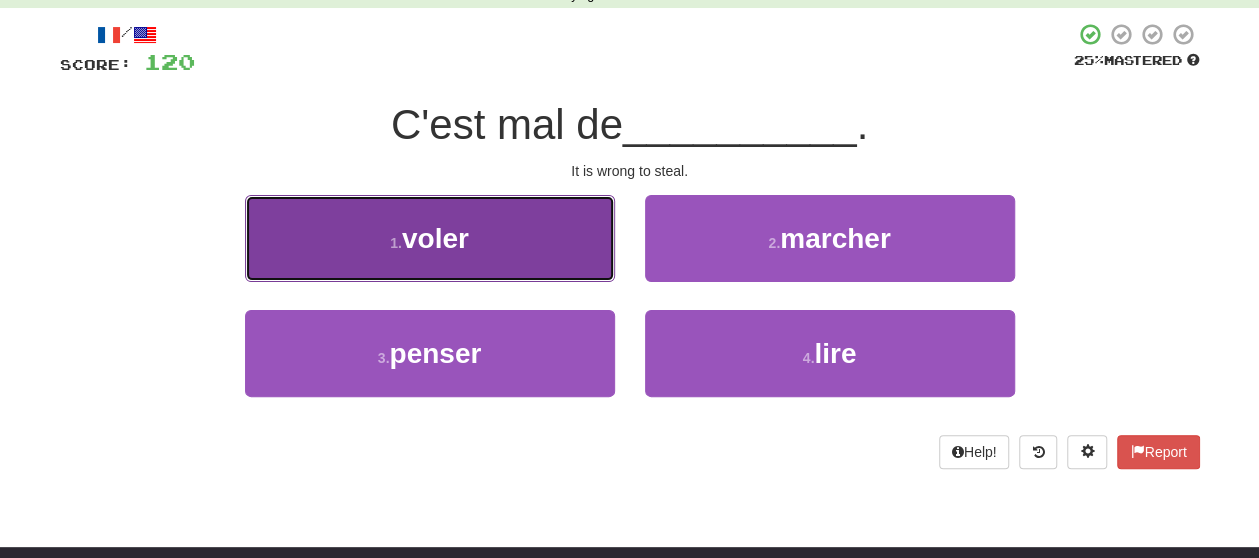 click on "1 .  voler" at bounding box center [430, 238] 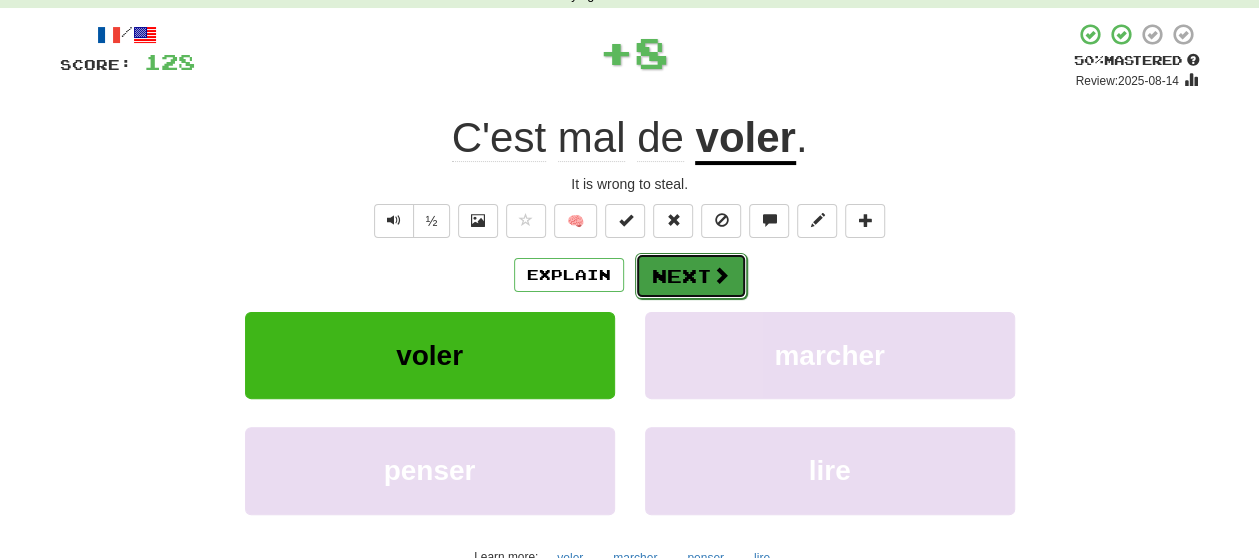 click at bounding box center [721, 275] 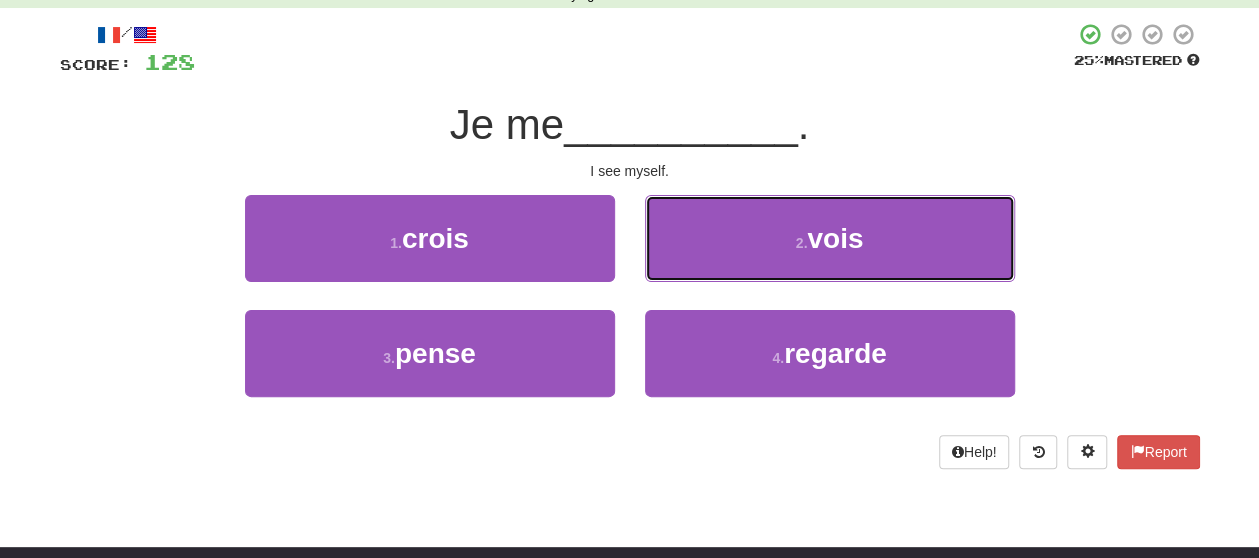 click on "2 .  vois" at bounding box center (830, 238) 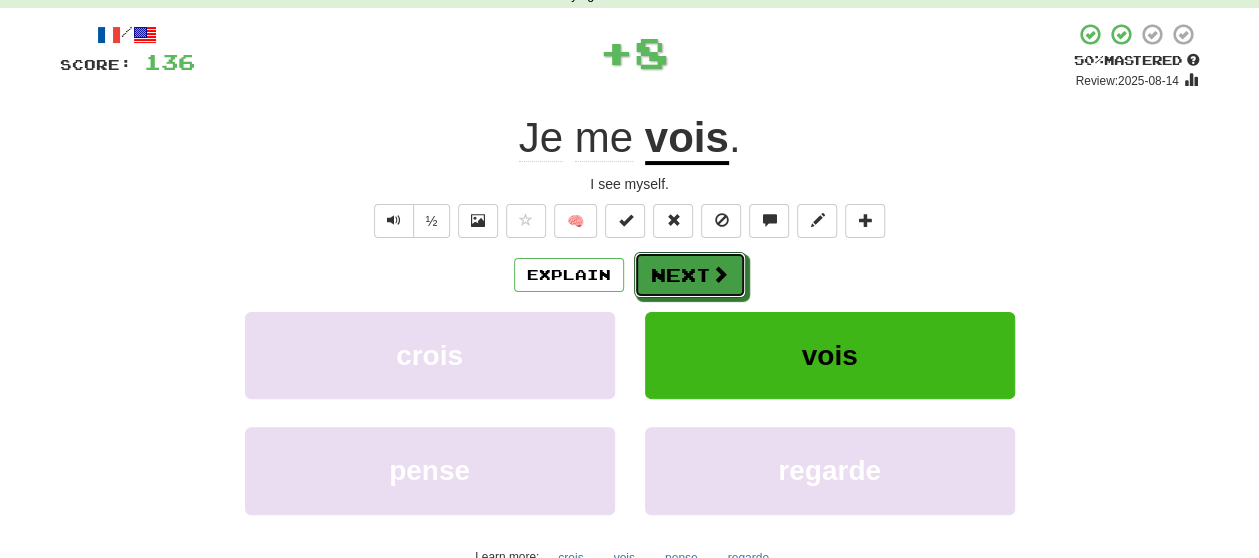 click at bounding box center (720, 274) 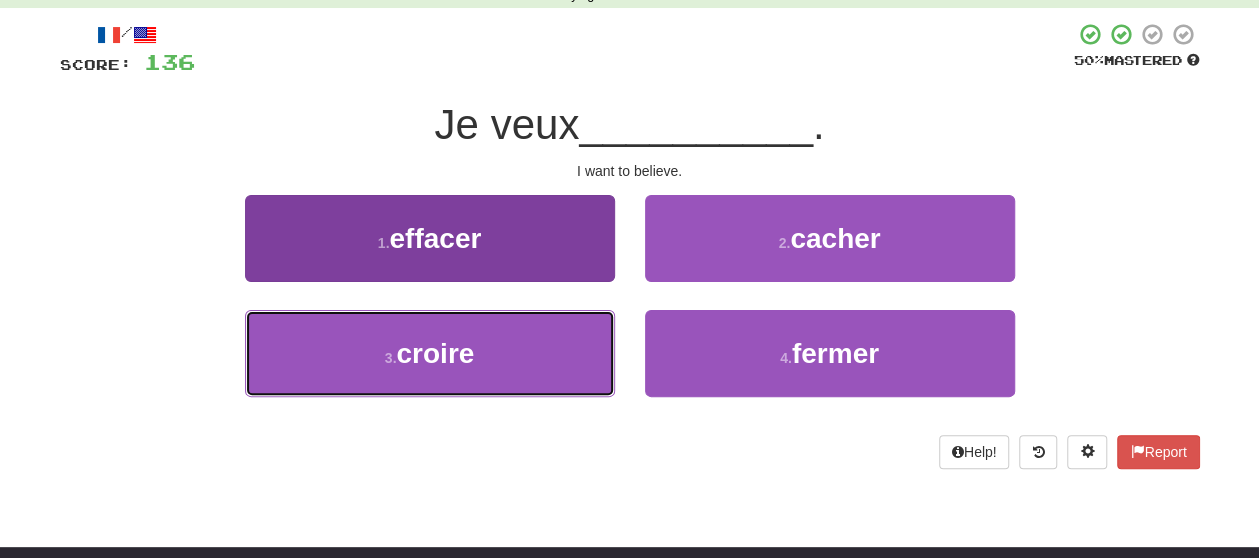 drag, startPoint x: 558, startPoint y: 367, endPoint x: 612, endPoint y: 331, distance: 64.899925 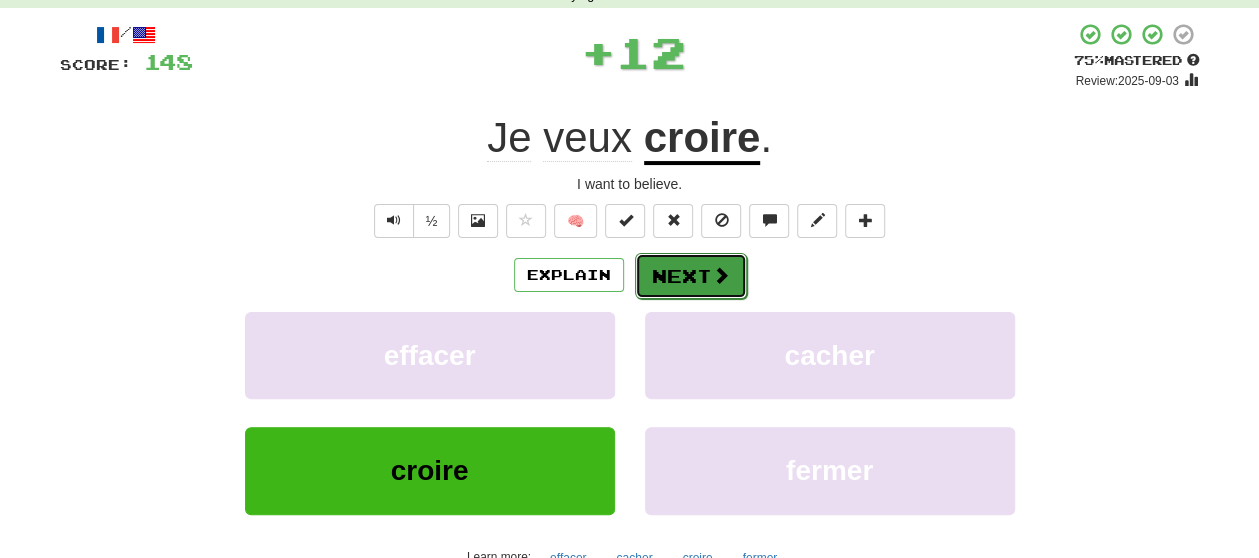 click at bounding box center (721, 275) 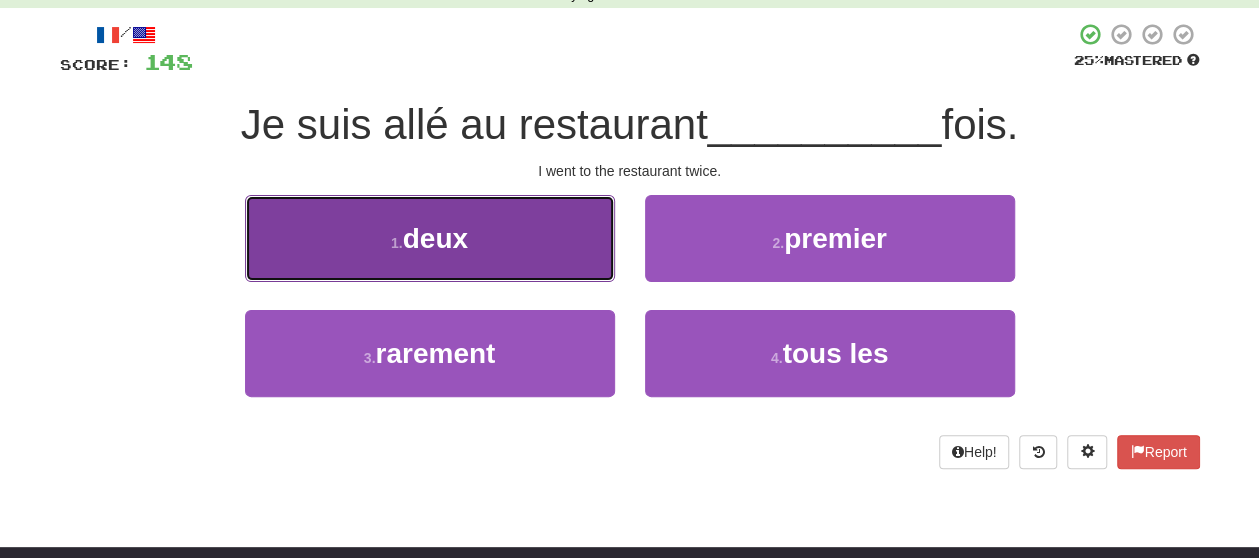 click on "1 .  deux" at bounding box center [430, 238] 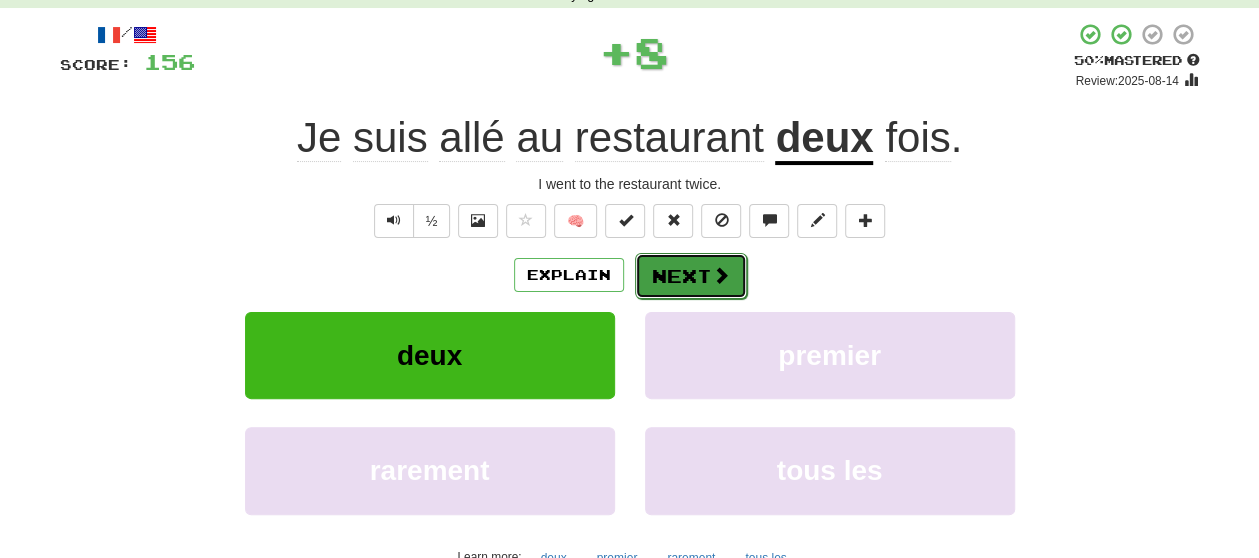 click on "Next" at bounding box center [691, 276] 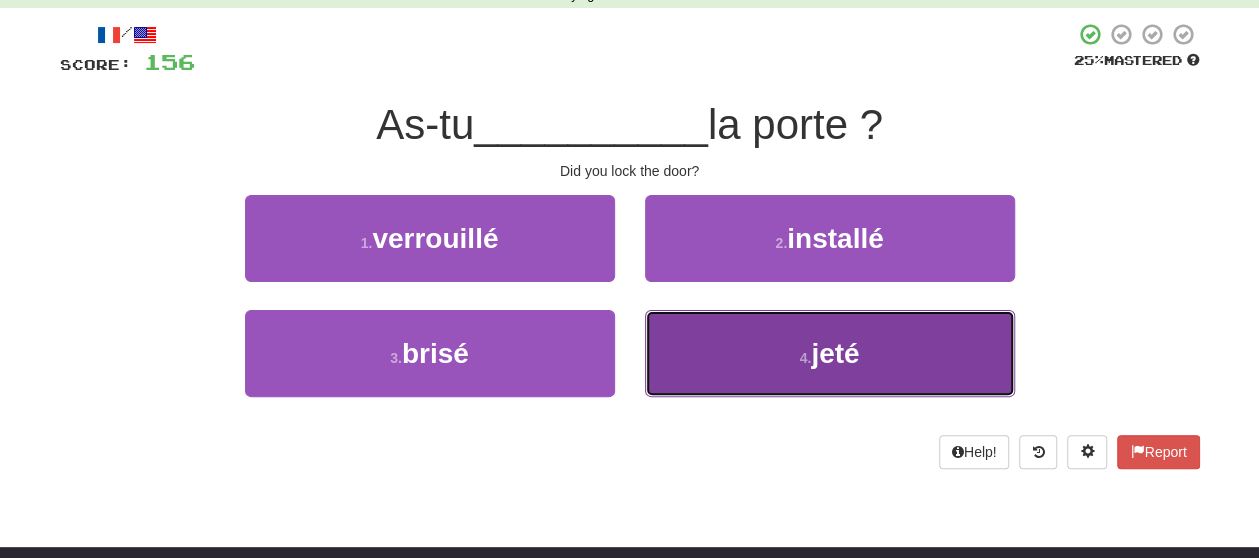 click on "4 .  jeté" at bounding box center (830, 353) 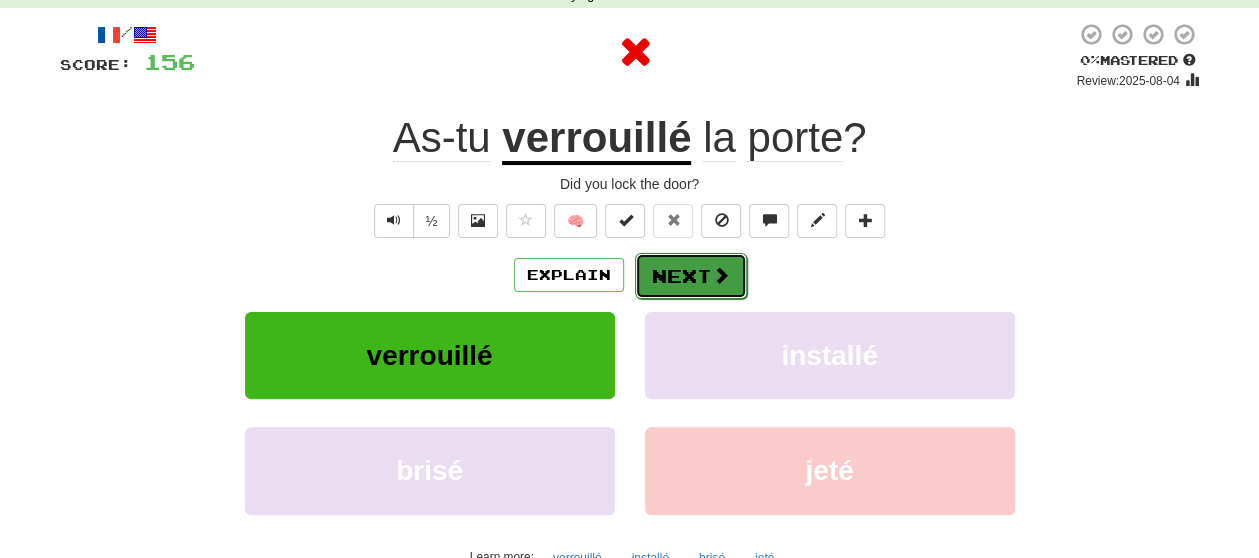 click at bounding box center [721, 275] 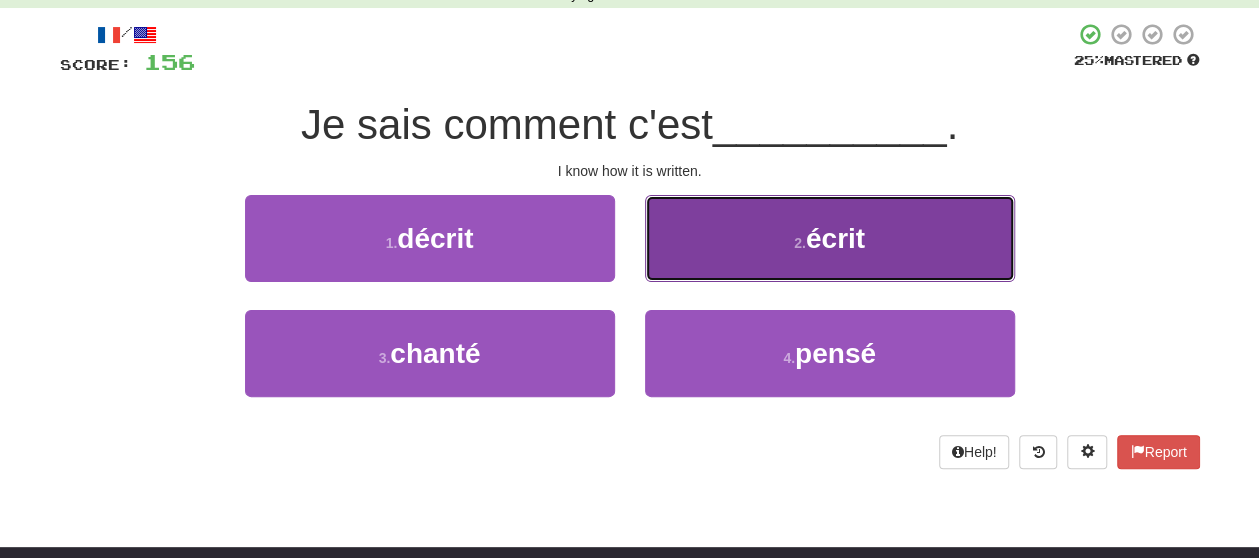 click on "2 .  écrit" at bounding box center (830, 238) 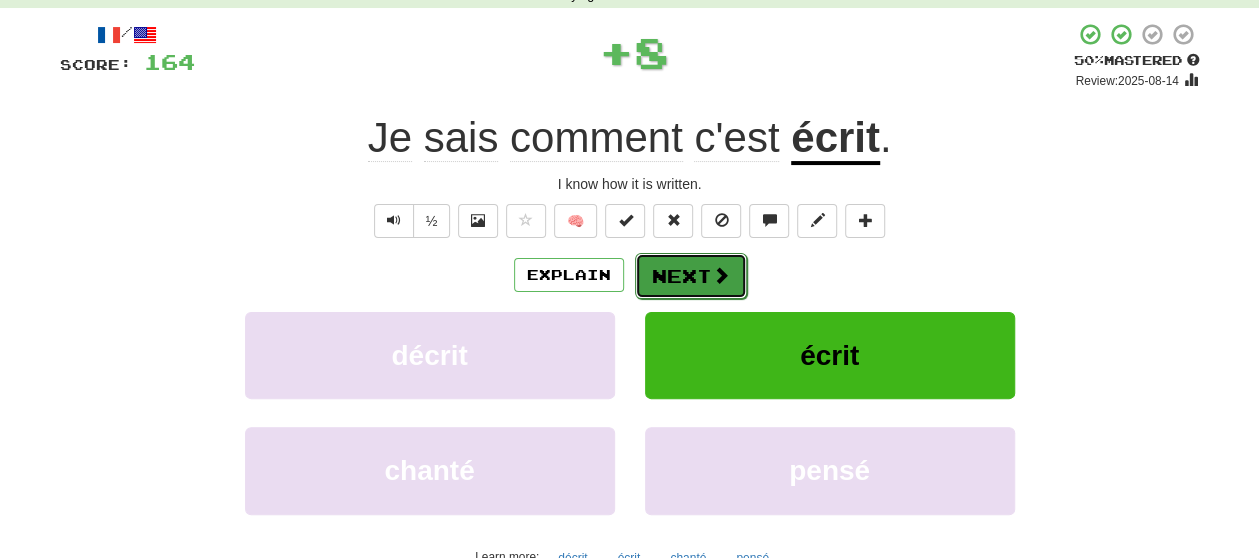 click on "Next" at bounding box center [691, 276] 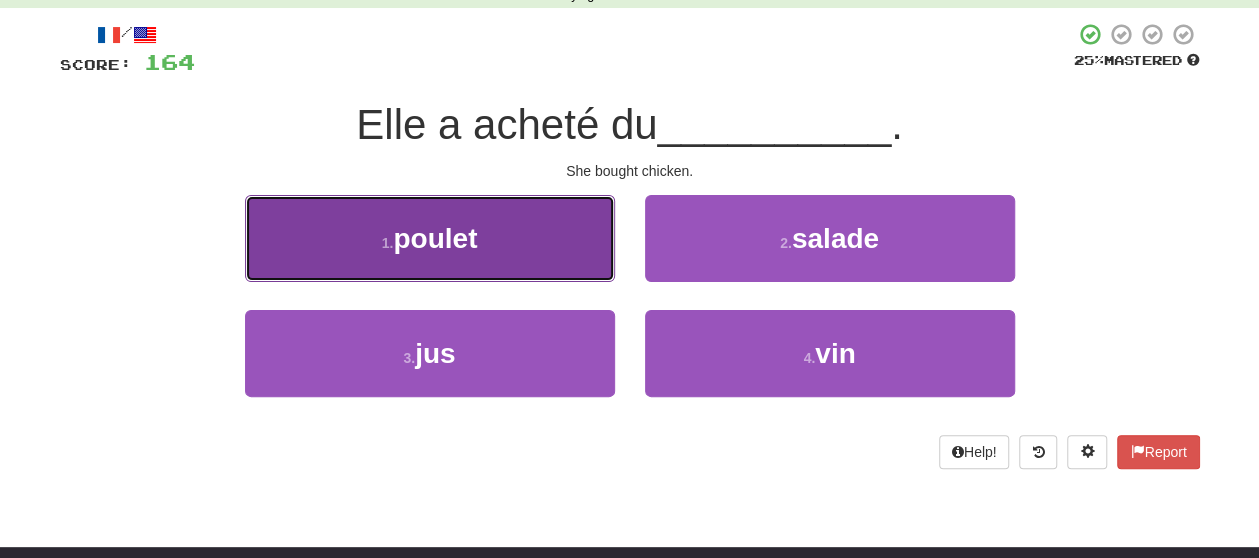 click on "1 .  poulet" at bounding box center [430, 238] 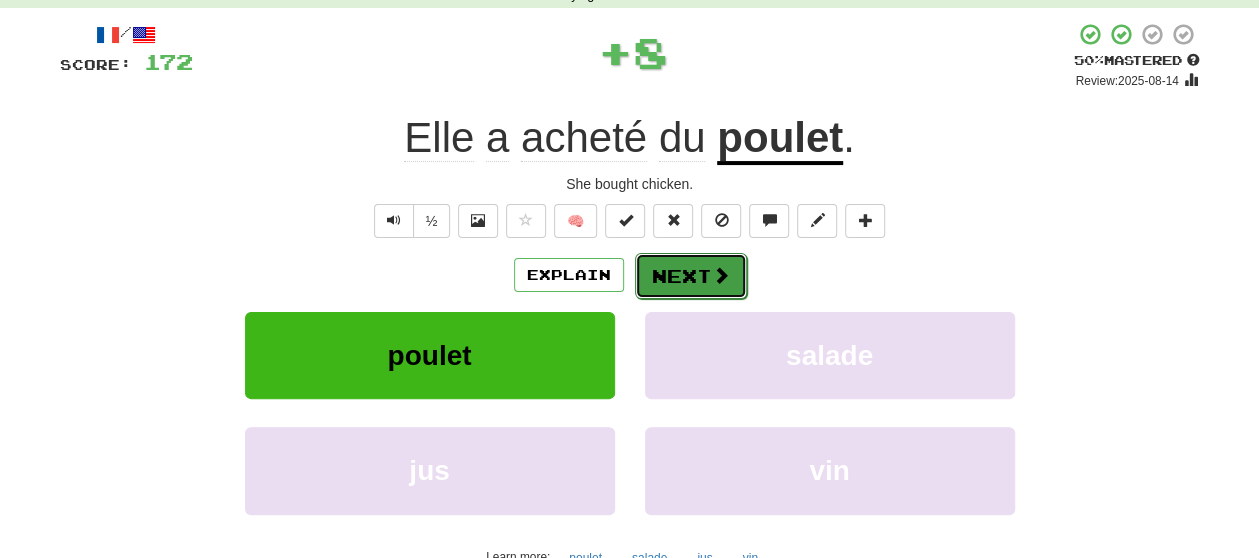click on "Next" at bounding box center [691, 276] 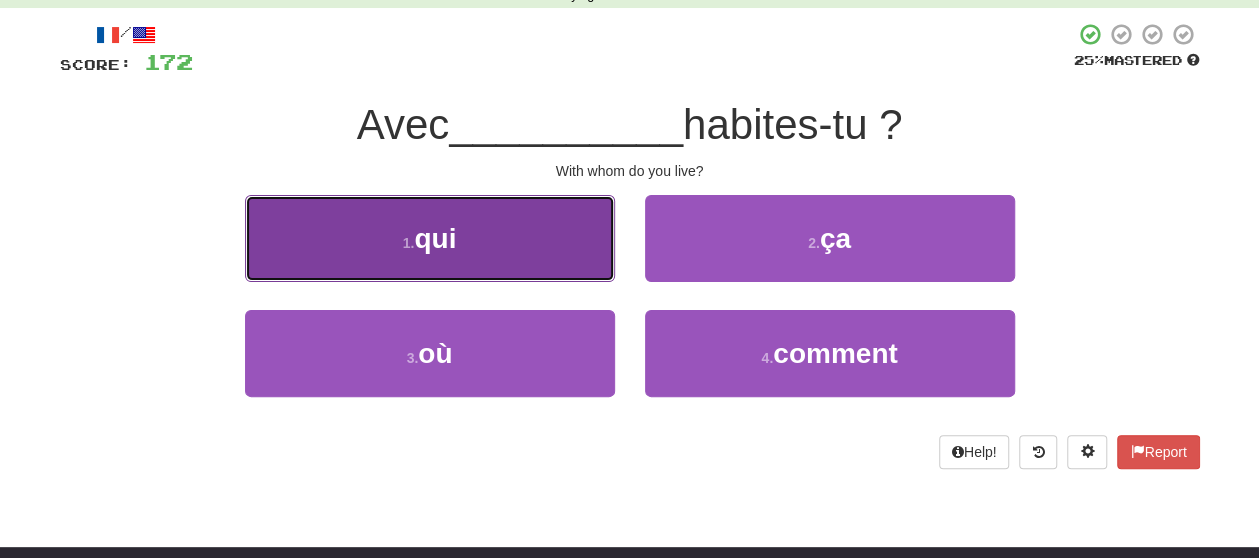 click on "1 .  qui" at bounding box center (430, 238) 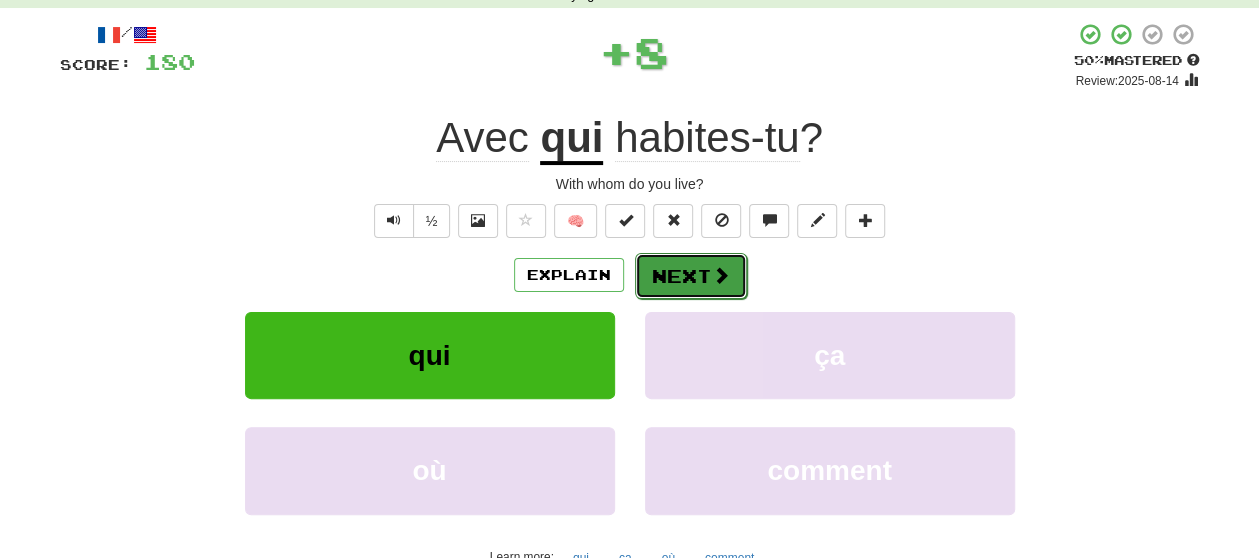click on "Next" at bounding box center (691, 276) 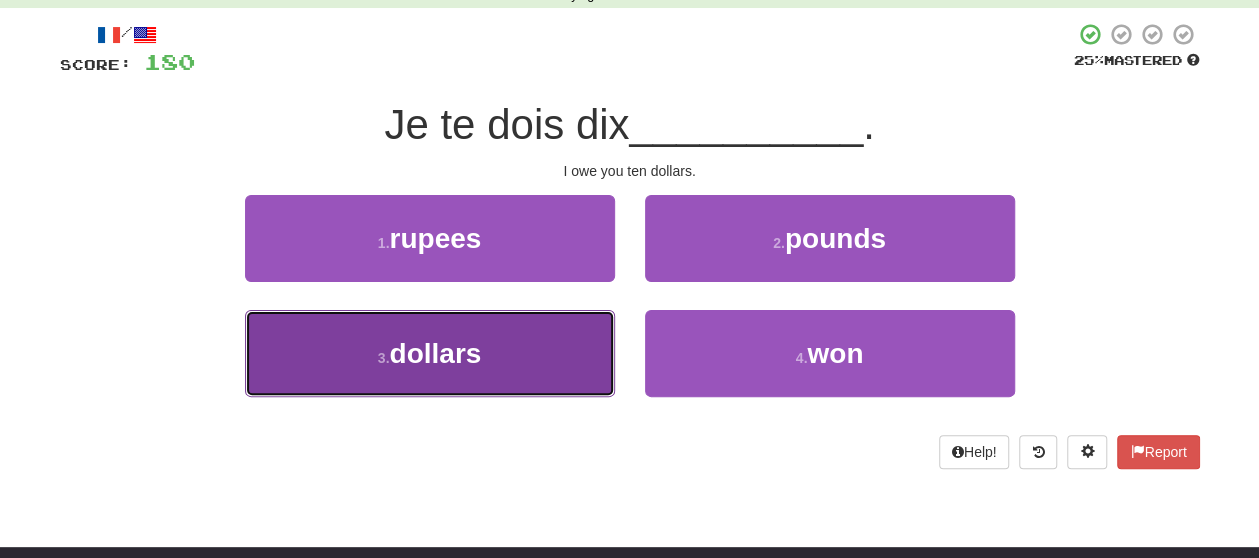 click on "3 .  dollars" at bounding box center [430, 353] 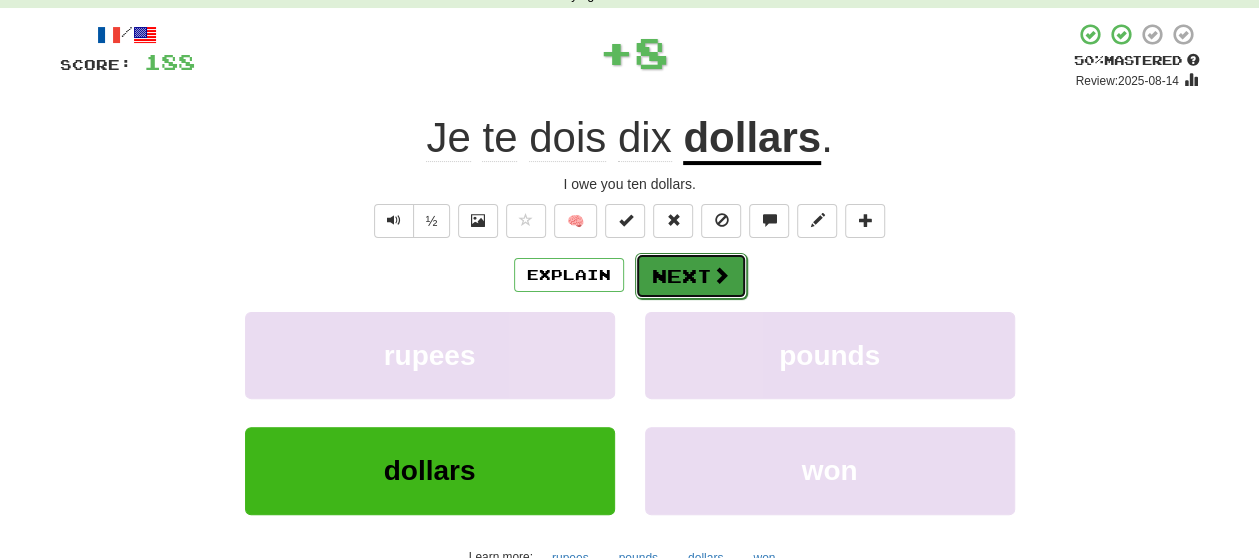 click on "Next" at bounding box center (691, 276) 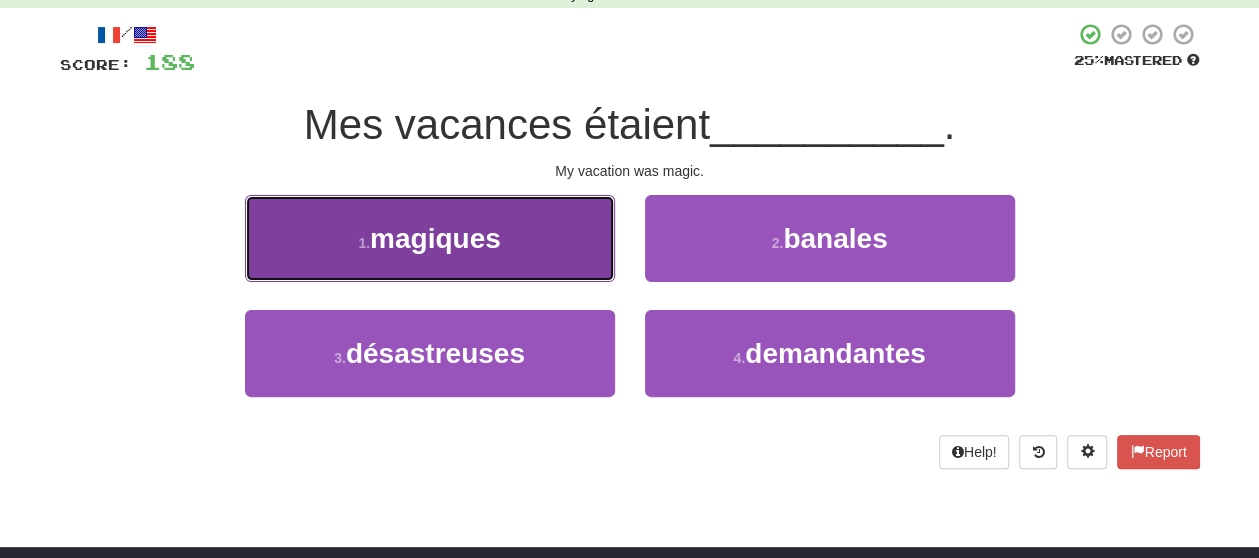 click on "1 .  magiques" at bounding box center [430, 238] 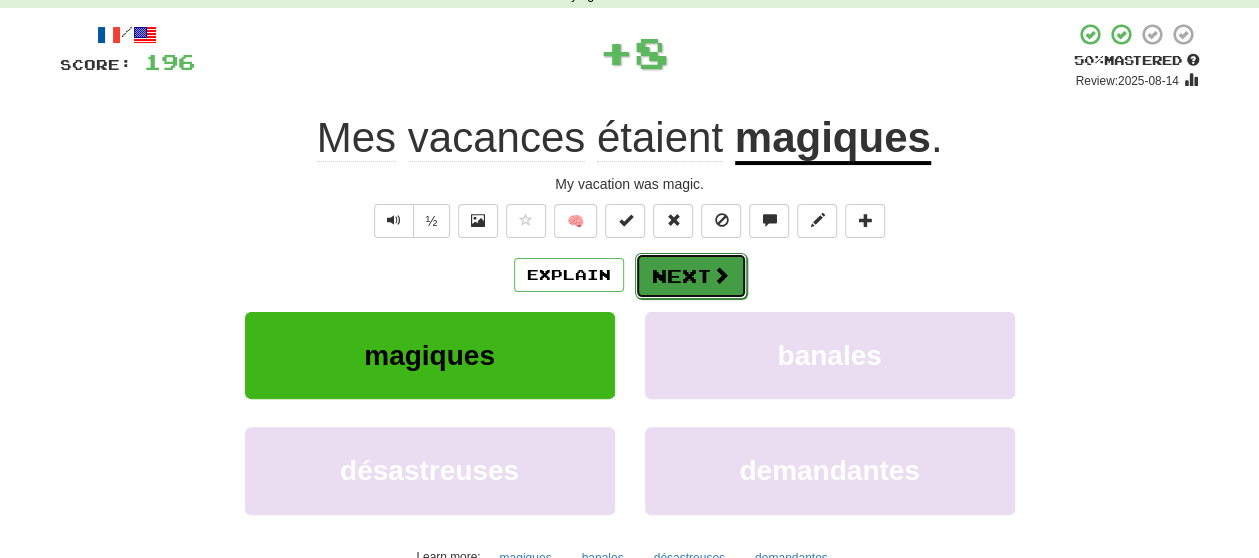 click on "Next" at bounding box center [691, 276] 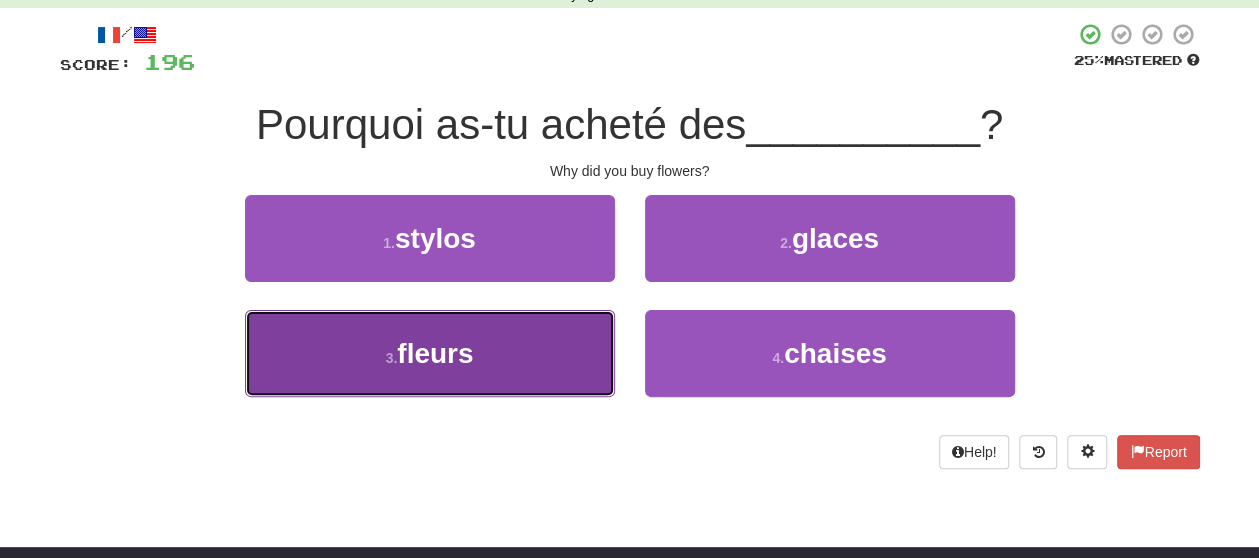 click on "3 .  fleurs" at bounding box center (430, 353) 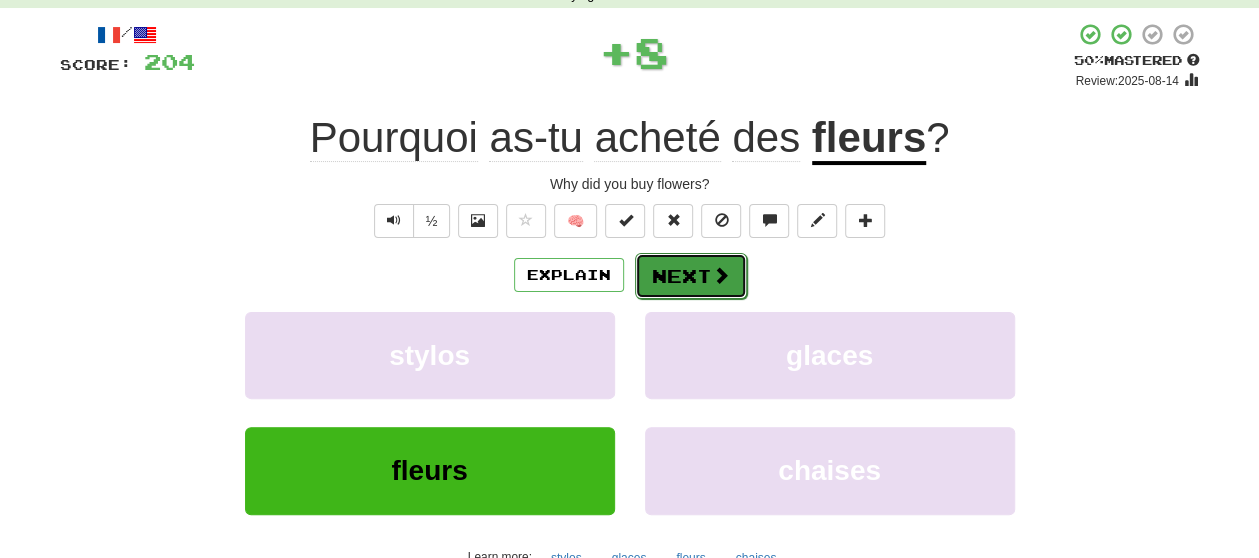 click on "Next" at bounding box center [691, 276] 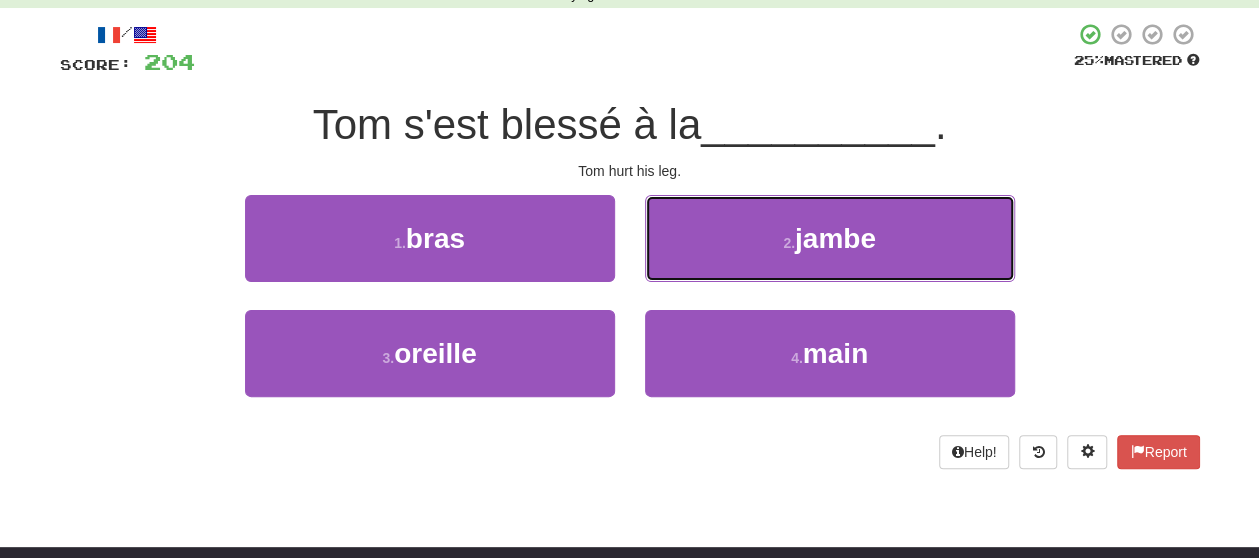 click on "2 .  jambe" at bounding box center [830, 238] 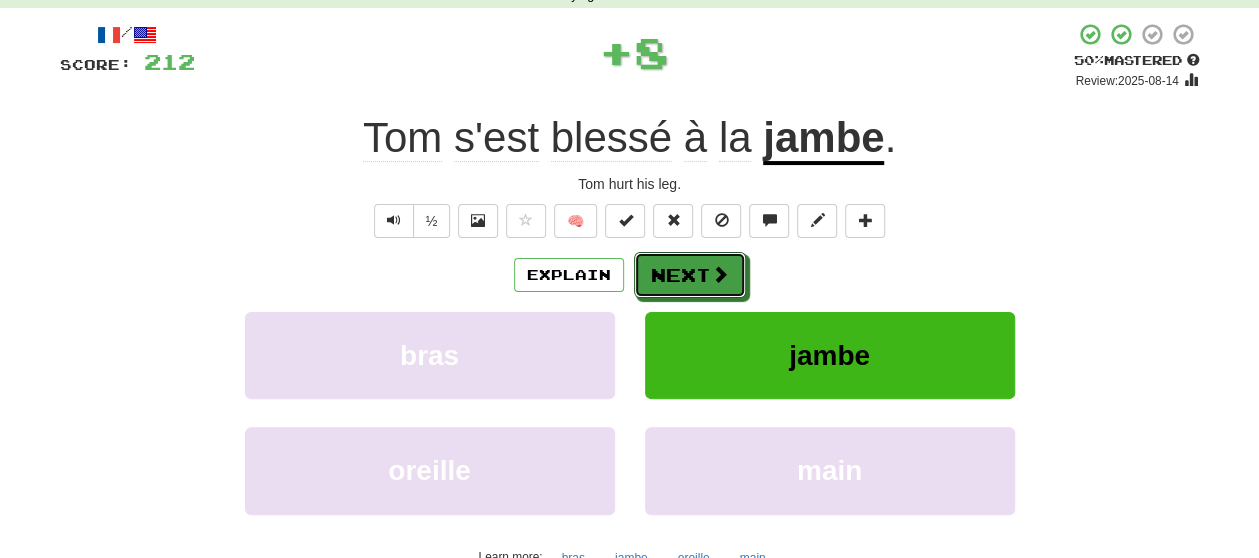 click on "Next" at bounding box center [690, 275] 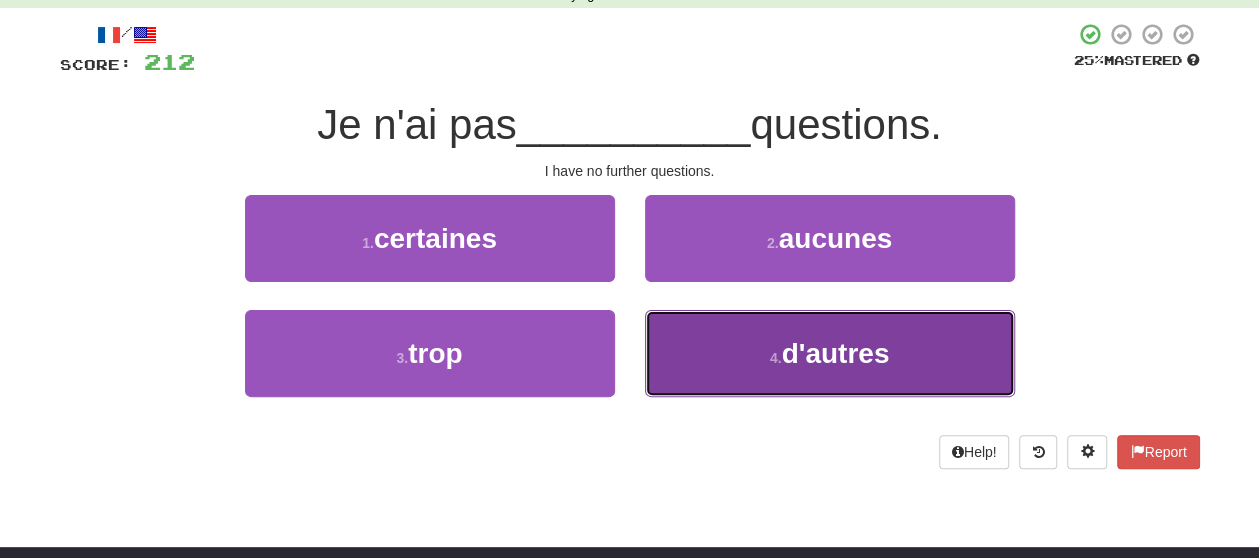 click on "4 .  d'autres" at bounding box center [830, 353] 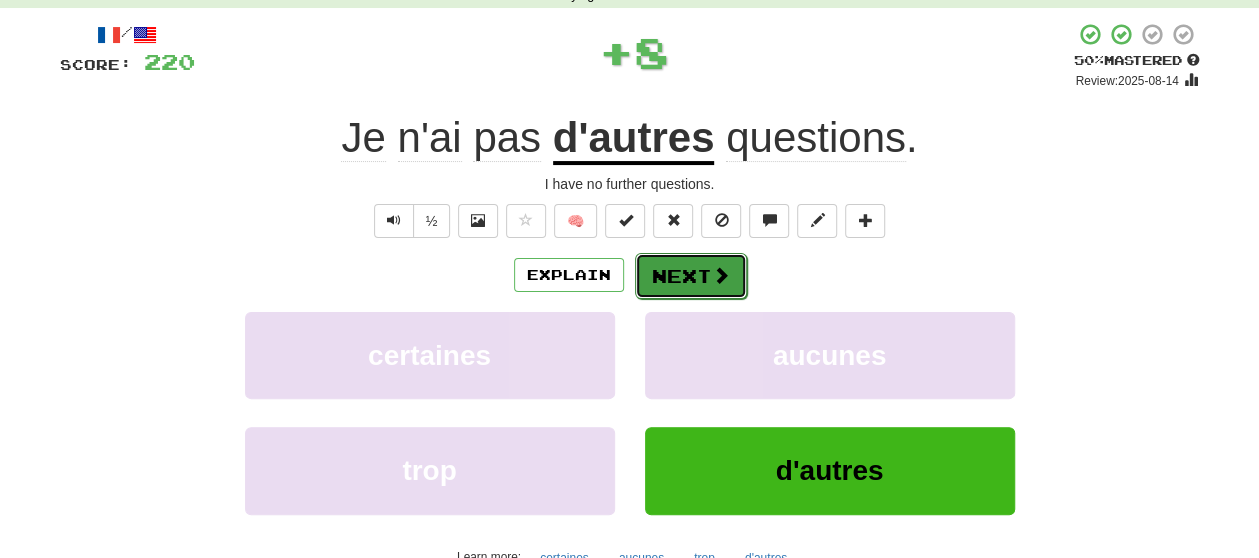 click on "Next" at bounding box center [691, 276] 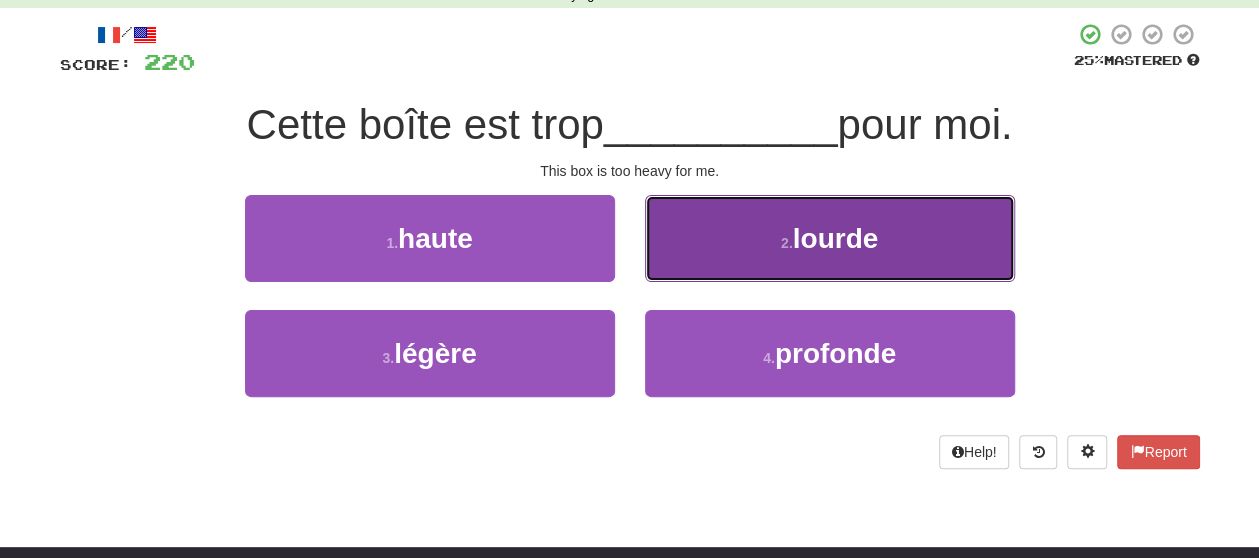click on "2 .  lourde" at bounding box center (830, 238) 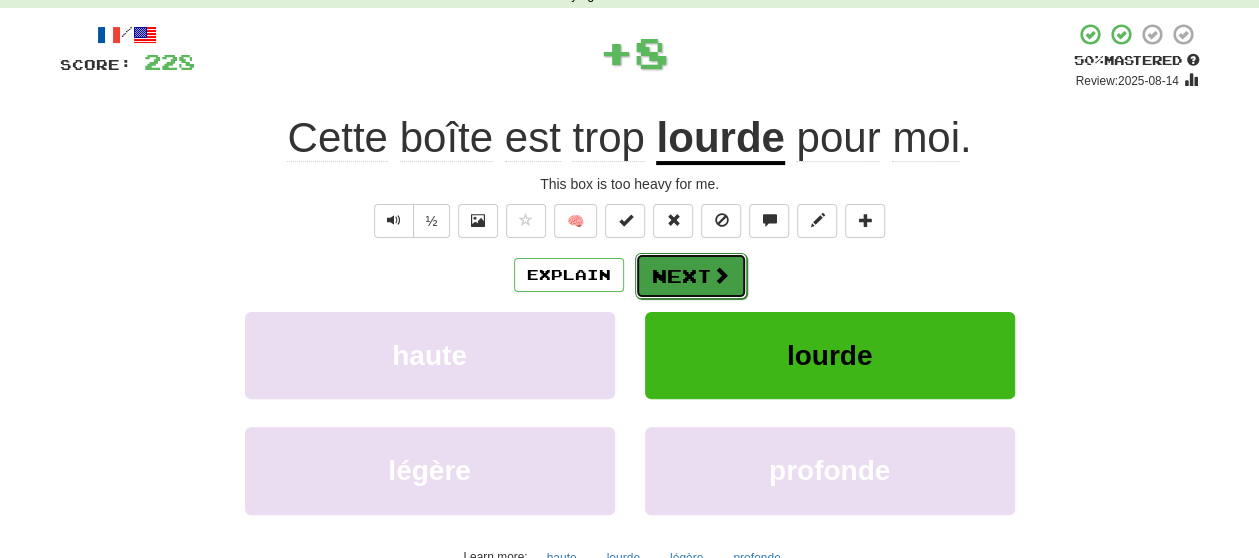click on "Next" at bounding box center (691, 276) 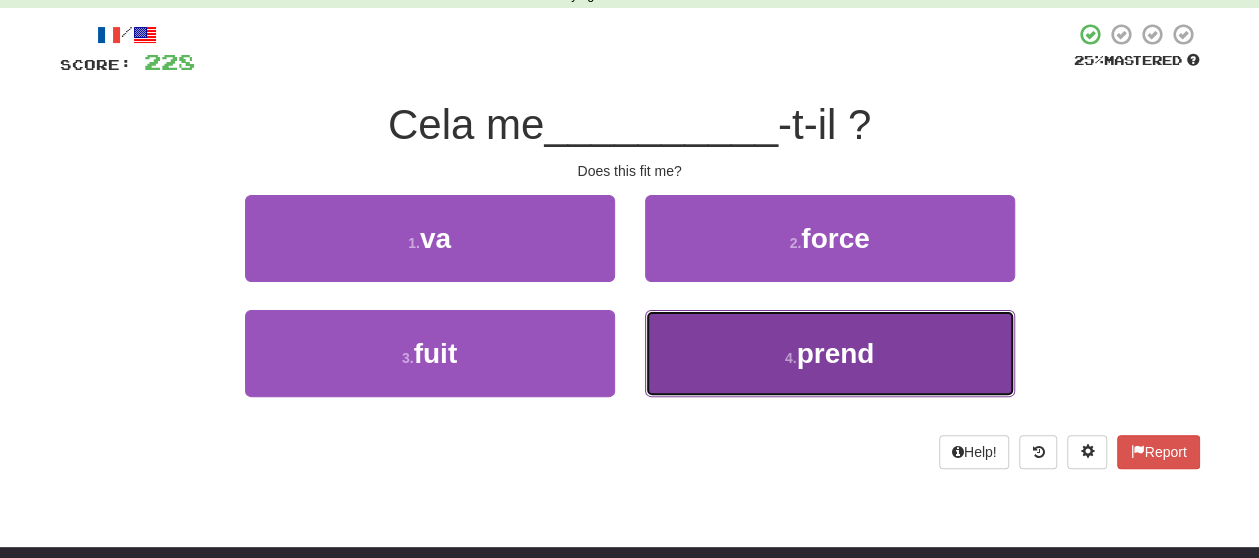 click on "4 .  prend" at bounding box center (830, 353) 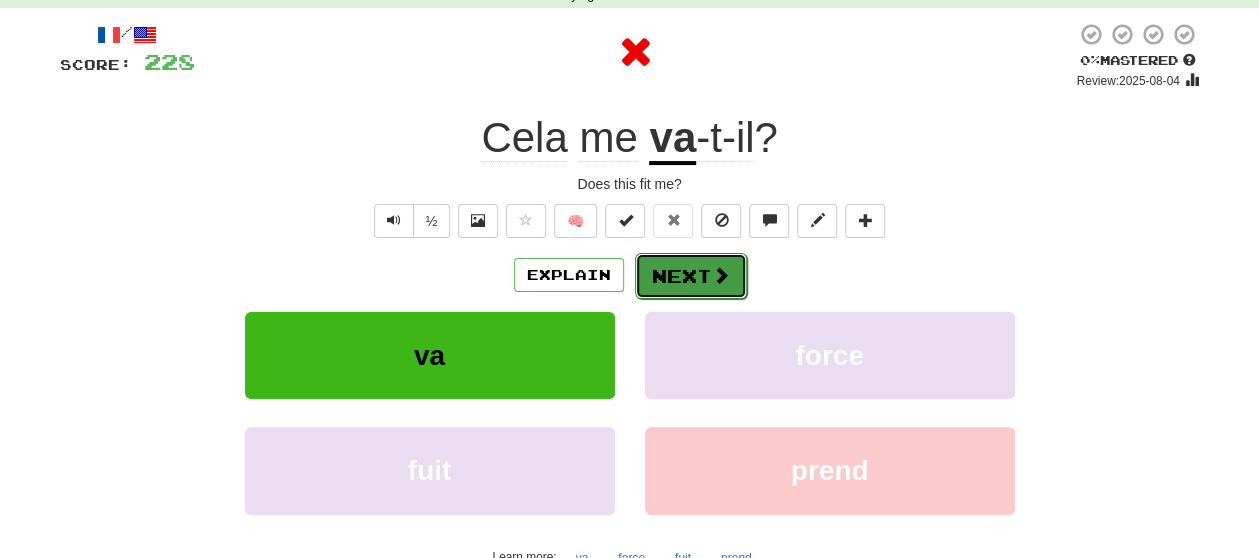 click on "Next" at bounding box center [691, 276] 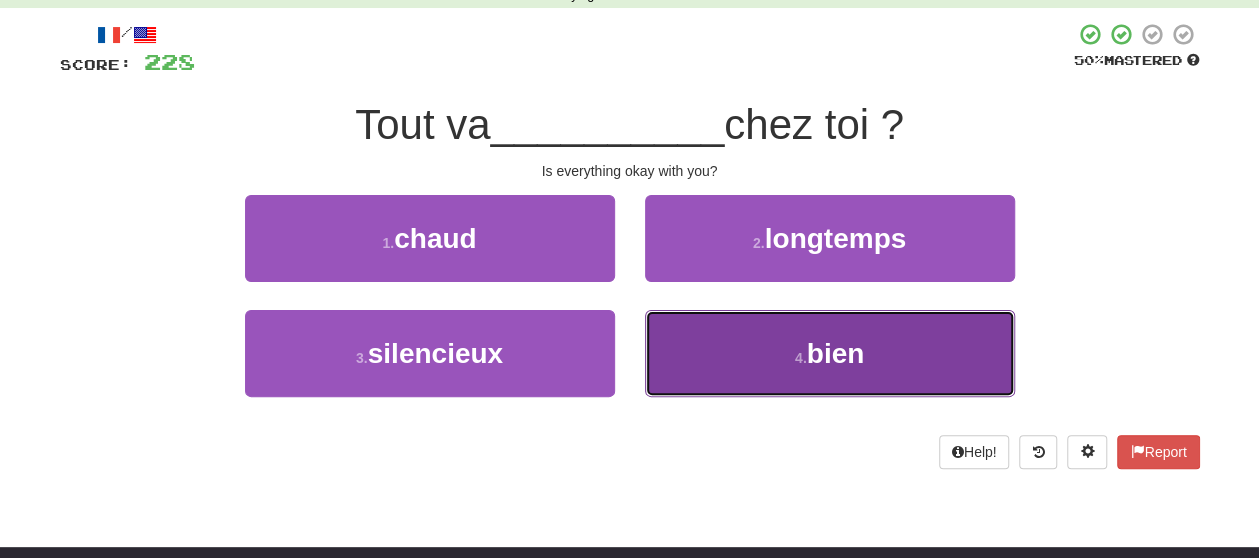 click on "4 .  bien" at bounding box center [830, 353] 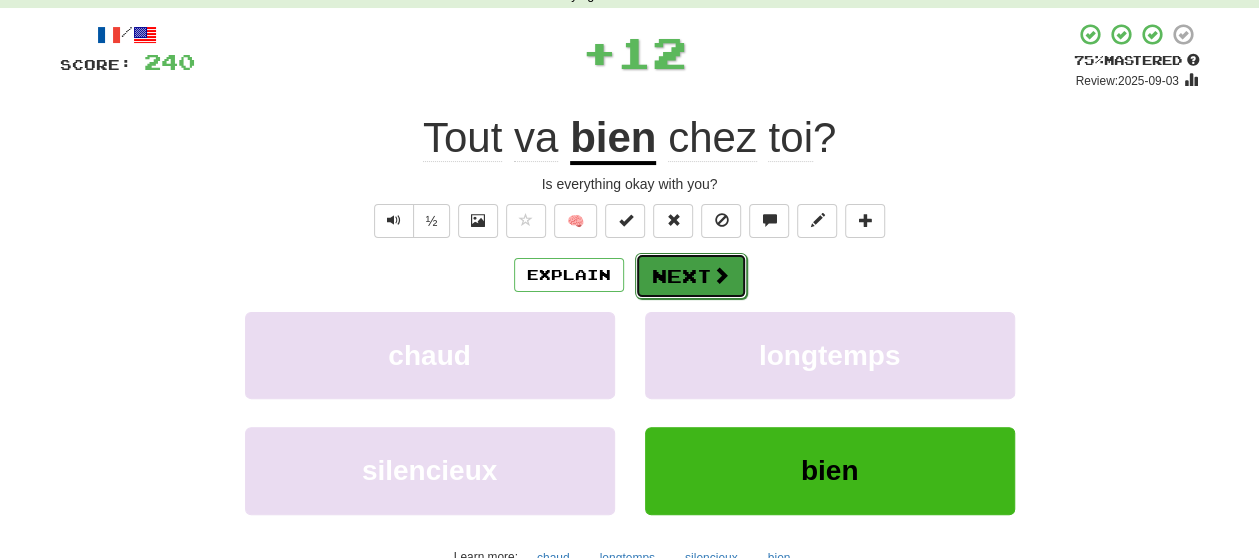 click on "Next" at bounding box center (691, 276) 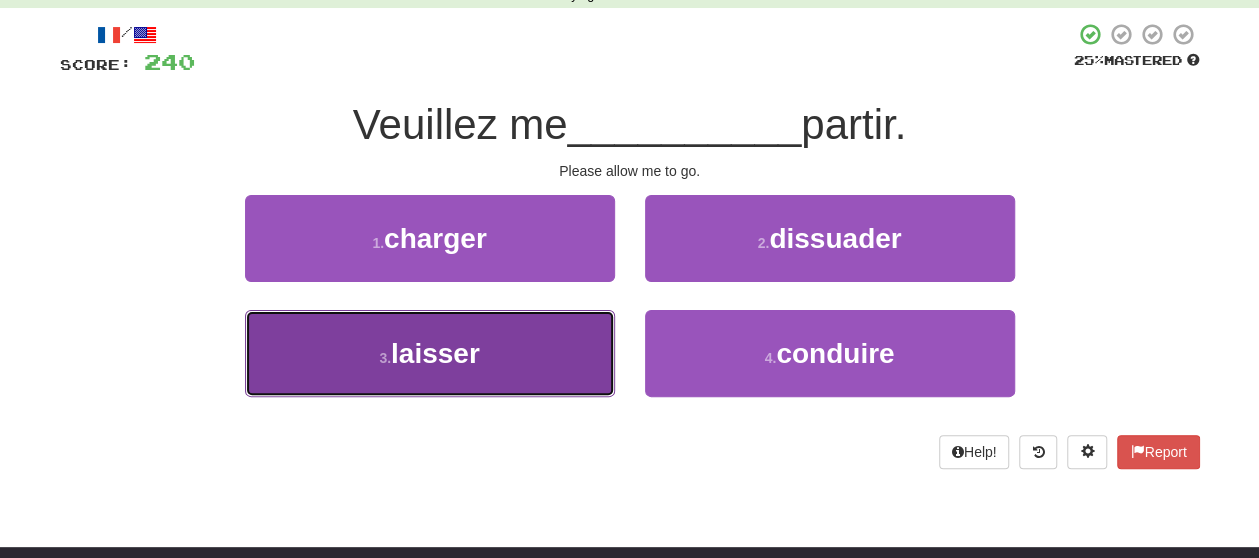 click on "3 .  laisser" at bounding box center (430, 353) 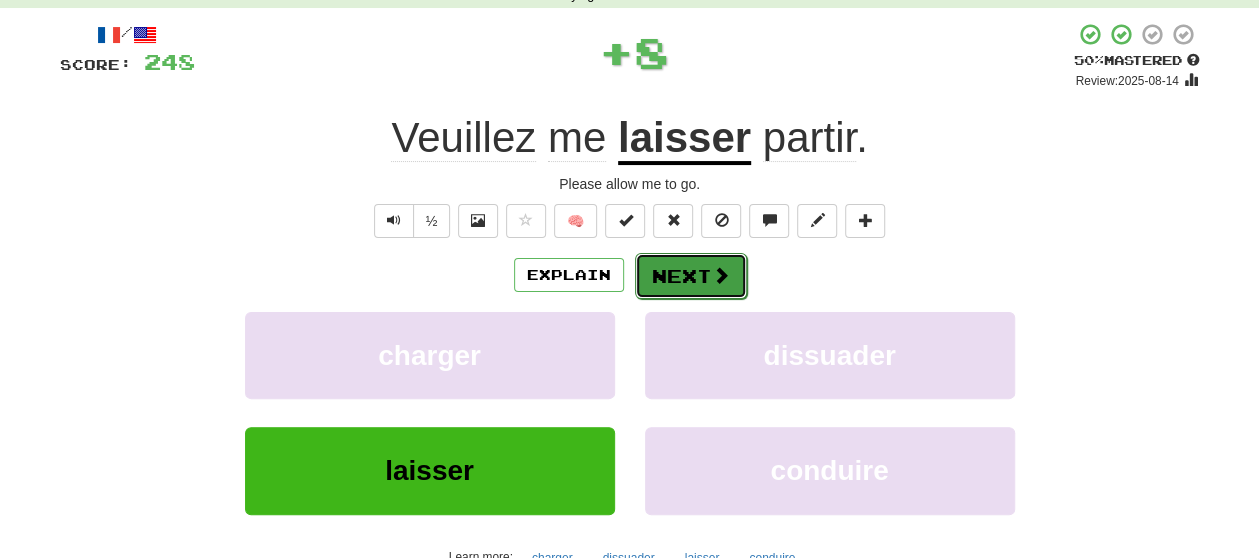 click on "Next" at bounding box center (691, 276) 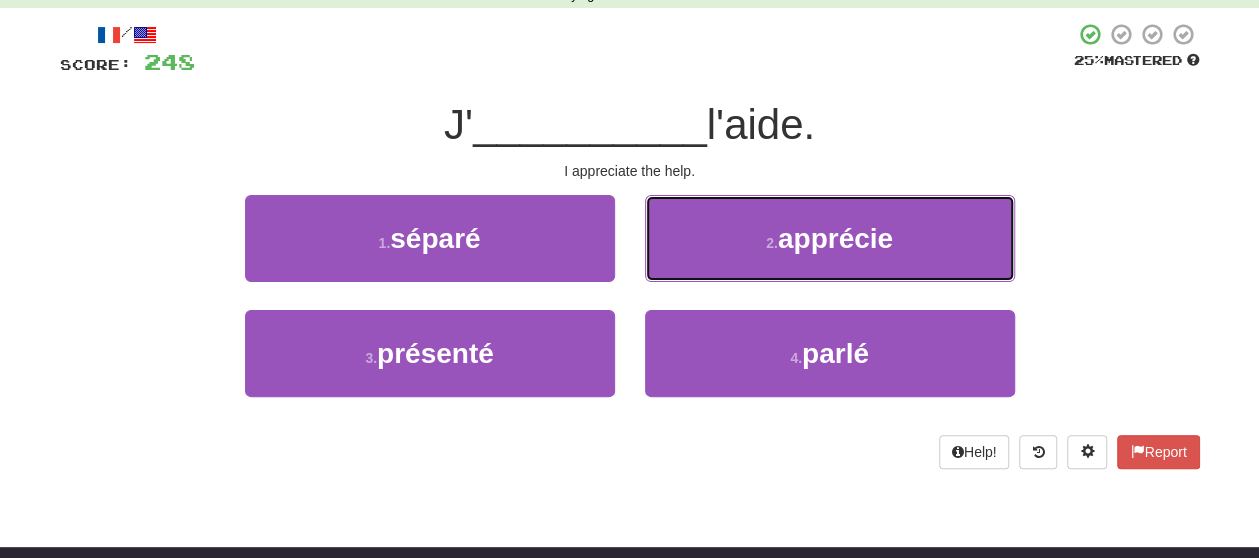 click on "2 .  apprécie" at bounding box center [830, 238] 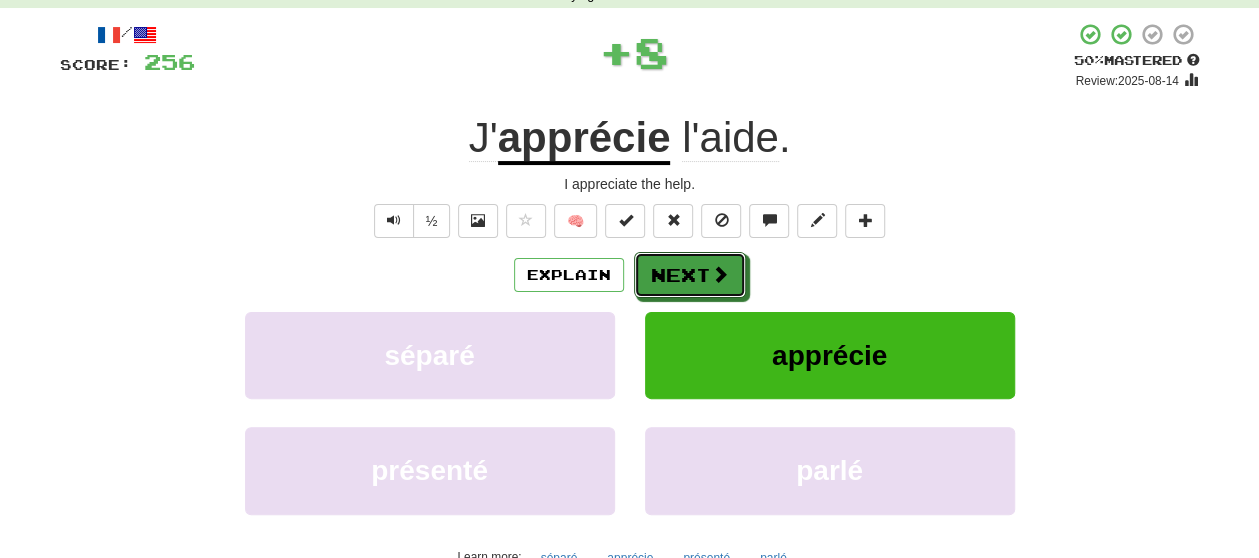 click on "Next" at bounding box center [690, 275] 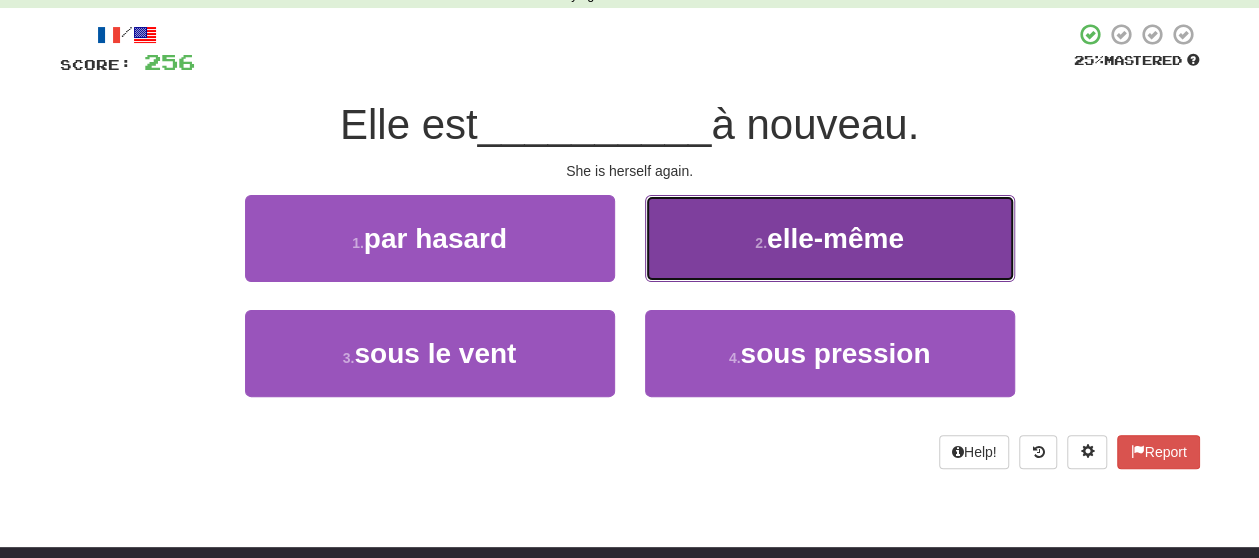 click on "2 .  elle-même" at bounding box center (830, 238) 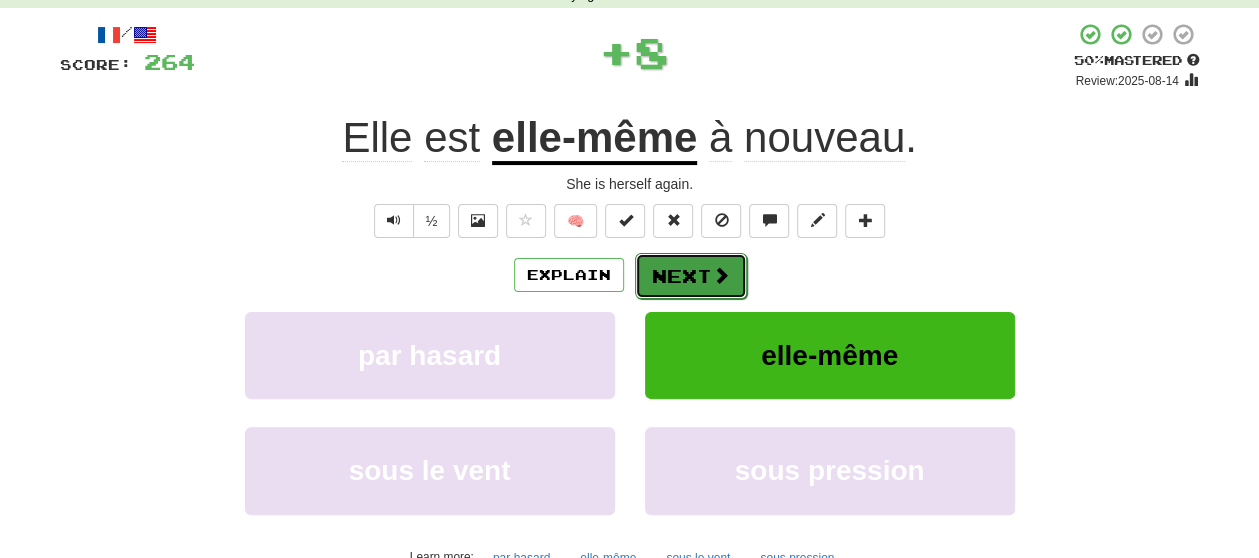 click on "Next" at bounding box center (691, 276) 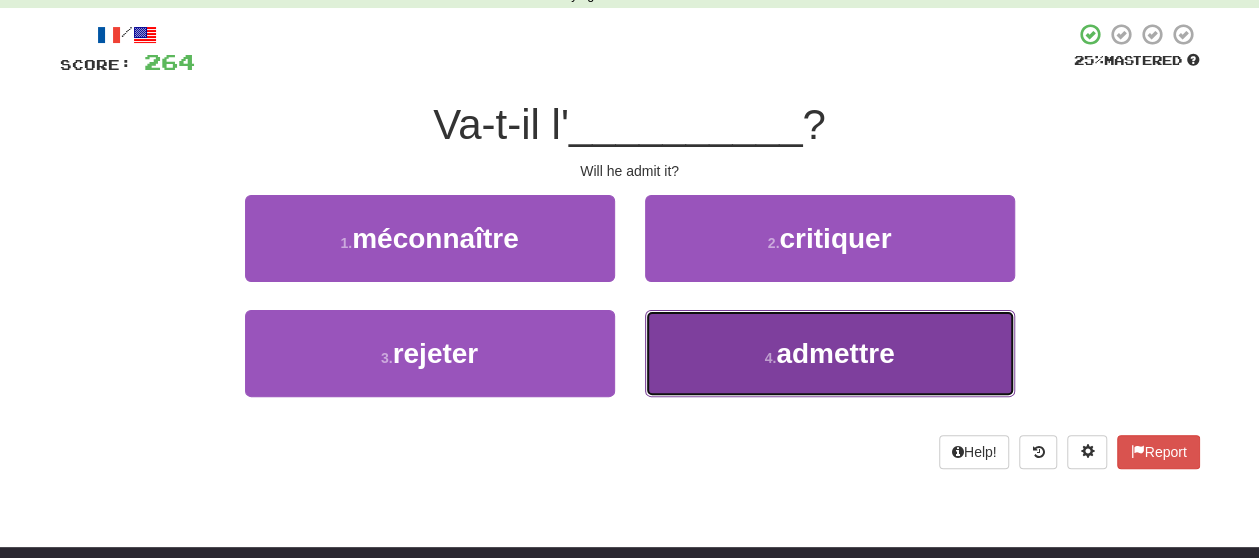 click on "4 .  admettre" at bounding box center (830, 353) 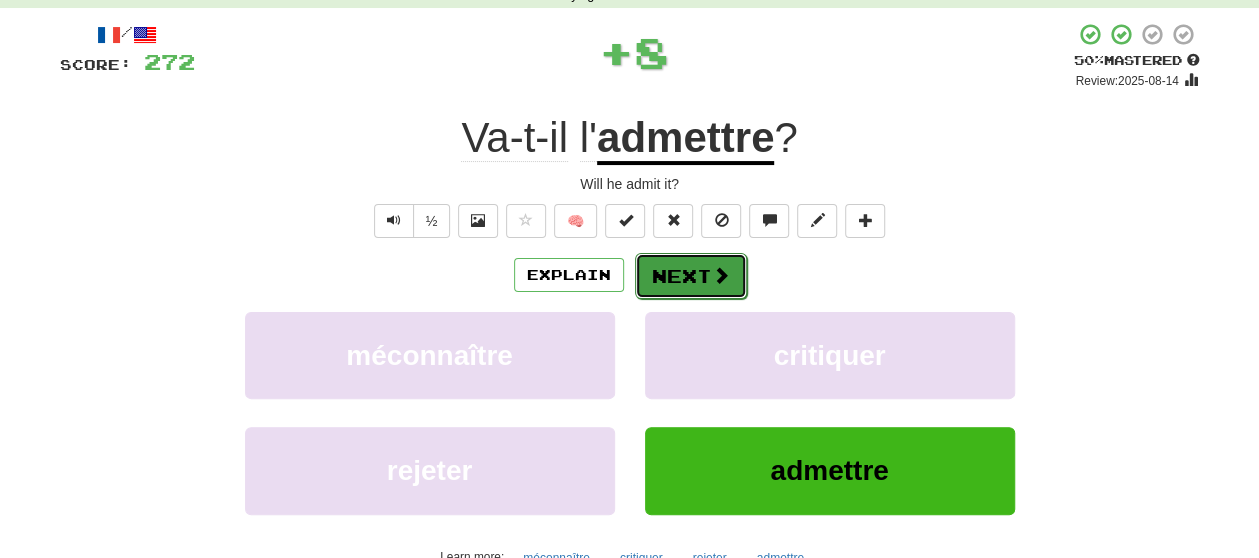 click on "Next" at bounding box center [691, 276] 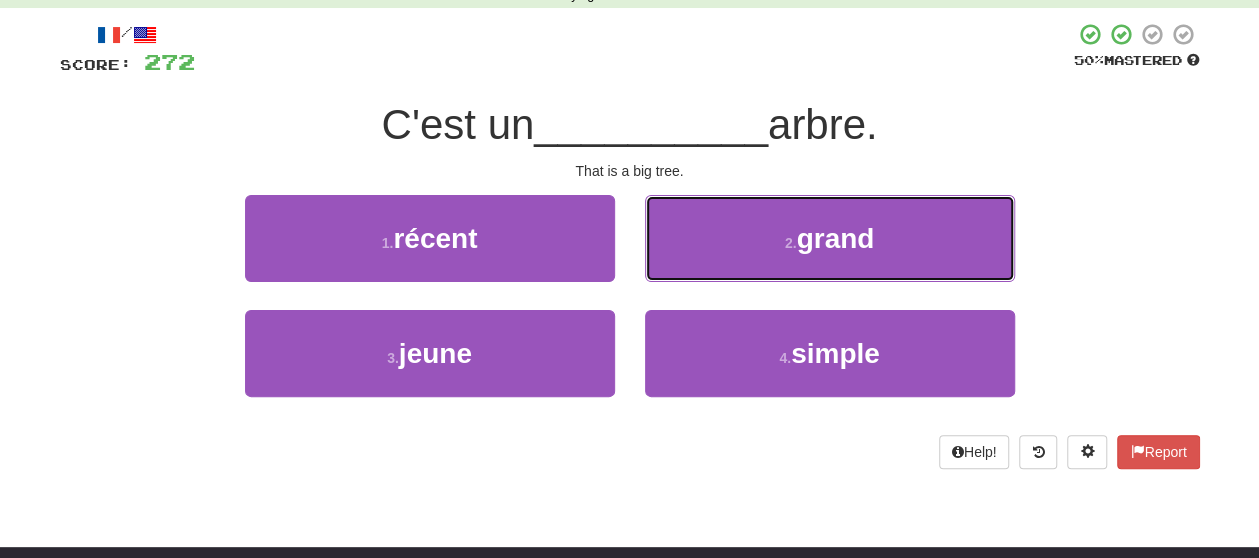 click on "2 .  grand" at bounding box center [830, 238] 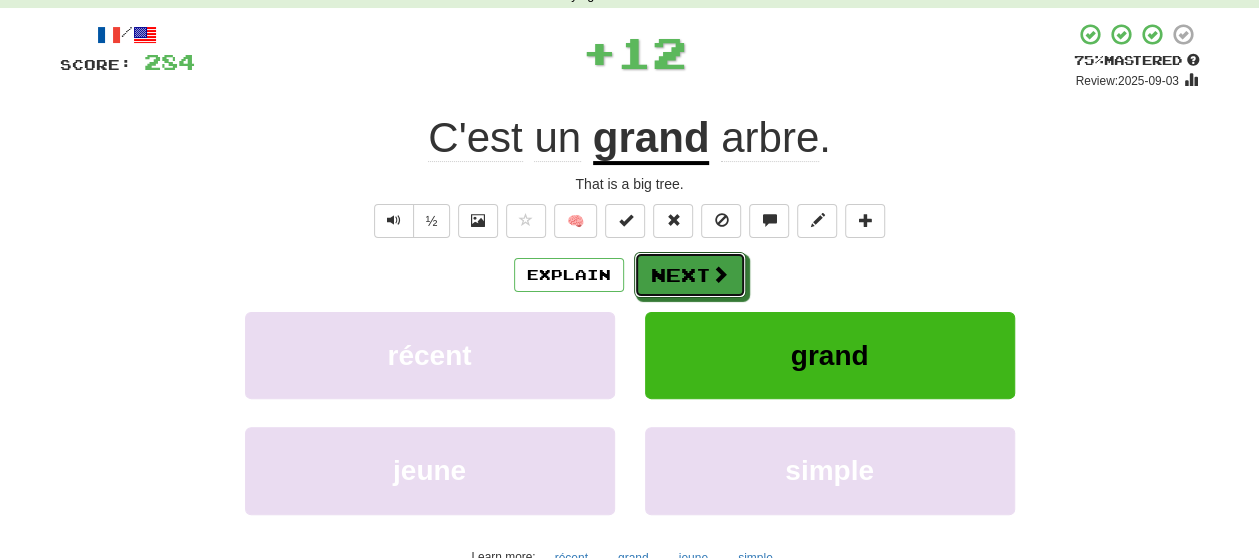 click on "Next" at bounding box center [690, 275] 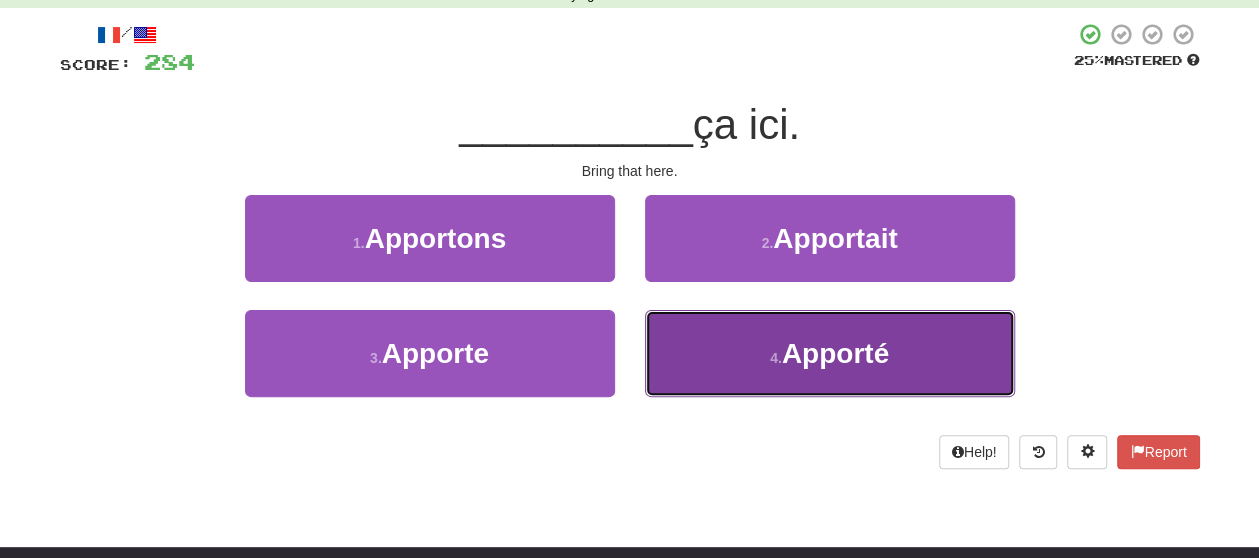 click on "4 .  Apporté" at bounding box center (830, 353) 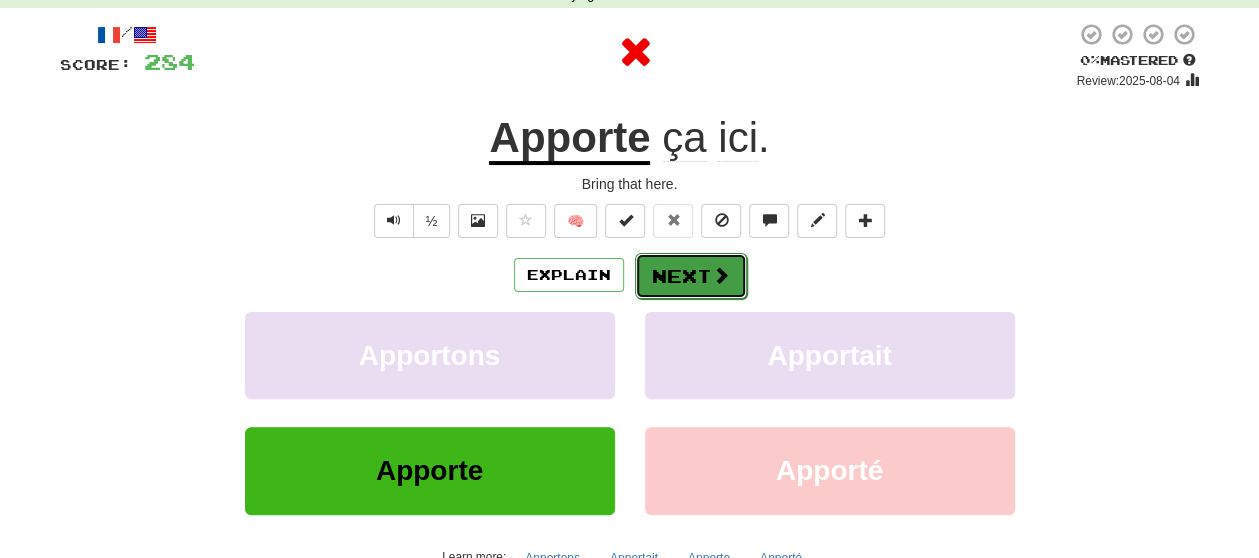 click on "Next" at bounding box center [691, 276] 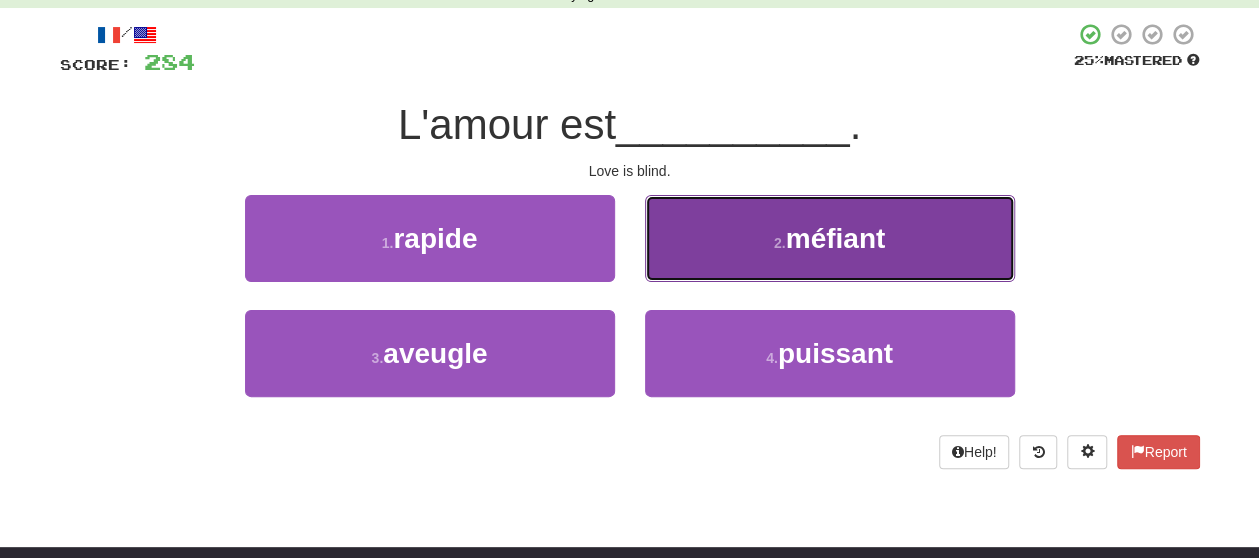 click on "2 .  méfiant" at bounding box center [830, 238] 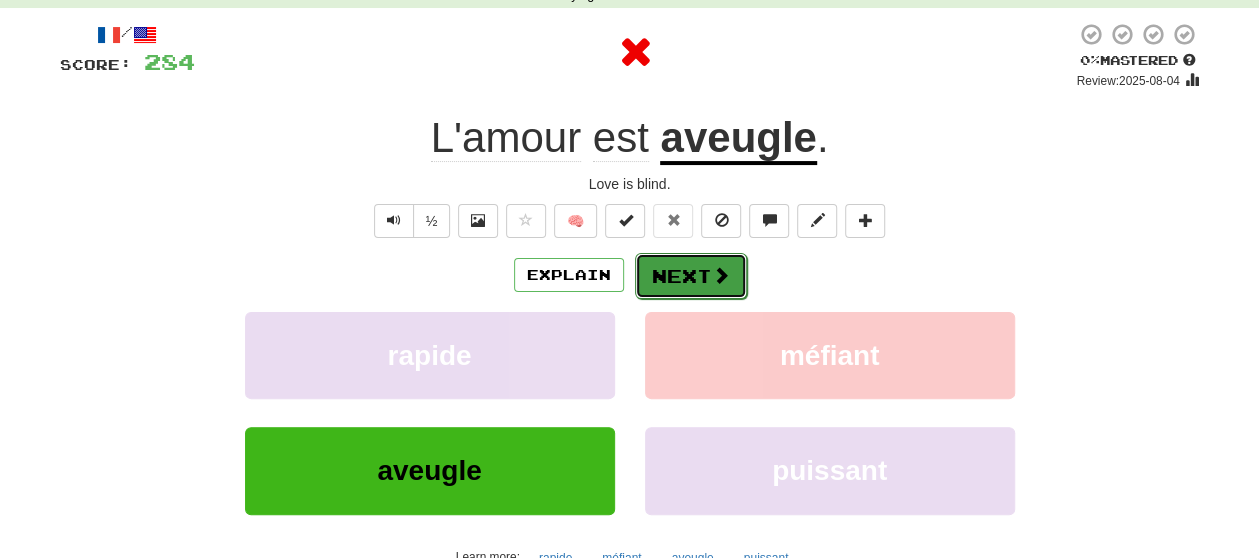 click on "Next" at bounding box center (691, 276) 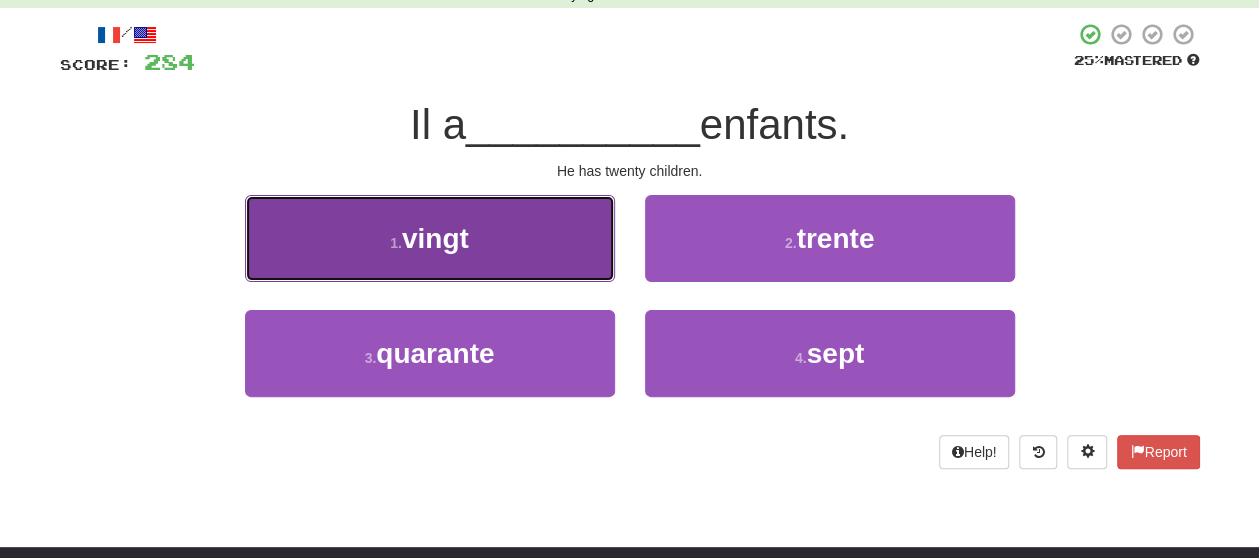 click on "1 .  vingt" at bounding box center (430, 238) 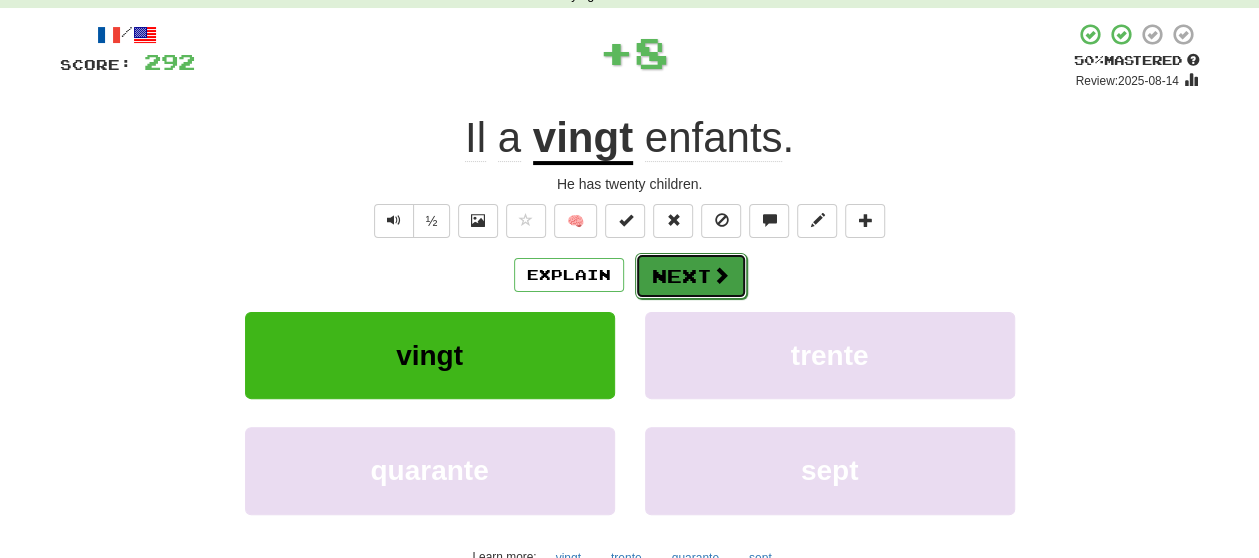 click on "Next" at bounding box center (691, 276) 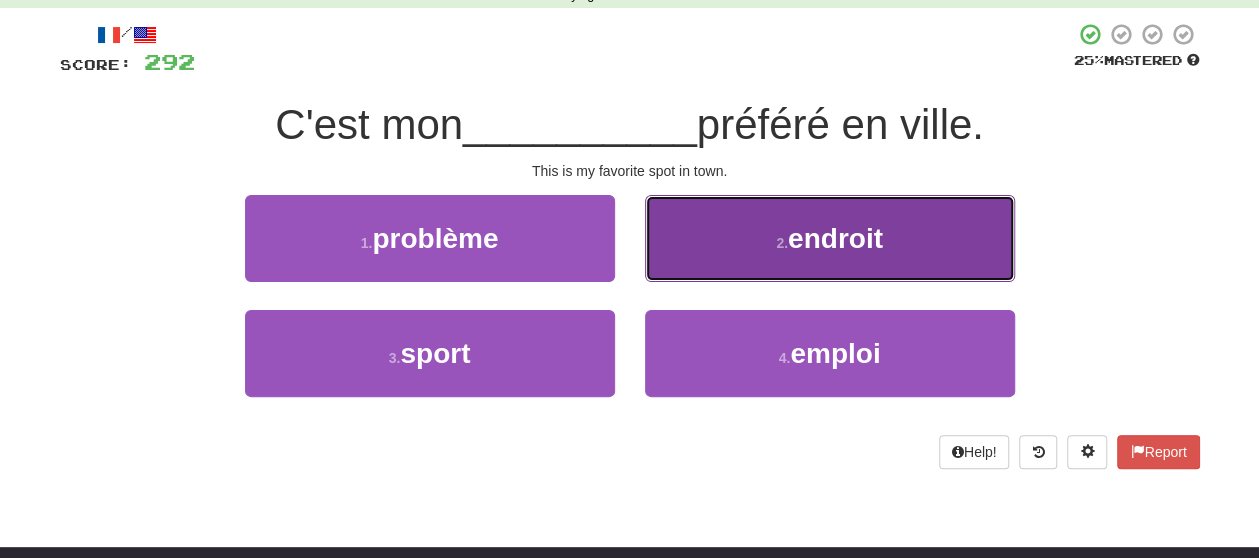 click on "2 .  endroit" at bounding box center [830, 238] 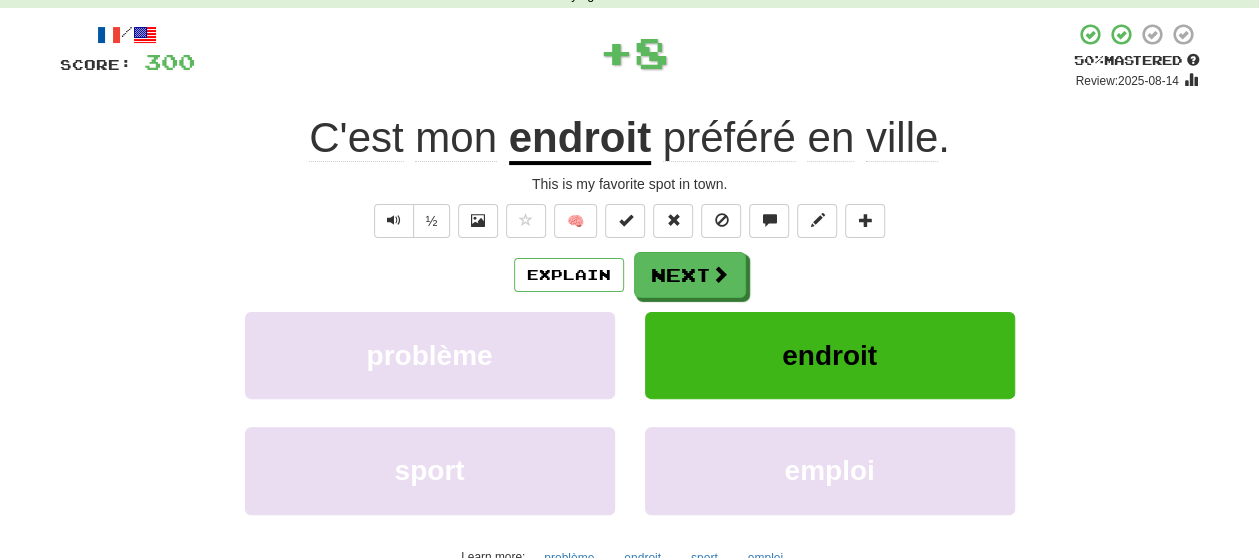 click on "/  Score:   300 + 8 50 %  Mastered Review:  2025-08-14 C'est   mon   endroit   préféré   en   ville . This is my favorite spot in town. ½ 🧠 Explain Next problème endroit sport emploi Learn more: problème endroit sport emploi  Help!  Report" at bounding box center (630, 319) 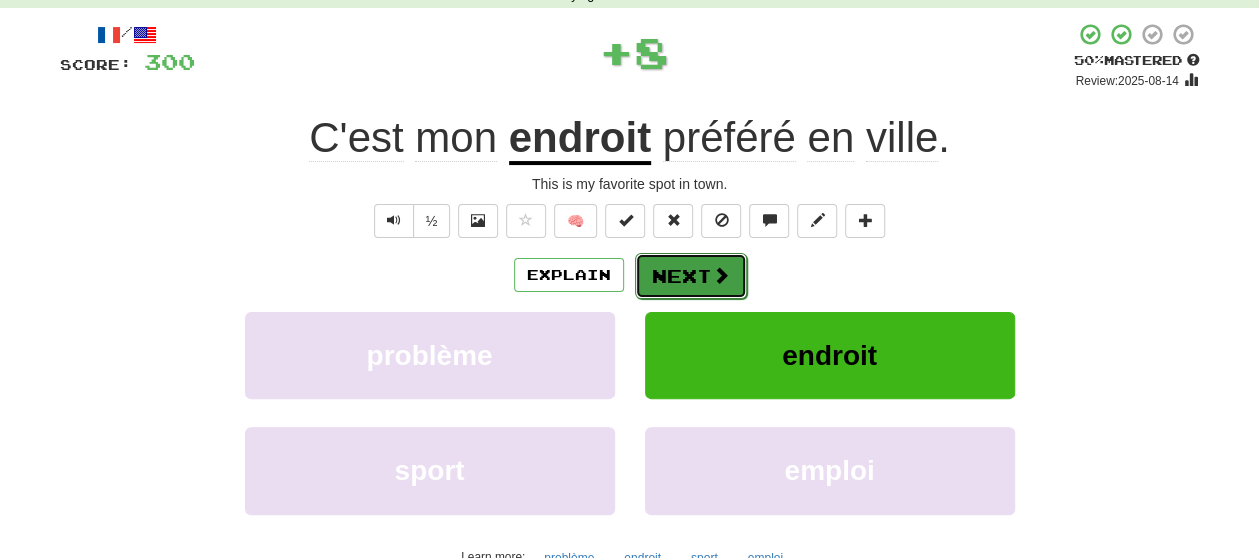 click on "Next" at bounding box center [691, 276] 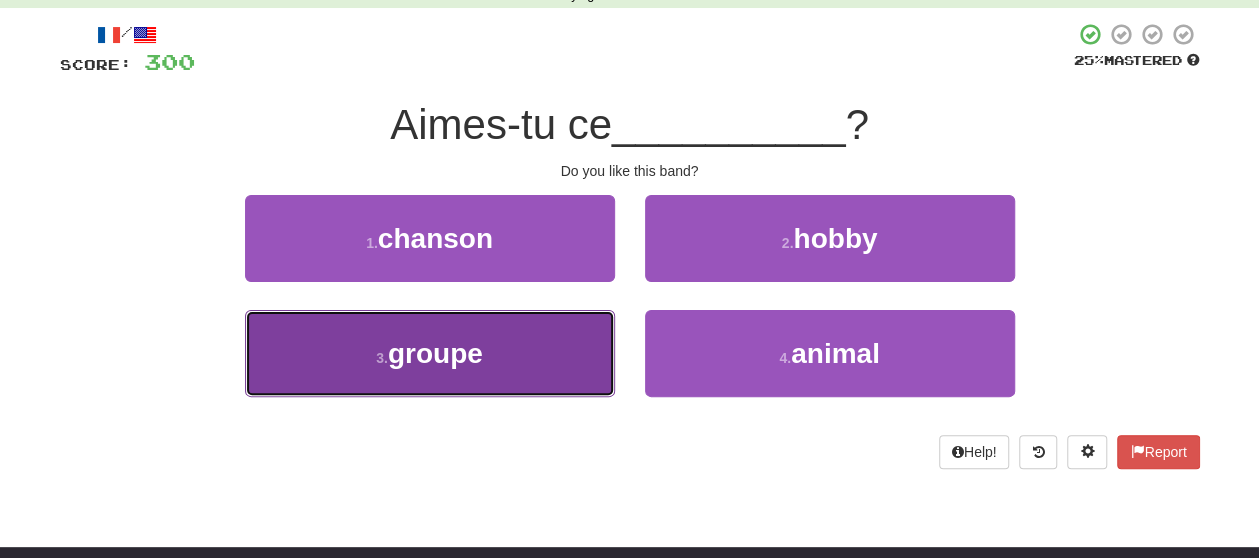 click on "3 .  groupe" at bounding box center (430, 353) 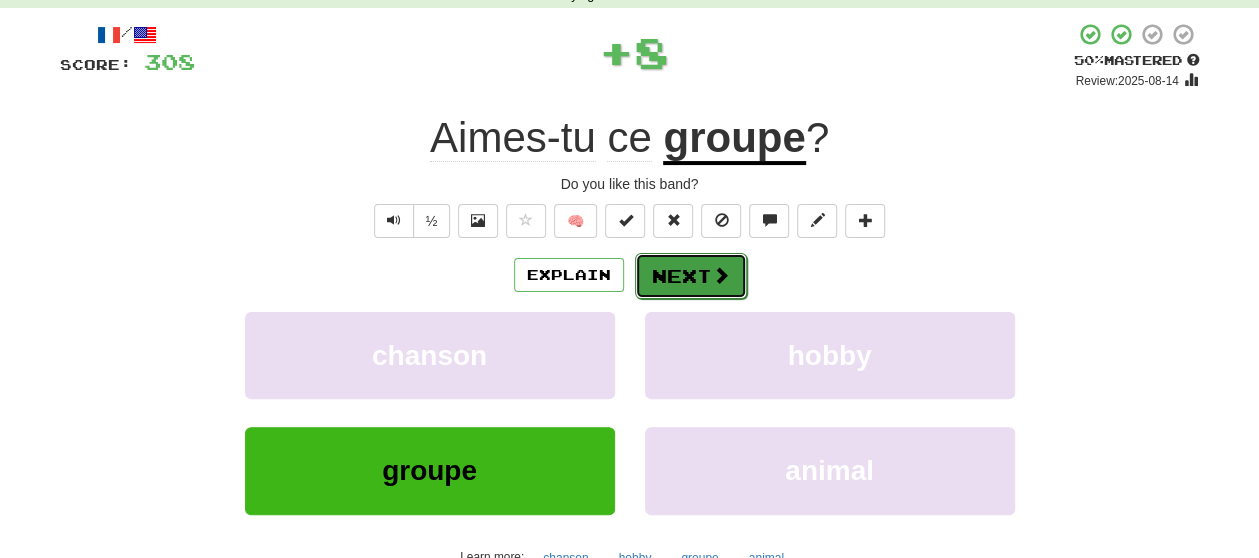 click at bounding box center (721, 275) 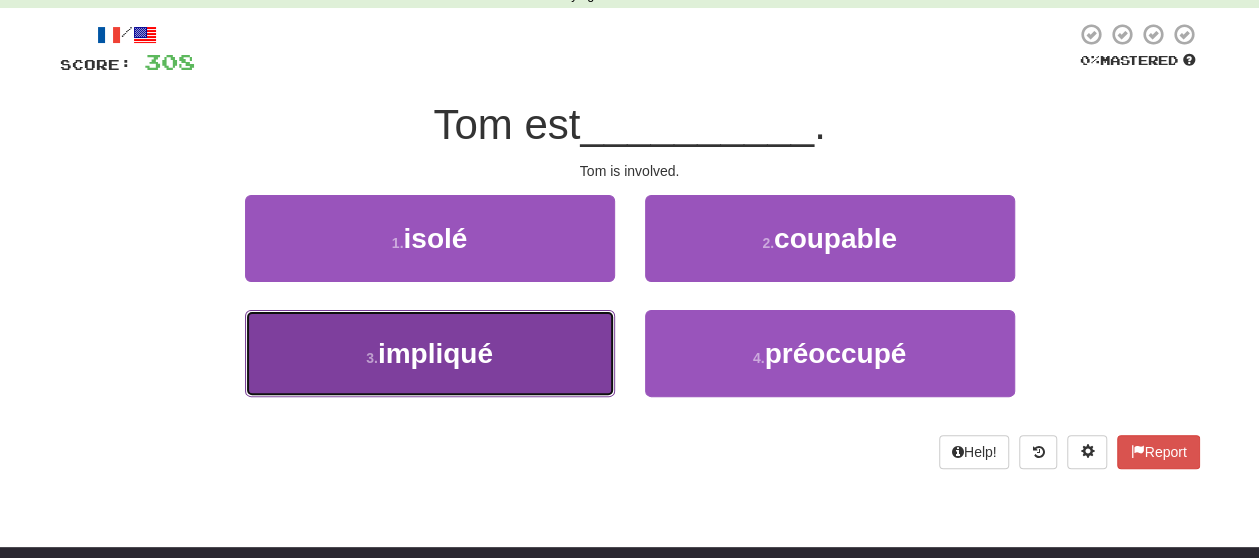 click on "3 .  impliqué" at bounding box center [430, 353] 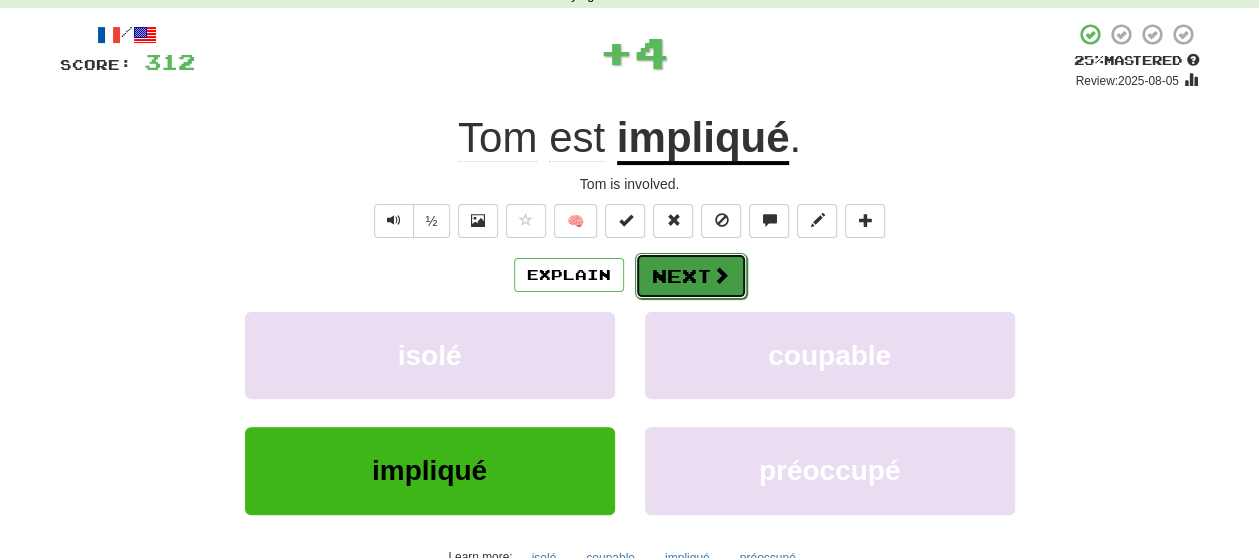 click on "Next" at bounding box center (691, 276) 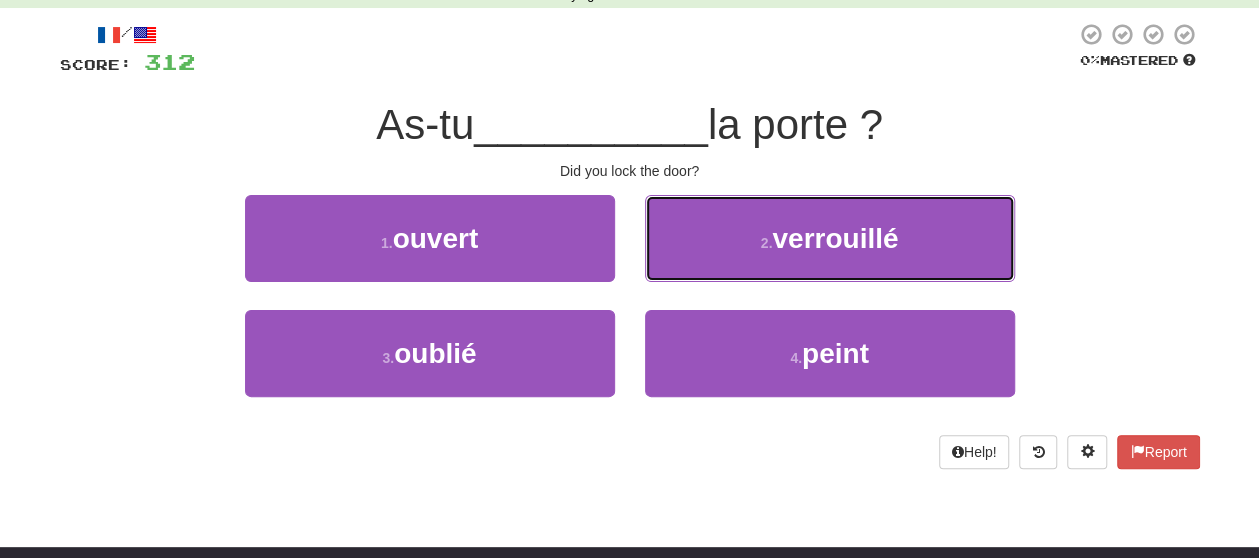 click on "2 .  verrouillé" at bounding box center (830, 238) 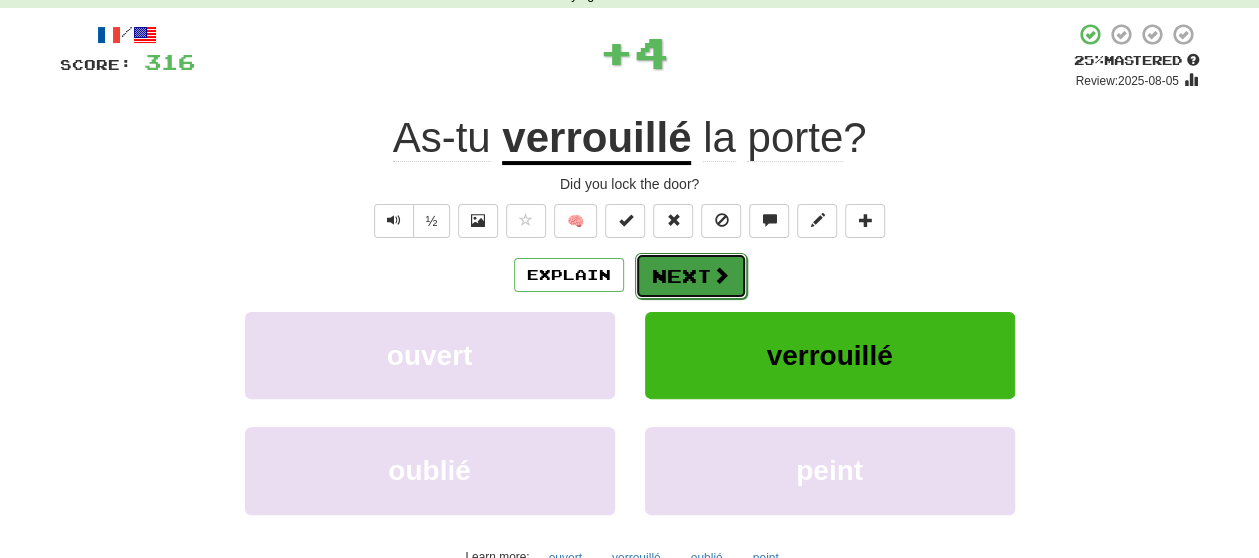 click at bounding box center [721, 275] 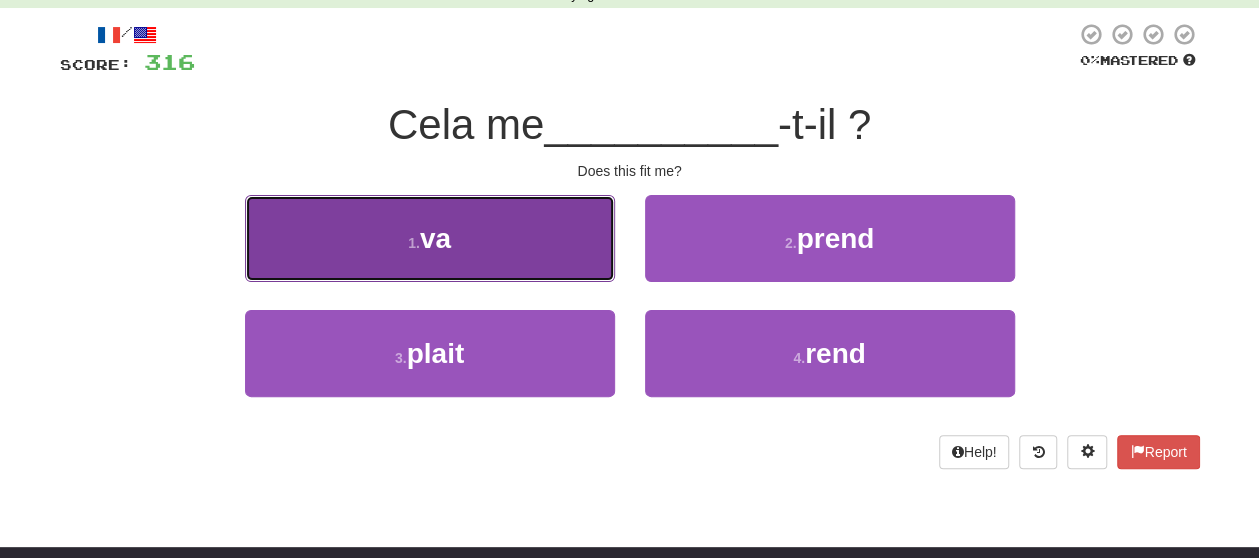click on "1 .  va" at bounding box center (430, 238) 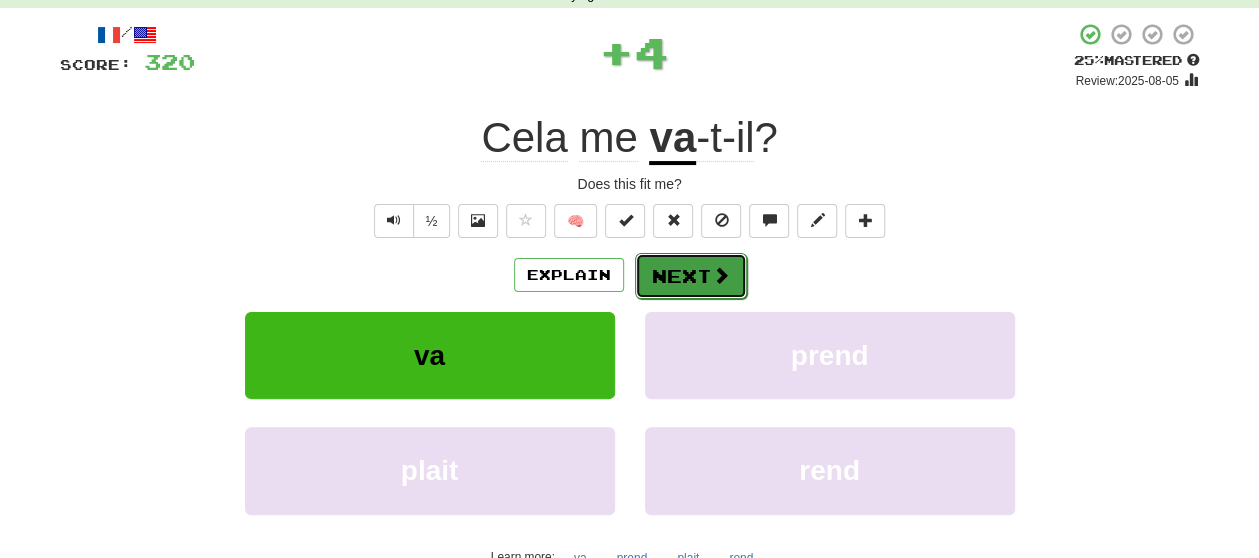 click on "Next" at bounding box center (691, 276) 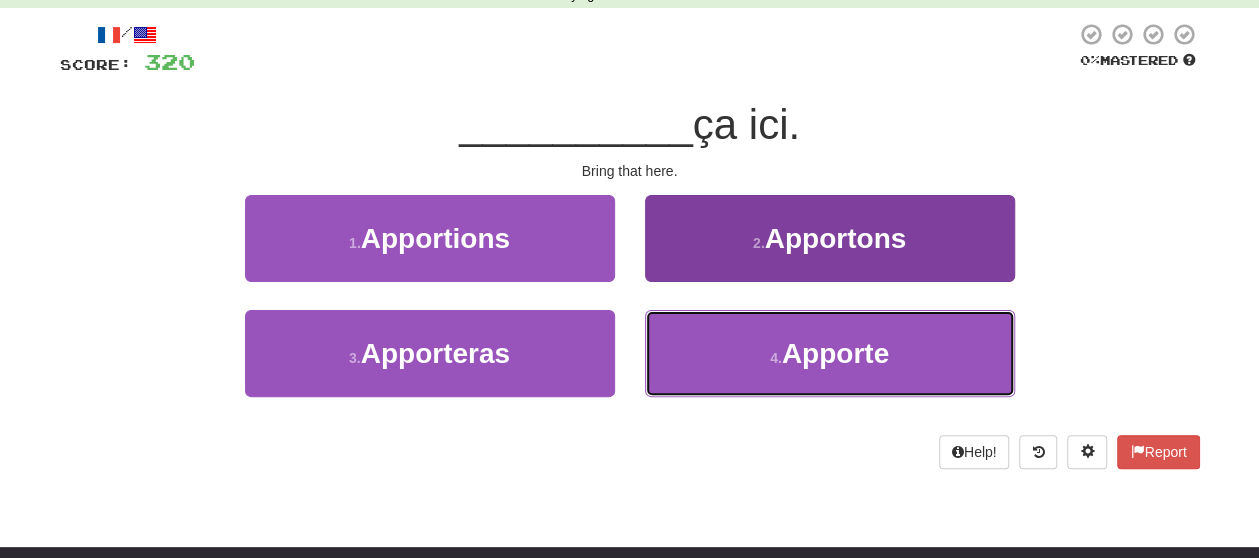 click on "4 .  Apporte" at bounding box center (830, 353) 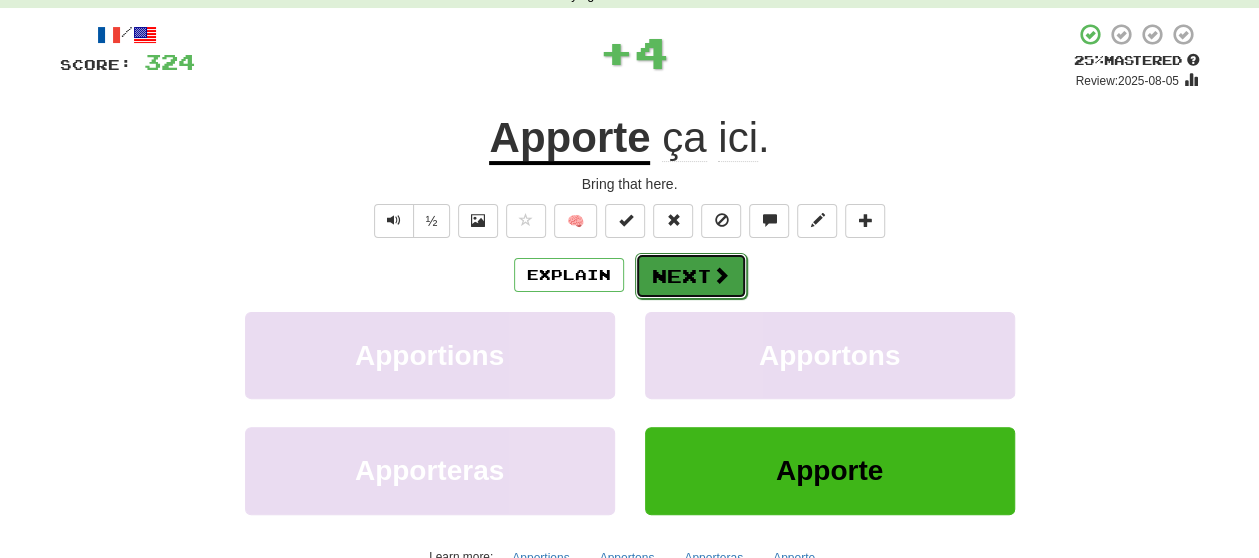 click on "Next" at bounding box center (691, 276) 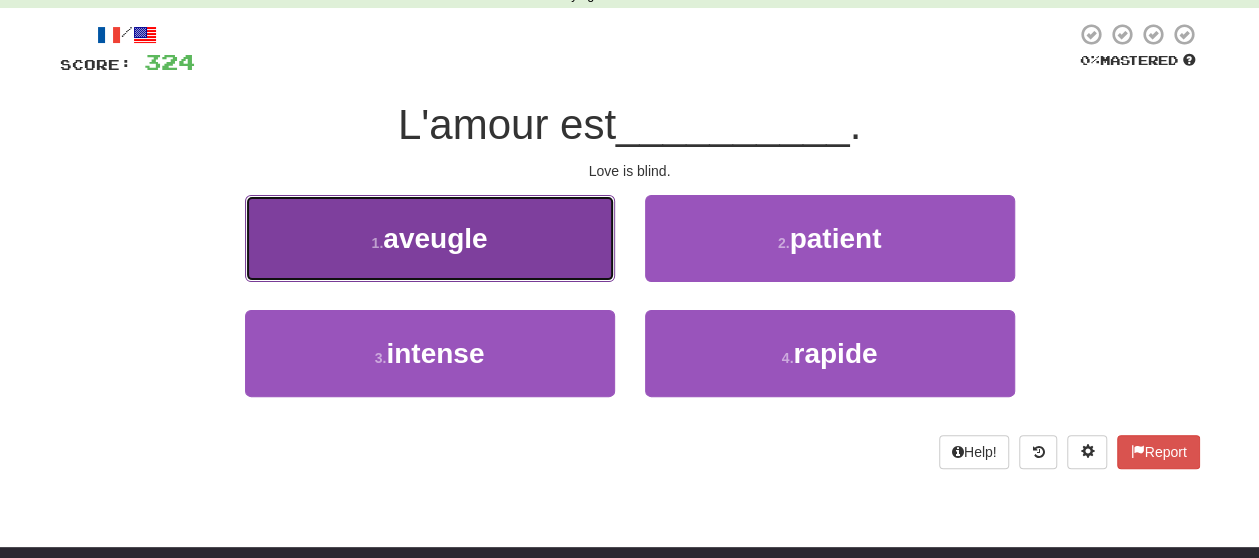 click on "1 .  aveugle" at bounding box center [430, 238] 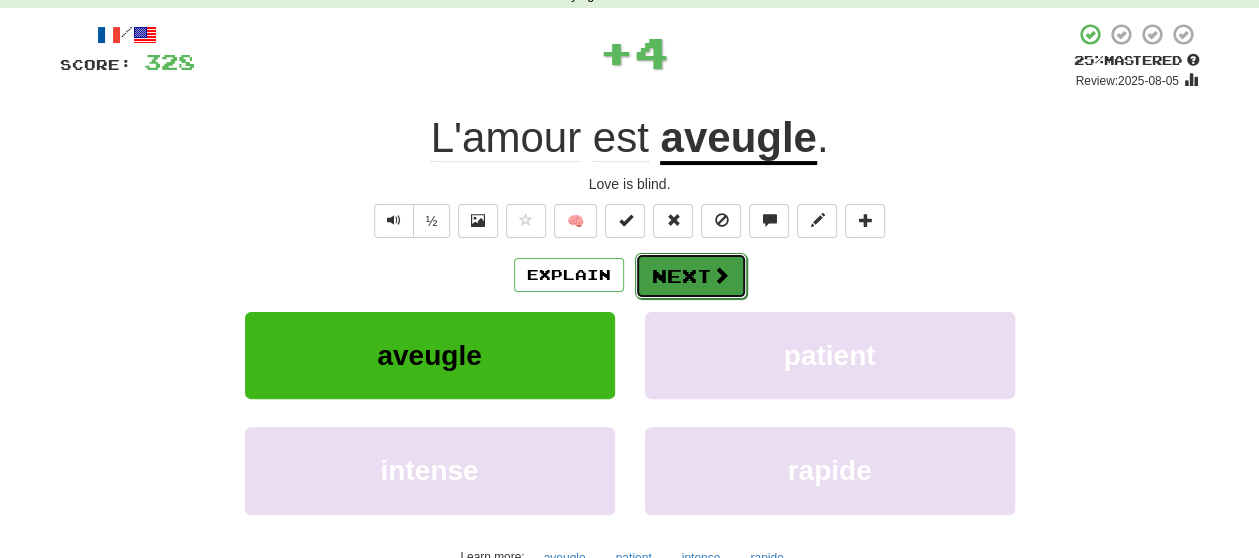 click at bounding box center (721, 275) 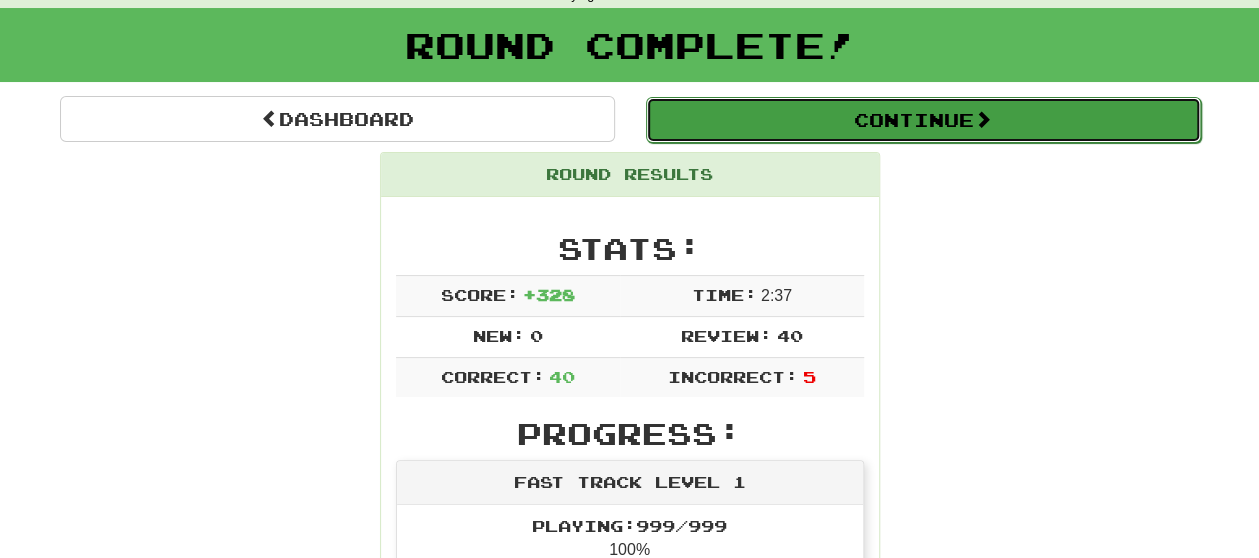 click on "Continue" at bounding box center [923, 120] 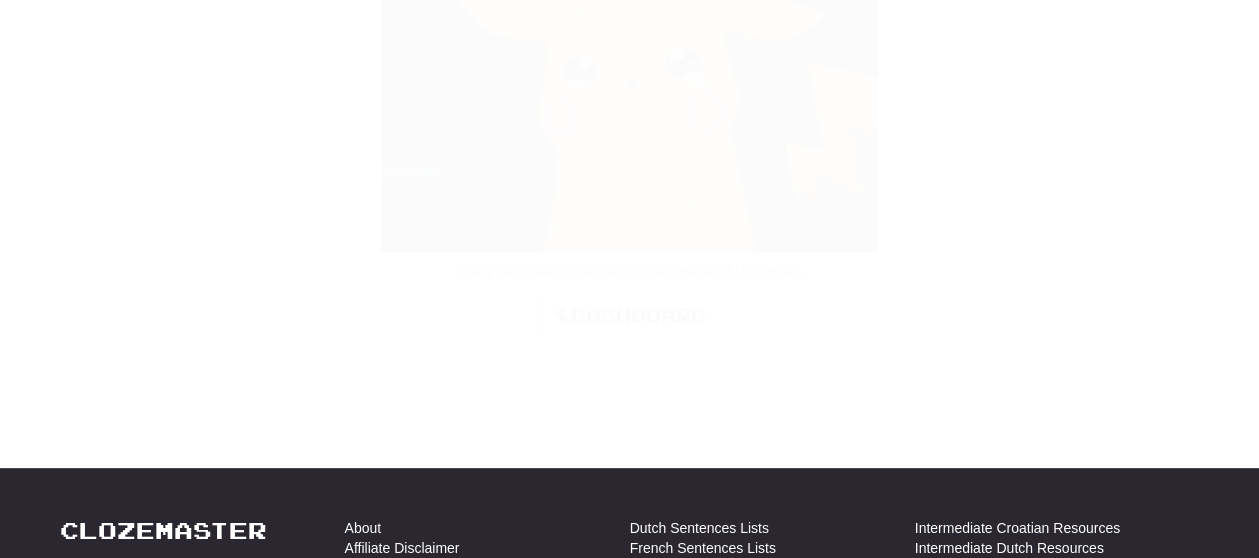 scroll, scrollTop: 100, scrollLeft: 0, axis: vertical 